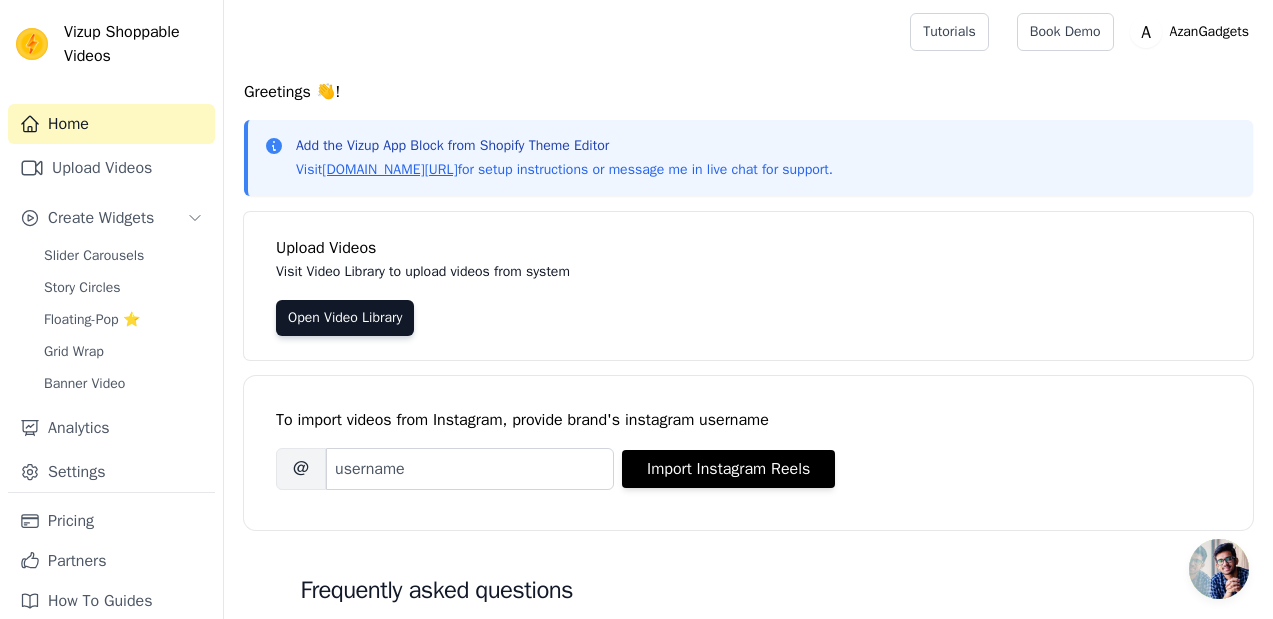 scroll, scrollTop: 0, scrollLeft: 0, axis: both 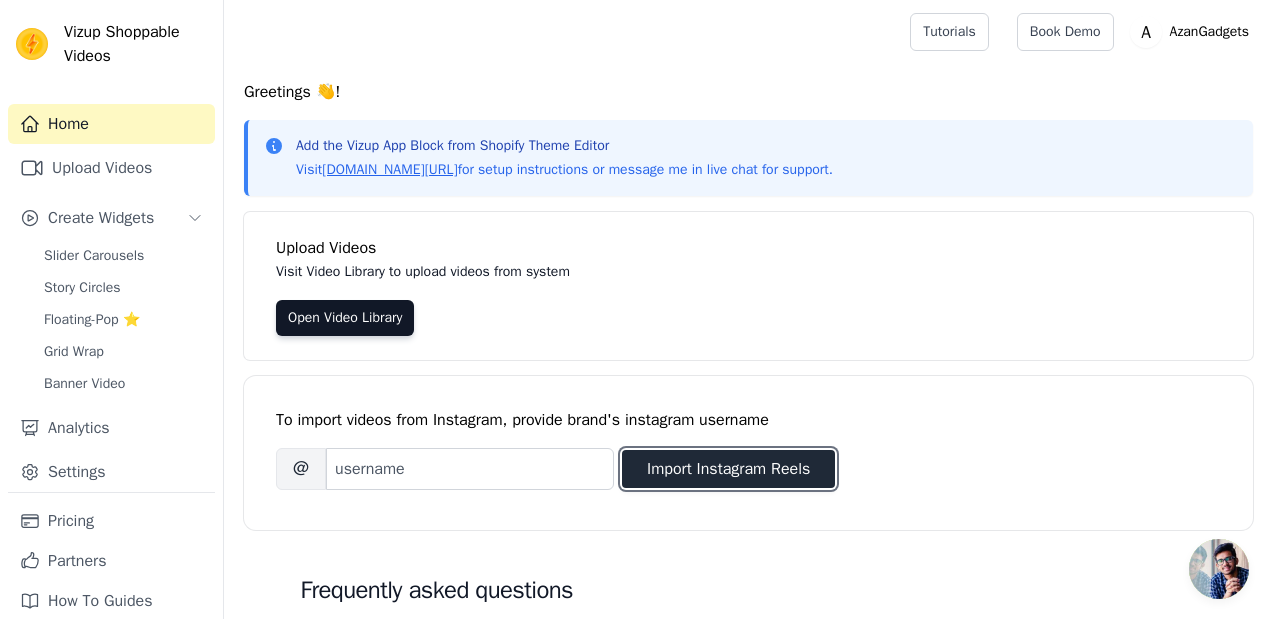 drag, startPoint x: 750, startPoint y: 484, endPoint x: 719, endPoint y: 482, distance: 31.06445 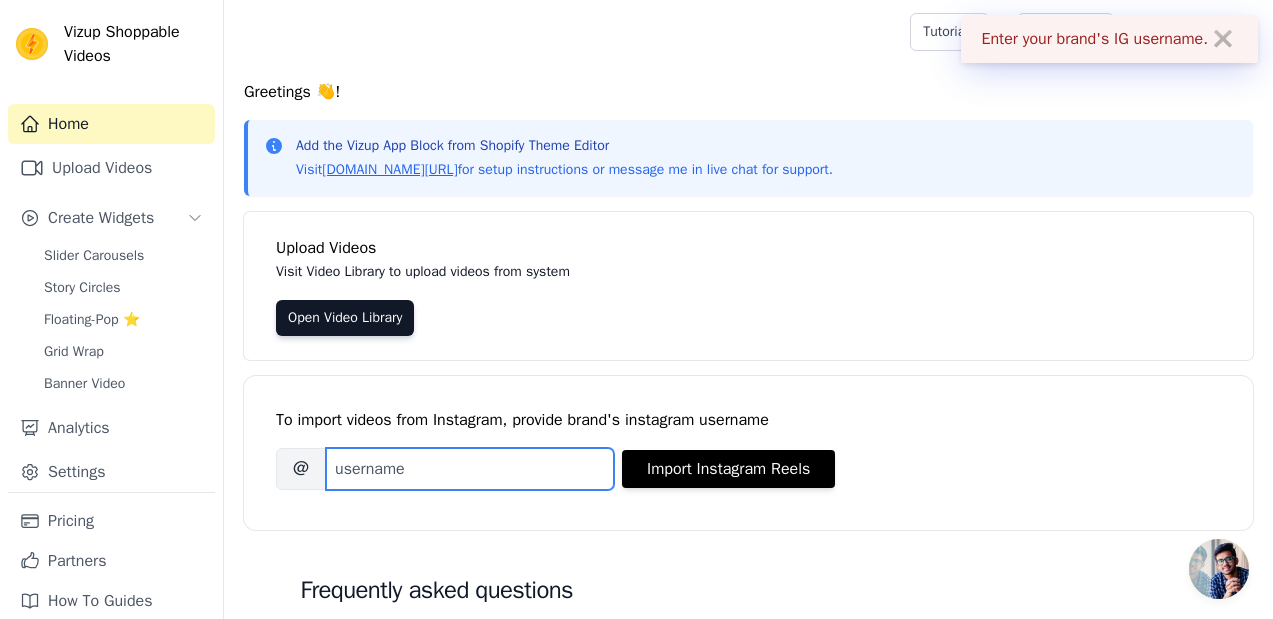 click on "Brand's Instagram Username" at bounding box center [470, 469] 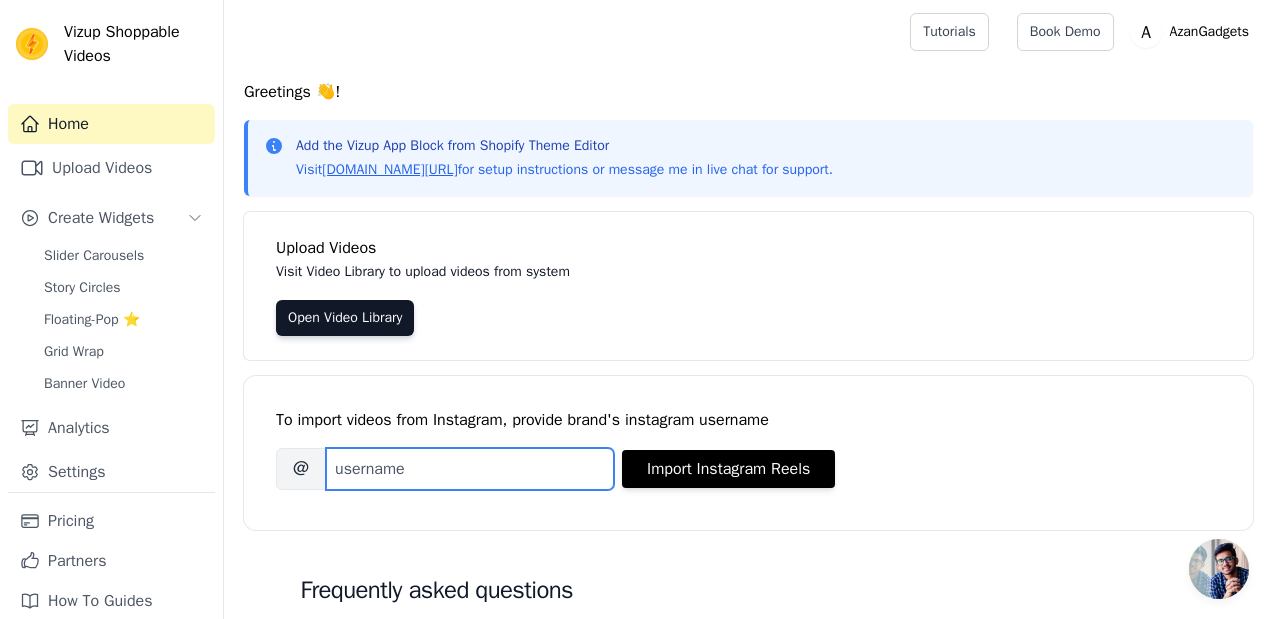 paste on "https://www.instagram.com/shopwithazan?igsh=MzB1MWdyM28yYjJx" 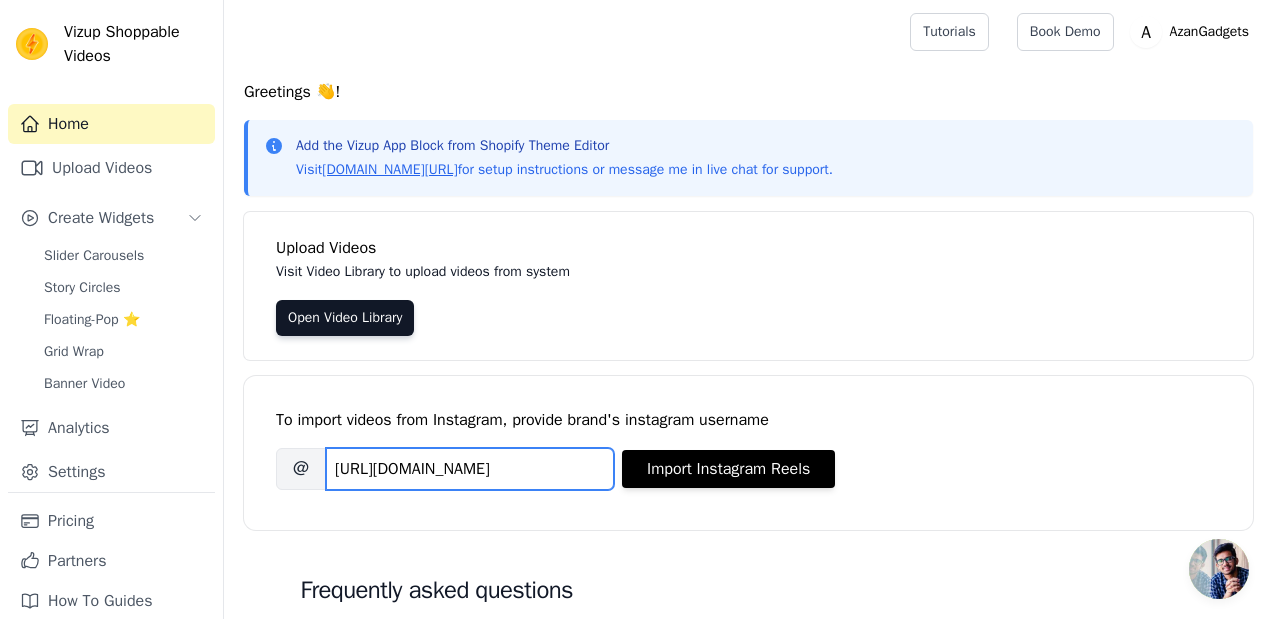 scroll, scrollTop: 0, scrollLeft: 225, axis: horizontal 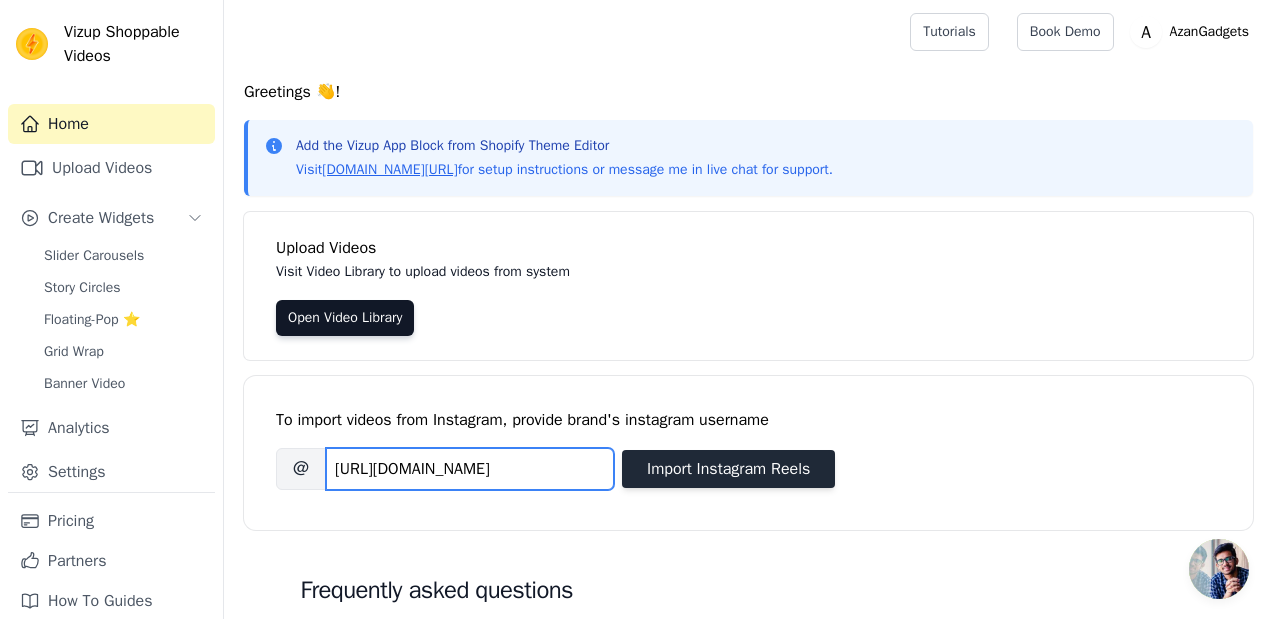 type on "https://www.instagram.com/shopwithazan?igsh=MzB1MWdyM28yYjJx" 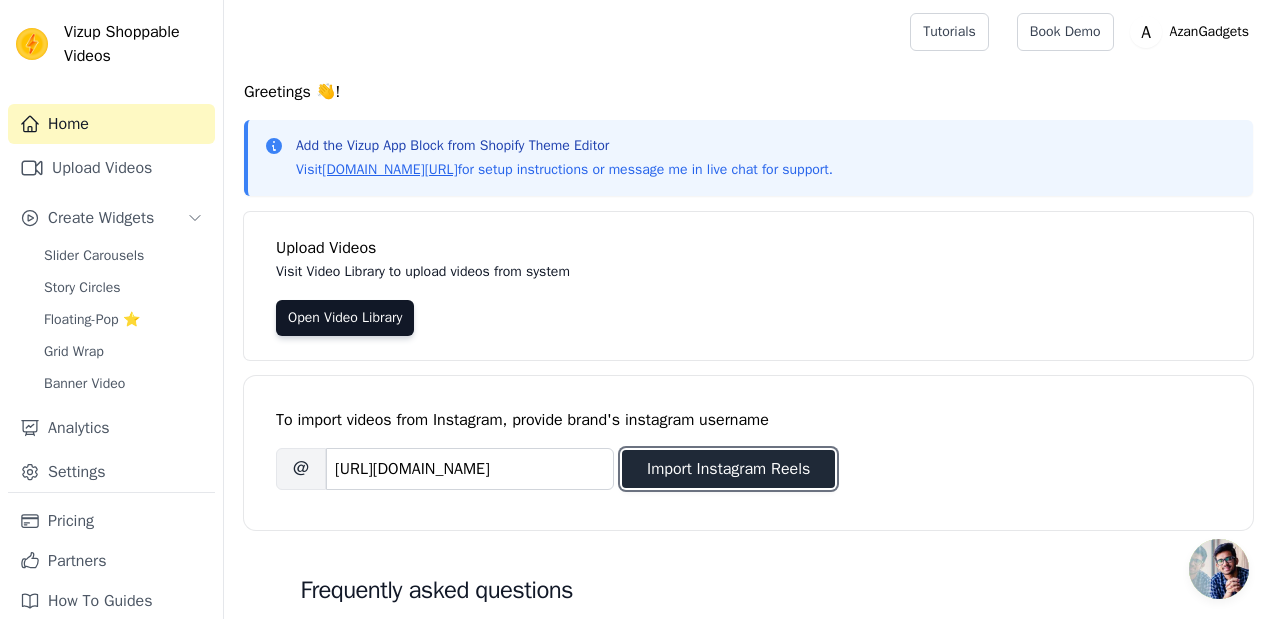 click on "Import Instagram Reels" at bounding box center [728, 469] 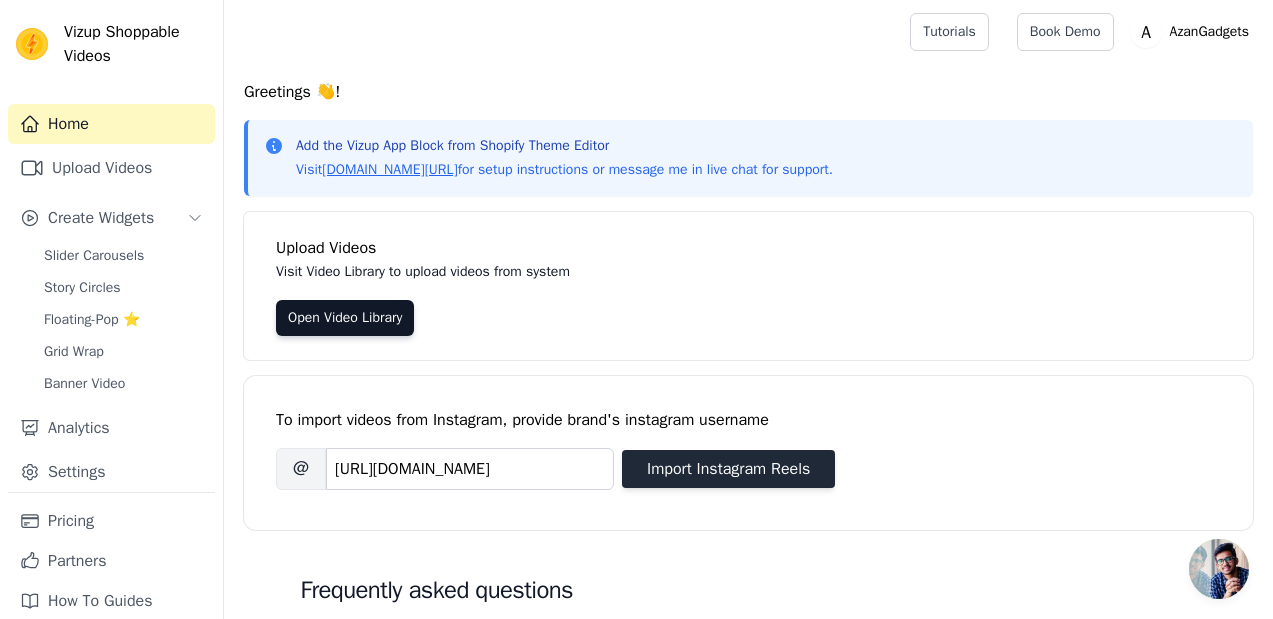 scroll, scrollTop: 0, scrollLeft: 0, axis: both 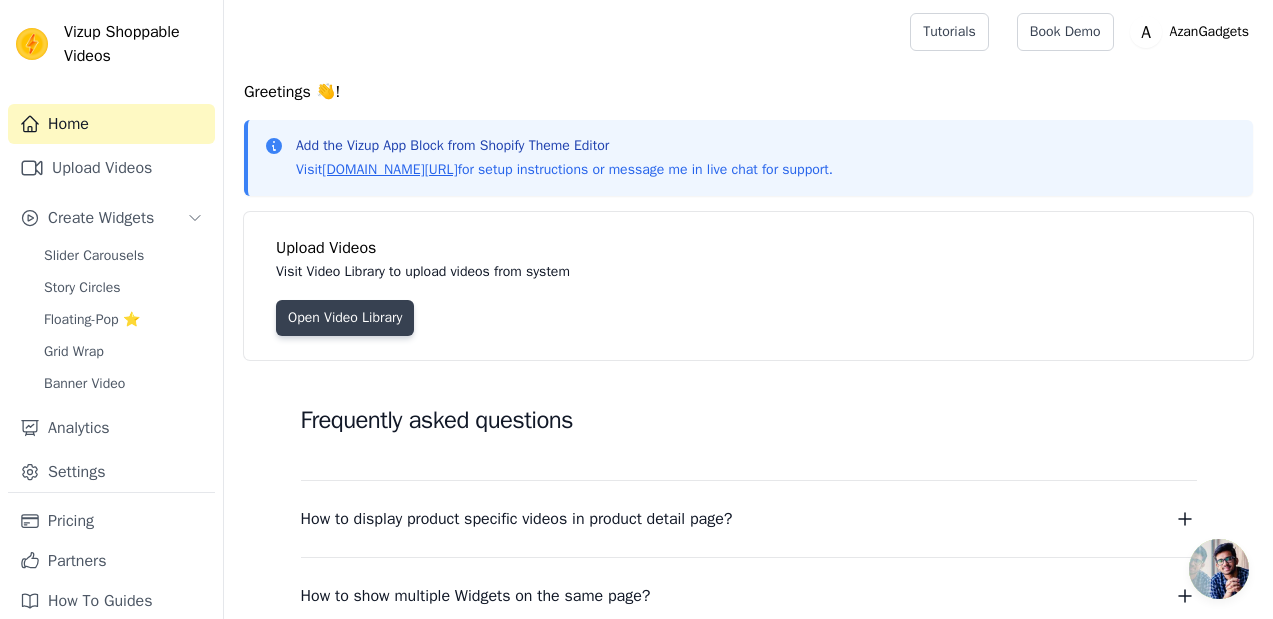 click on "Open Video Library" at bounding box center [345, 318] 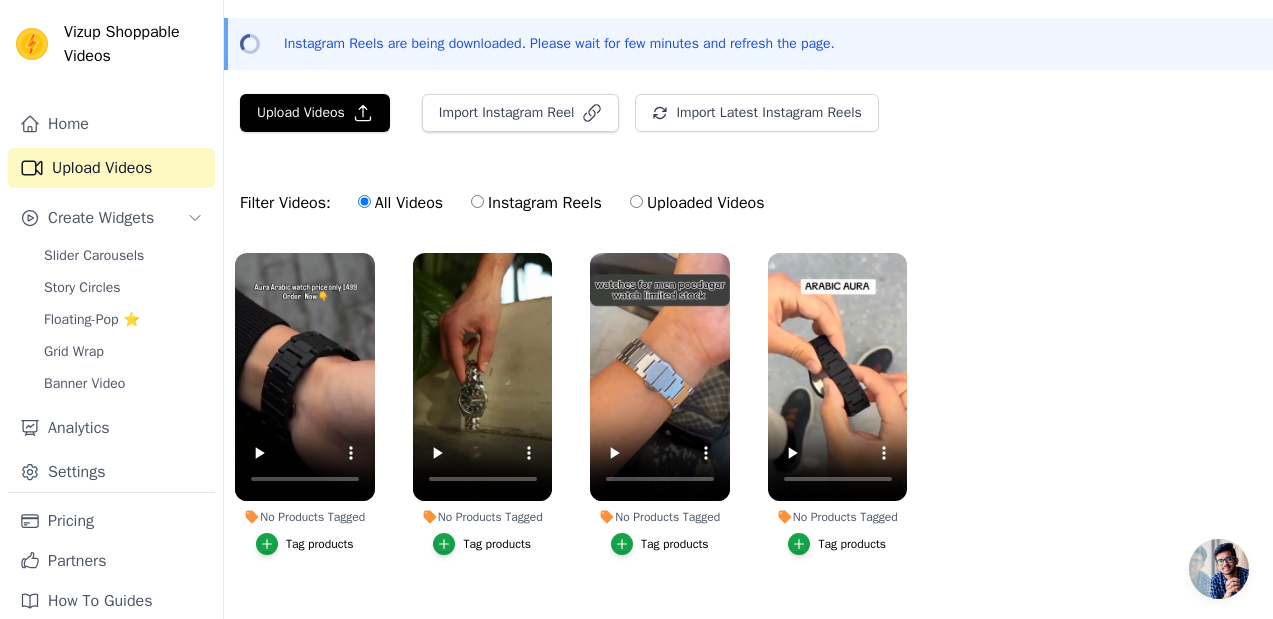 scroll, scrollTop: 95, scrollLeft: 0, axis: vertical 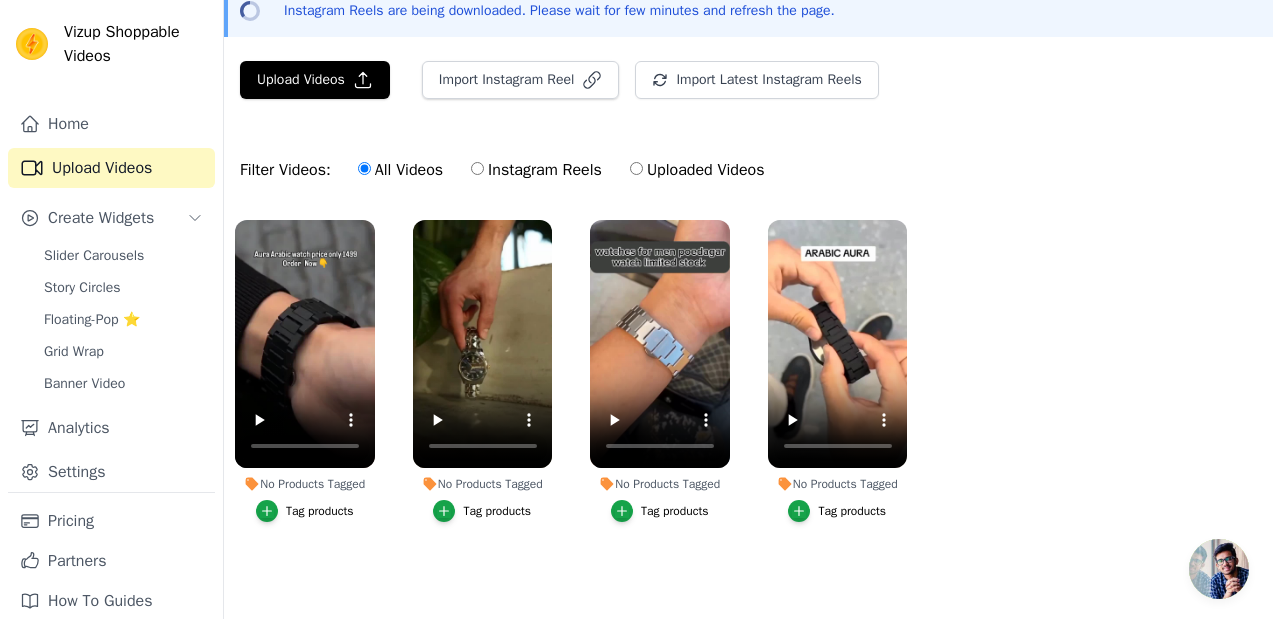 click on "Instagram Reels" at bounding box center (477, 168) 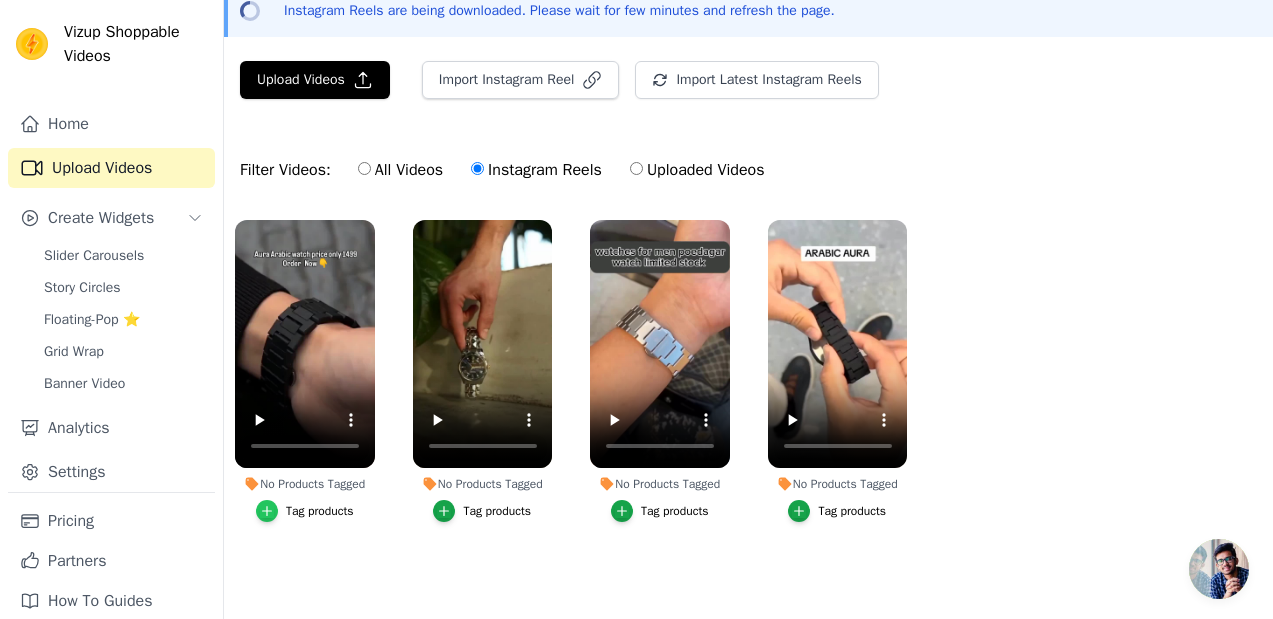 click at bounding box center [267, 511] 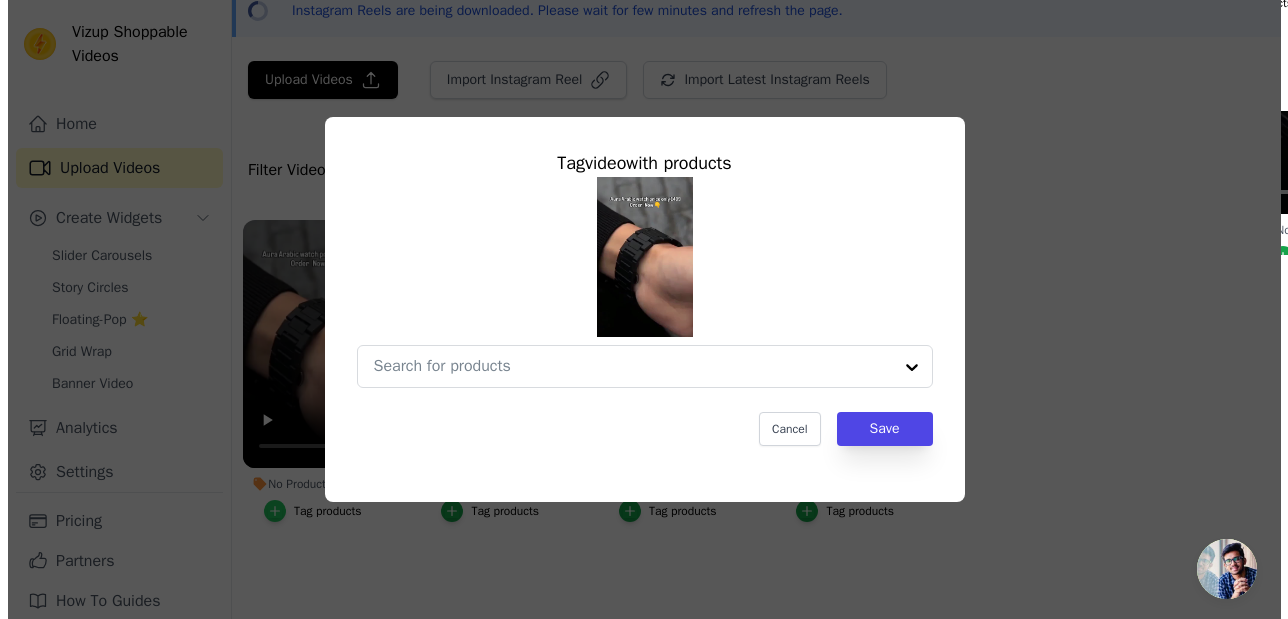scroll, scrollTop: 0, scrollLeft: 0, axis: both 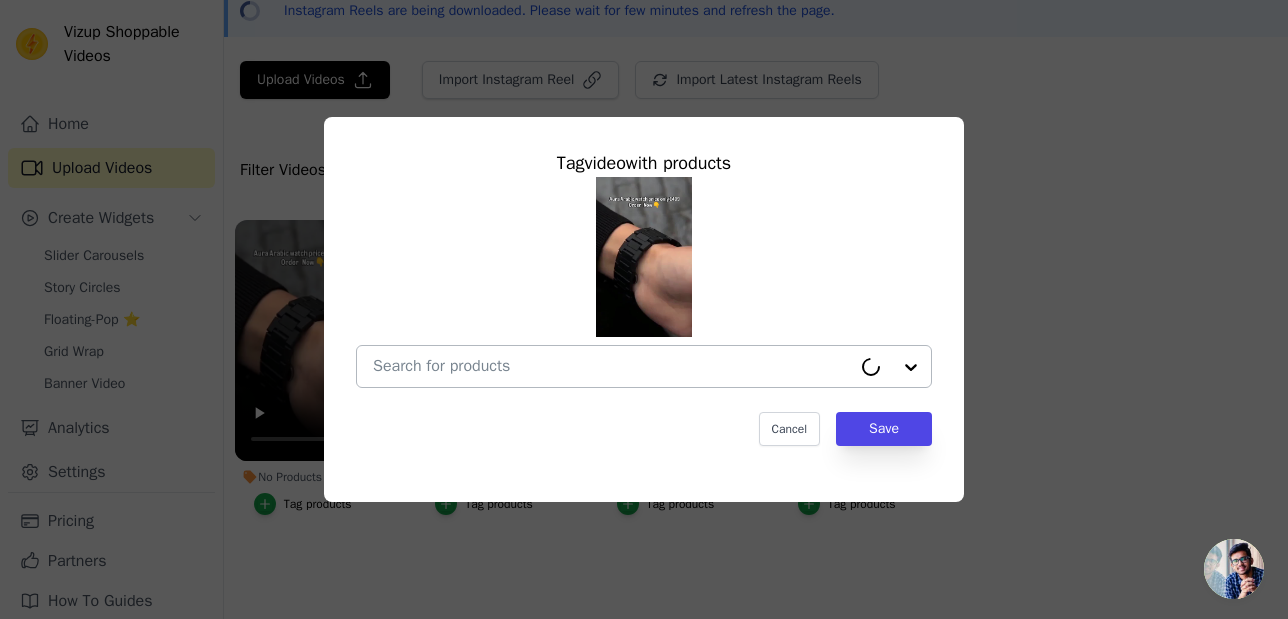 click on "No Products Tagged     Tag  video  with products                         Cancel   Save     Tag products" at bounding box center [612, 366] 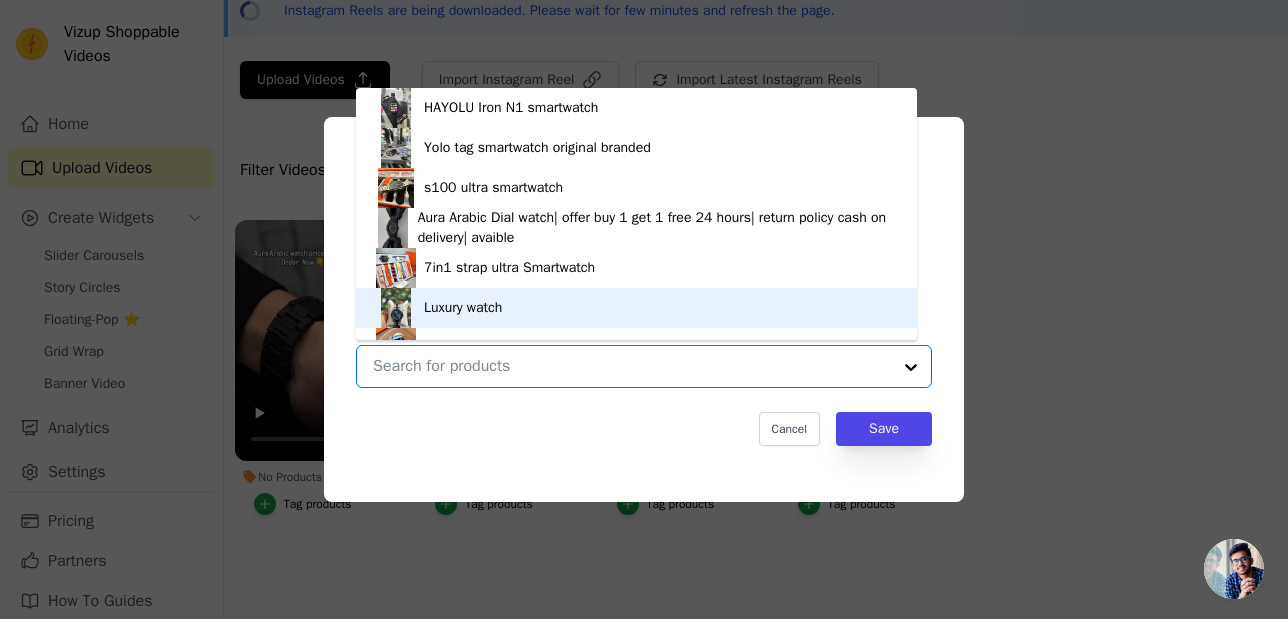 scroll, scrollTop: 28, scrollLeft: 0, axis: vertical 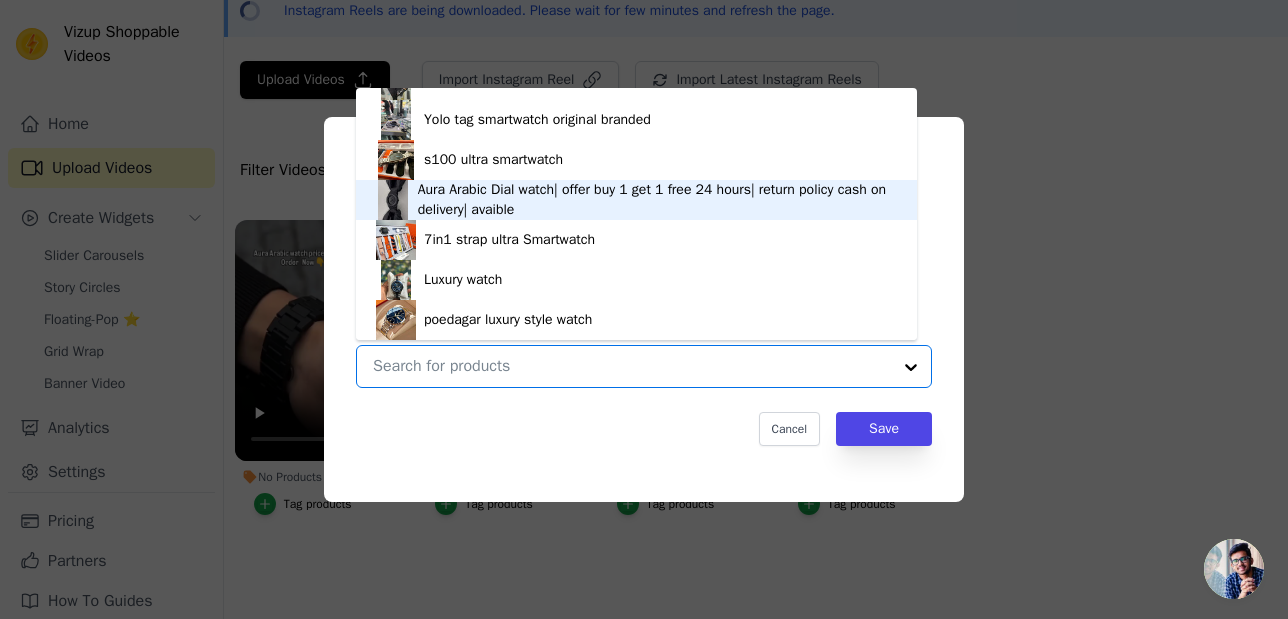 click on "Aura Arabic Dial watch| offer buy 1 get 1 free 24 hours| return policy cash on delivery| avaible" at bounding box center (657, 200) 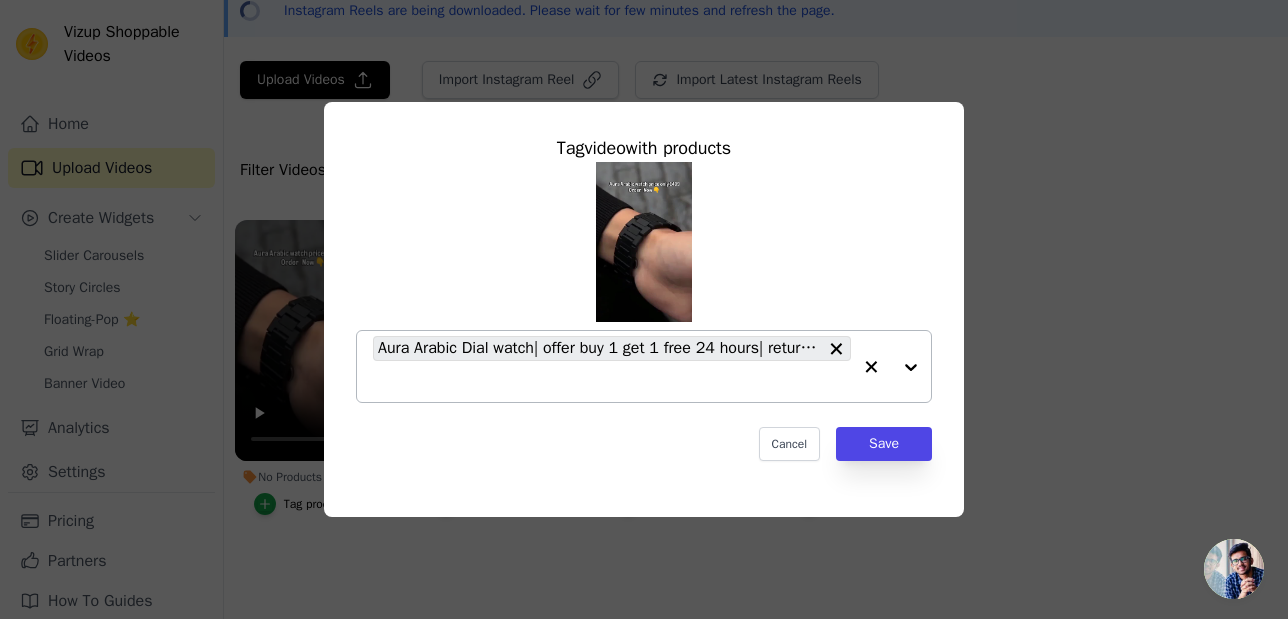 click on "Tag  video  with products           Aura Arabic Dial watch| offer buy 1 get 1 free 24 hours| return policy cash on delivery| avaible                   Cancel   Save" at bounding box center [644, 297] 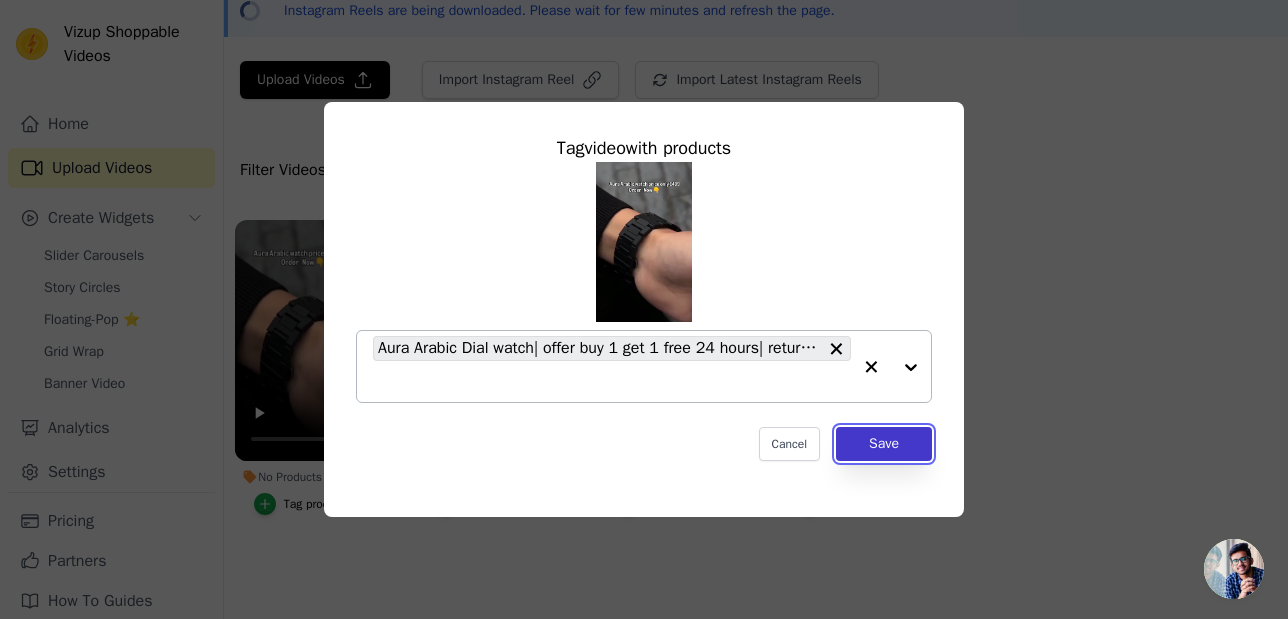 click on "Save" at bounding box center [884, 444] 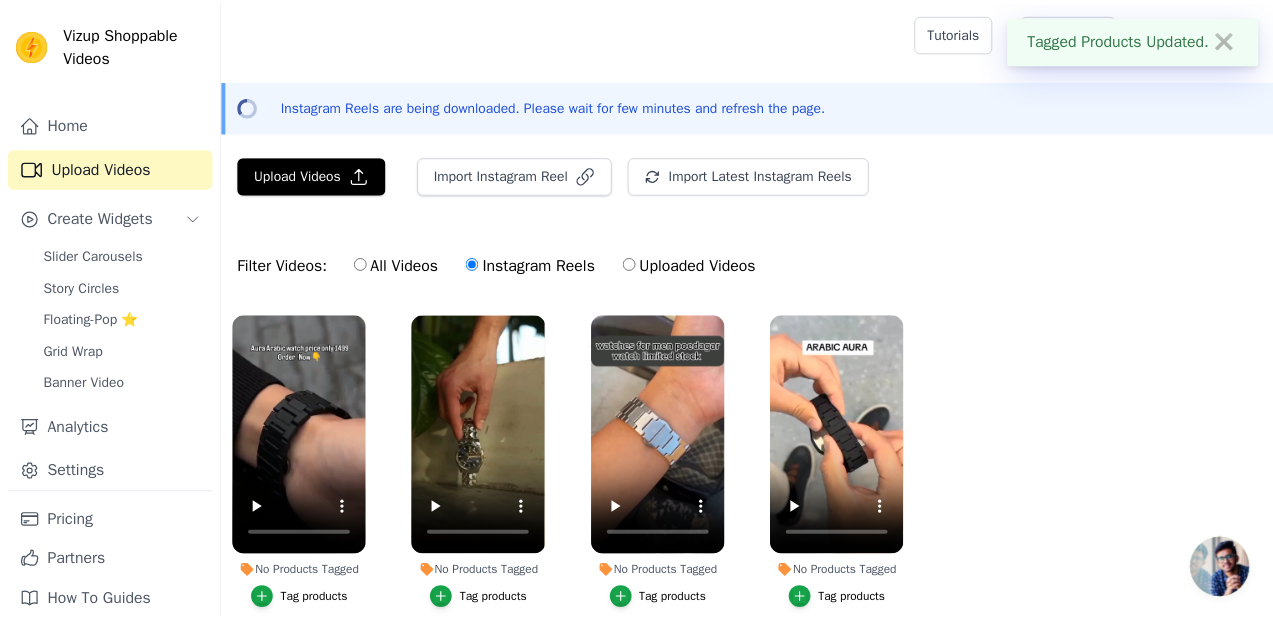 scroll, scrollTop: 95, scrollLeft: 0, axis: vertical 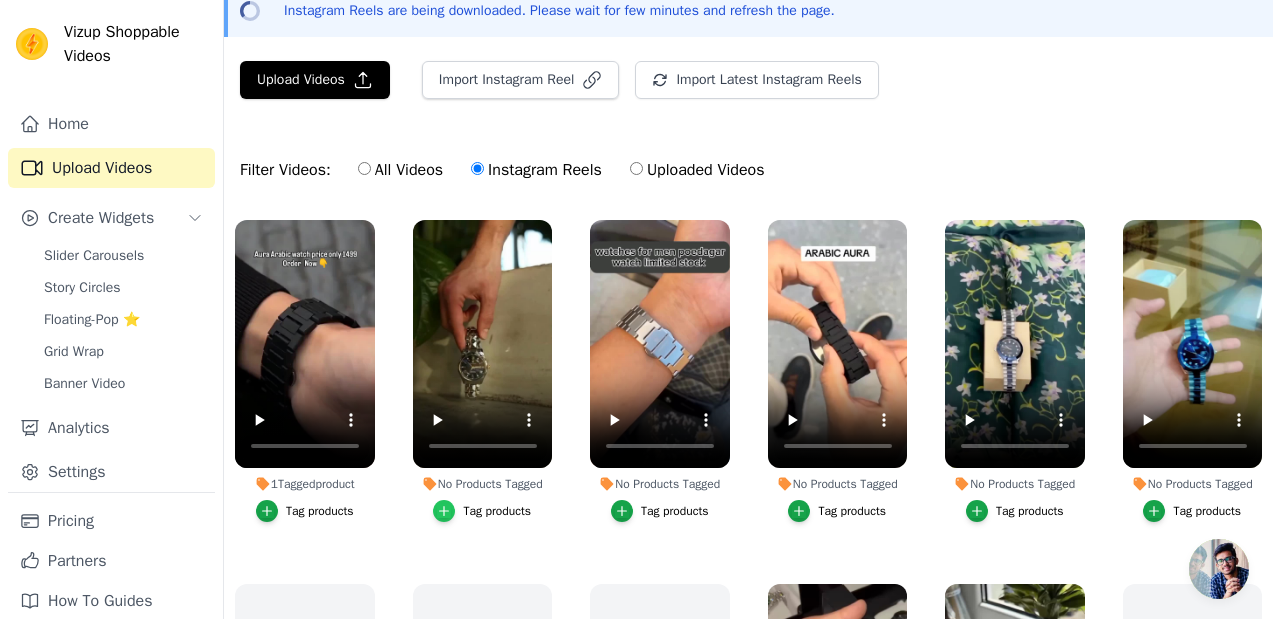 click 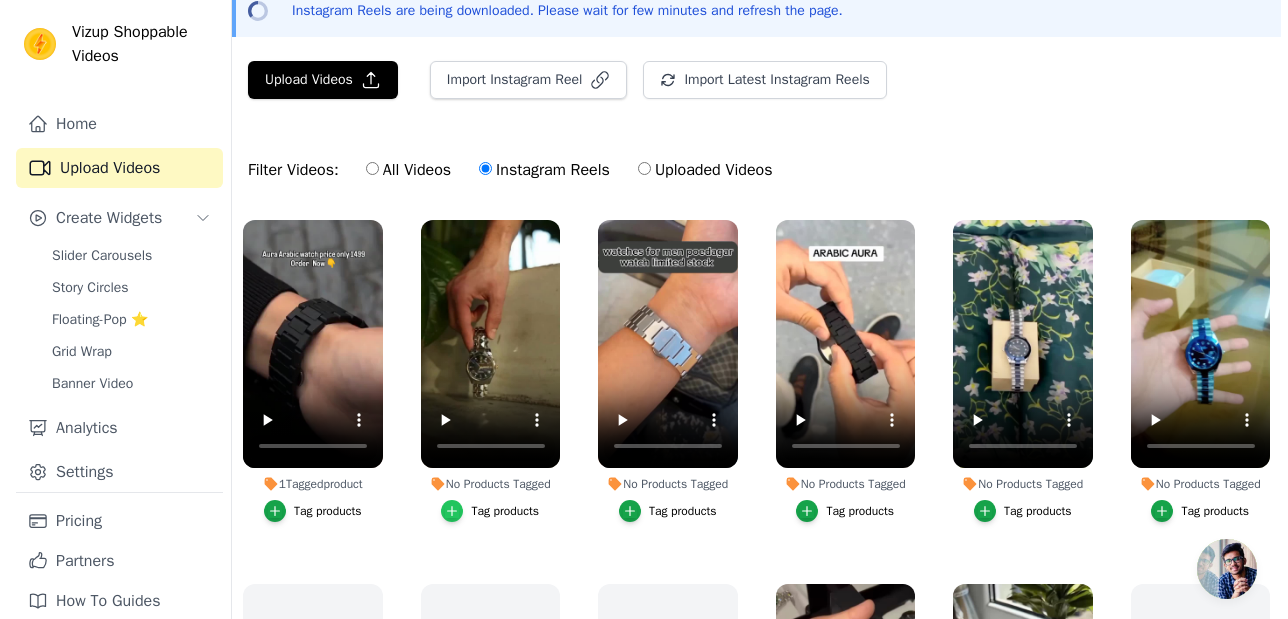 scroll, scrollTop: 0, scrollLeft: 0, axis: both 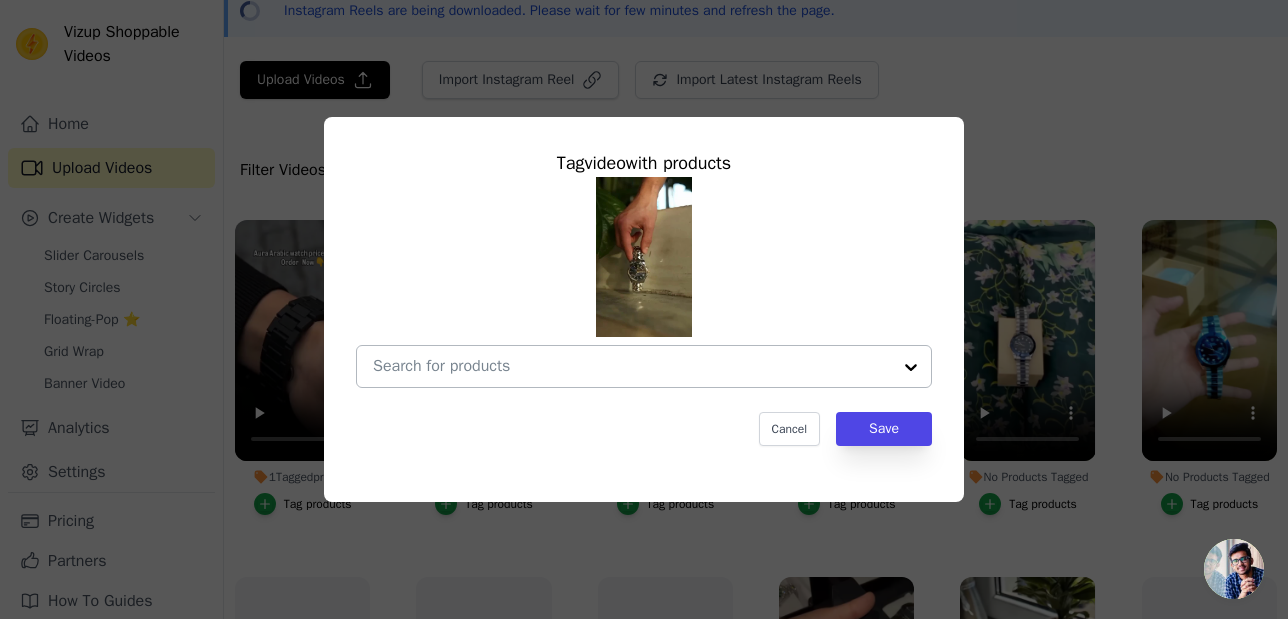 click on "No Products Tagged     Tag  video  with products                         Cancel   Save     Tag products" at bounding box center [632, 366] 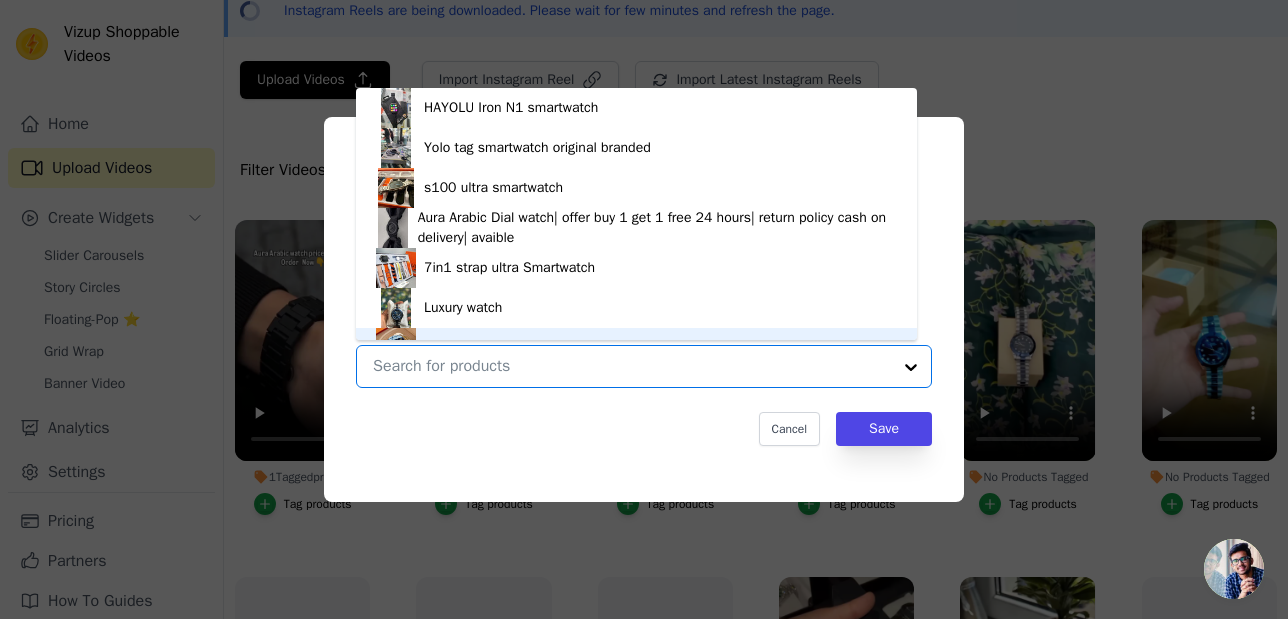 scroll, scrollTop: 28, scrollLeft: 0, axis: vertical 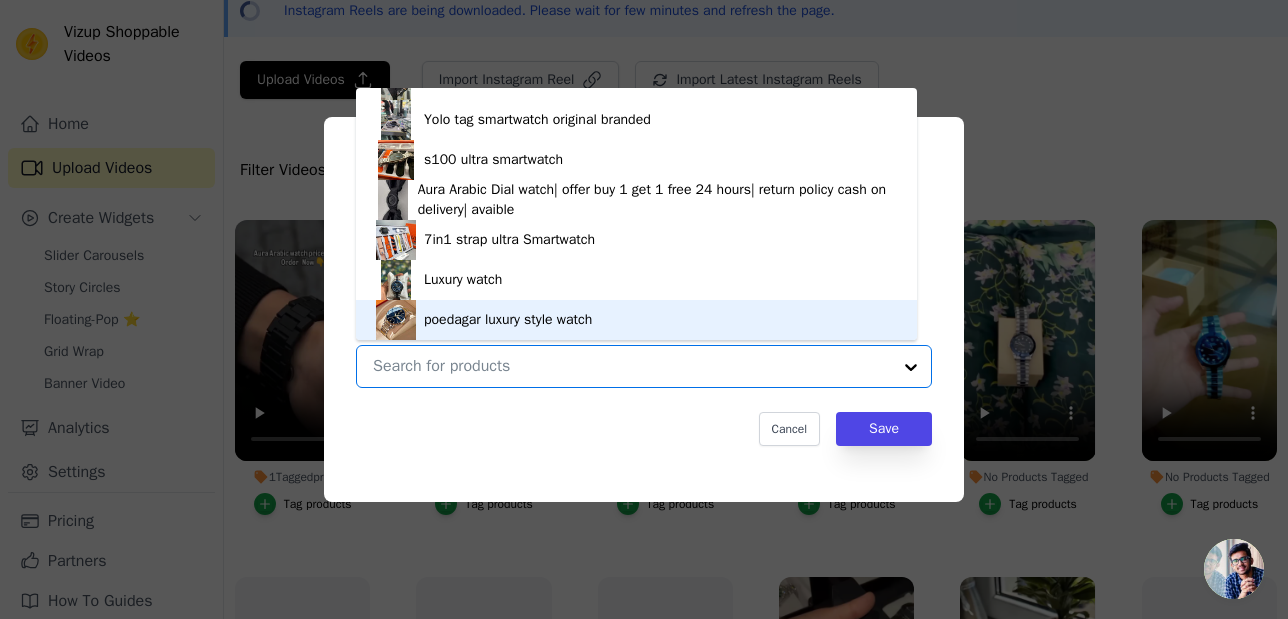 click on "poedagar luxury style watch" at bounding box center (508, 320) 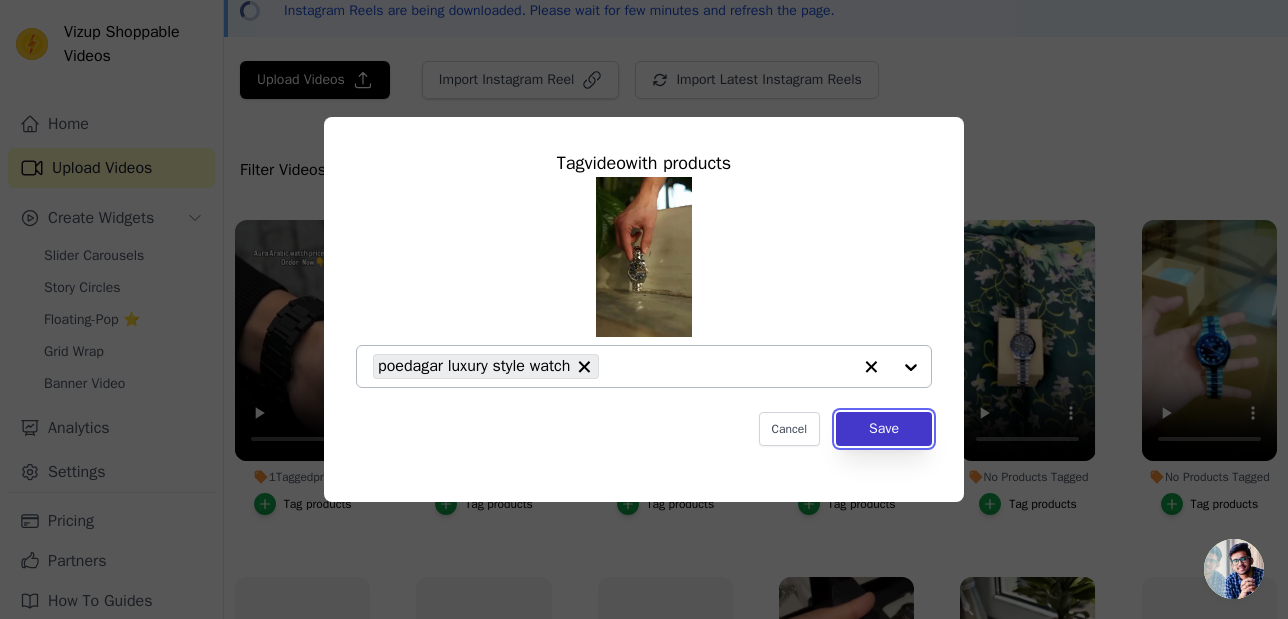 click on "Save" at bounding box center [884, 429] 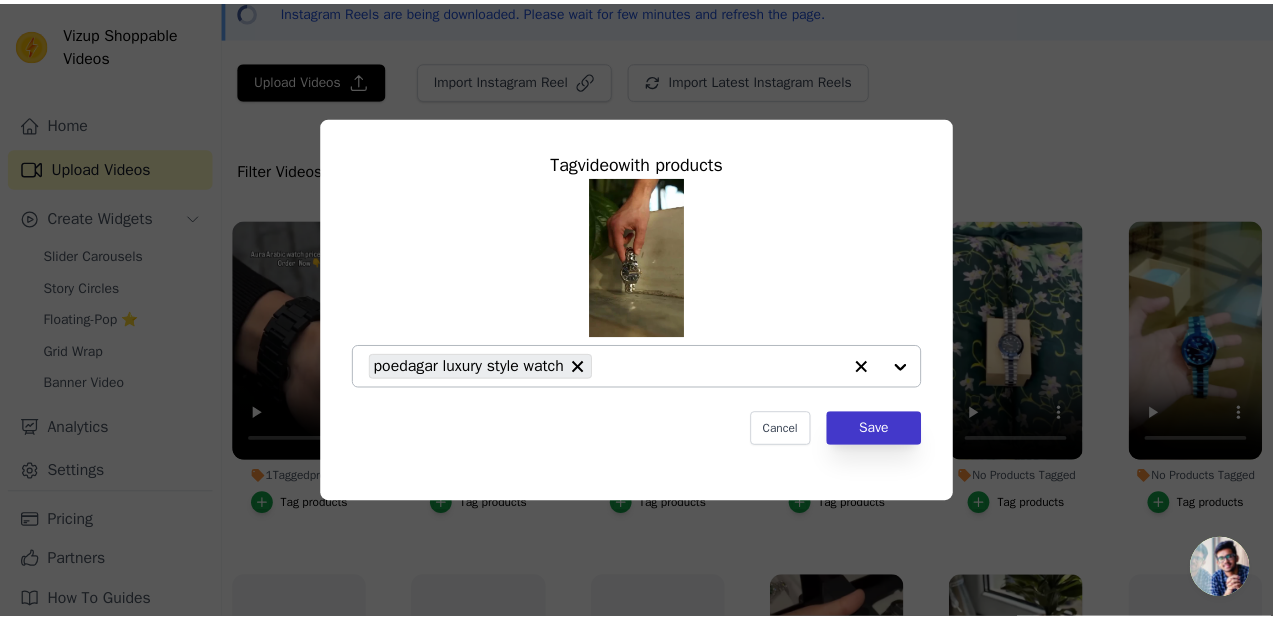 scroll, scrollTop: 95, scrollLeft: 0, axis: vertical 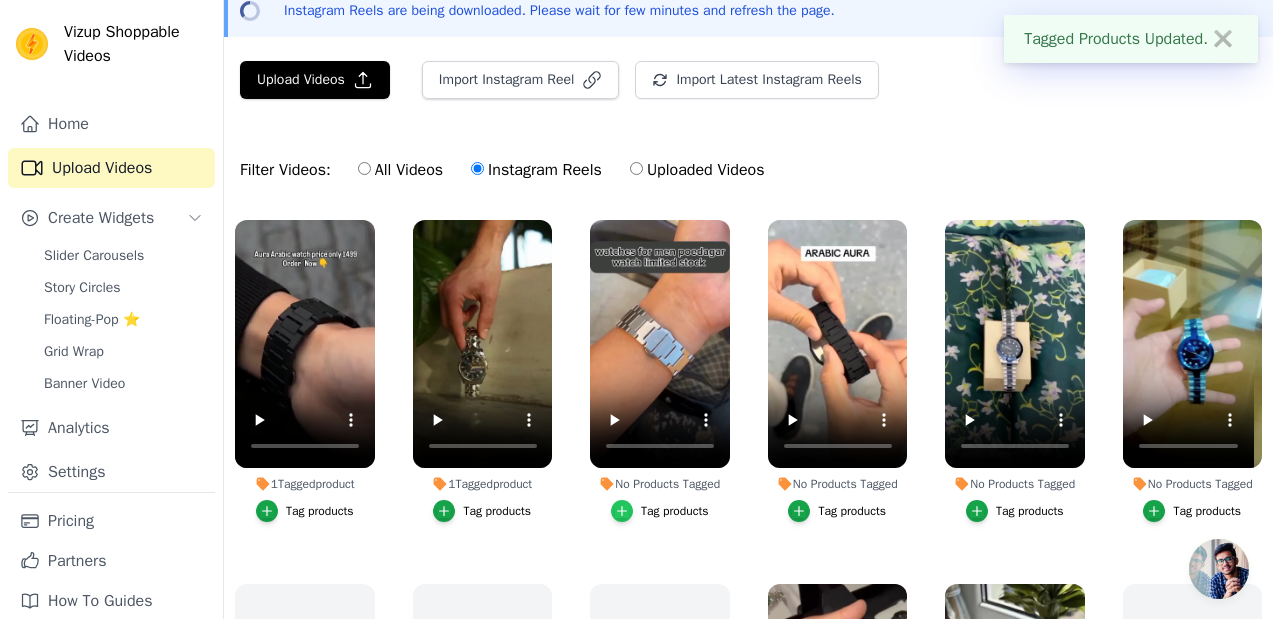 click 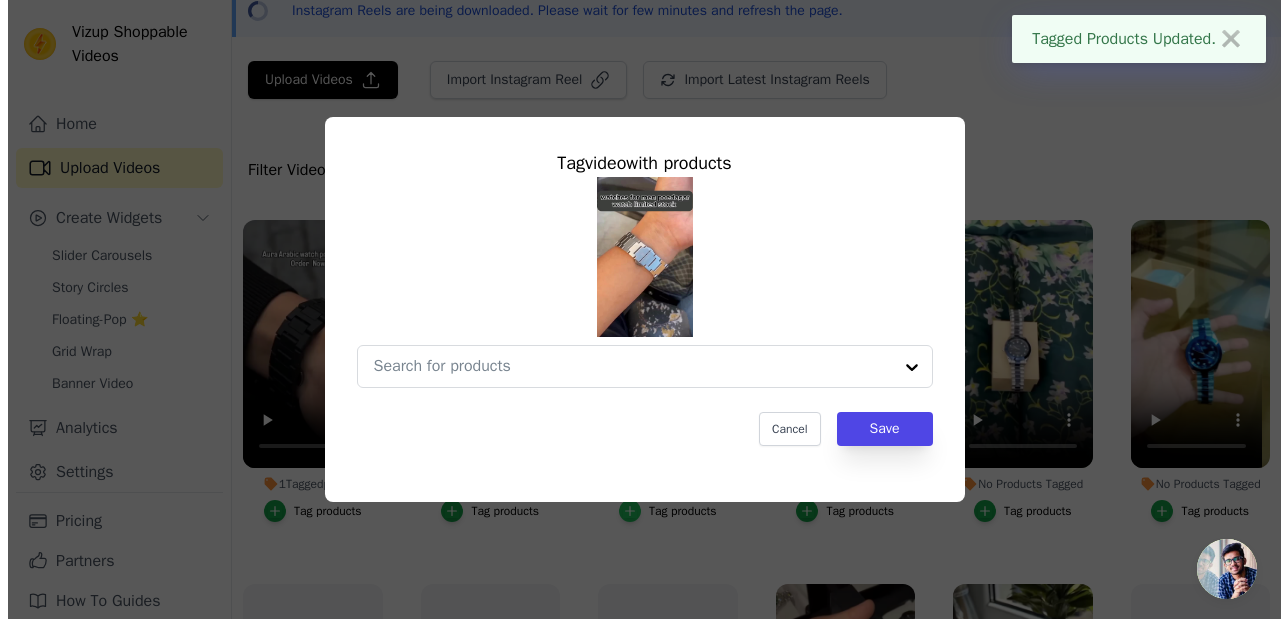 scroll, scrollTop: 0, scrollLeft: 0, axis: both 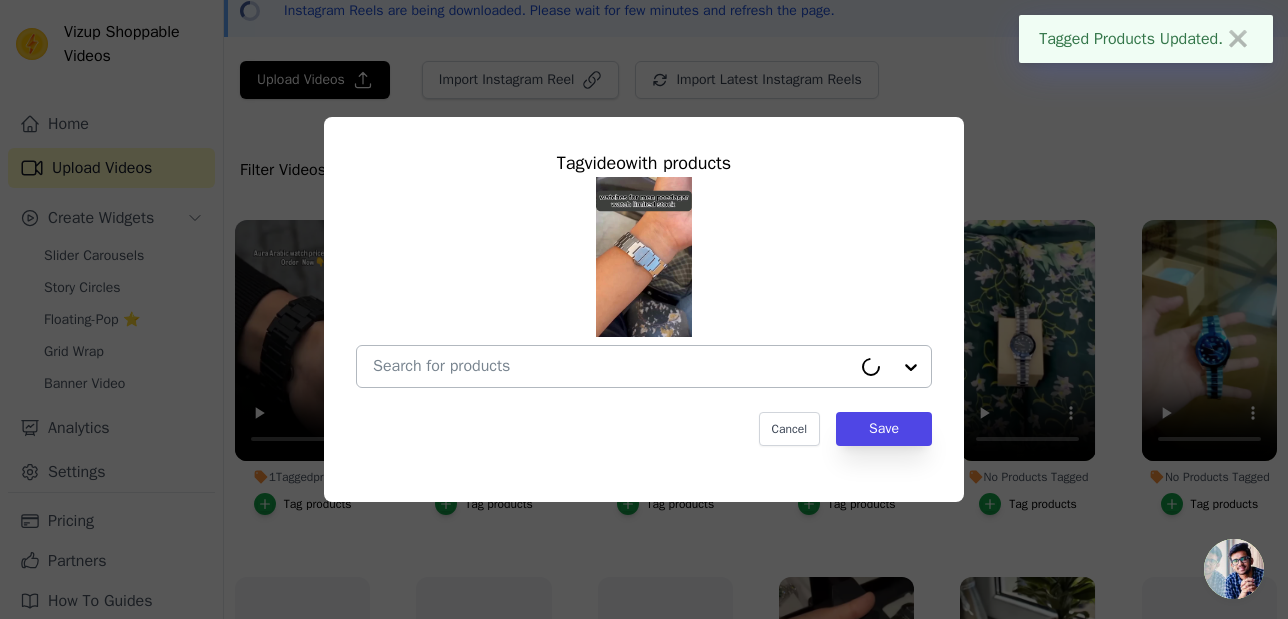 click on "No Products Tagged     Tag  video  with products                         Cancel   Save     Tag products" at bounding box center [612, 366] 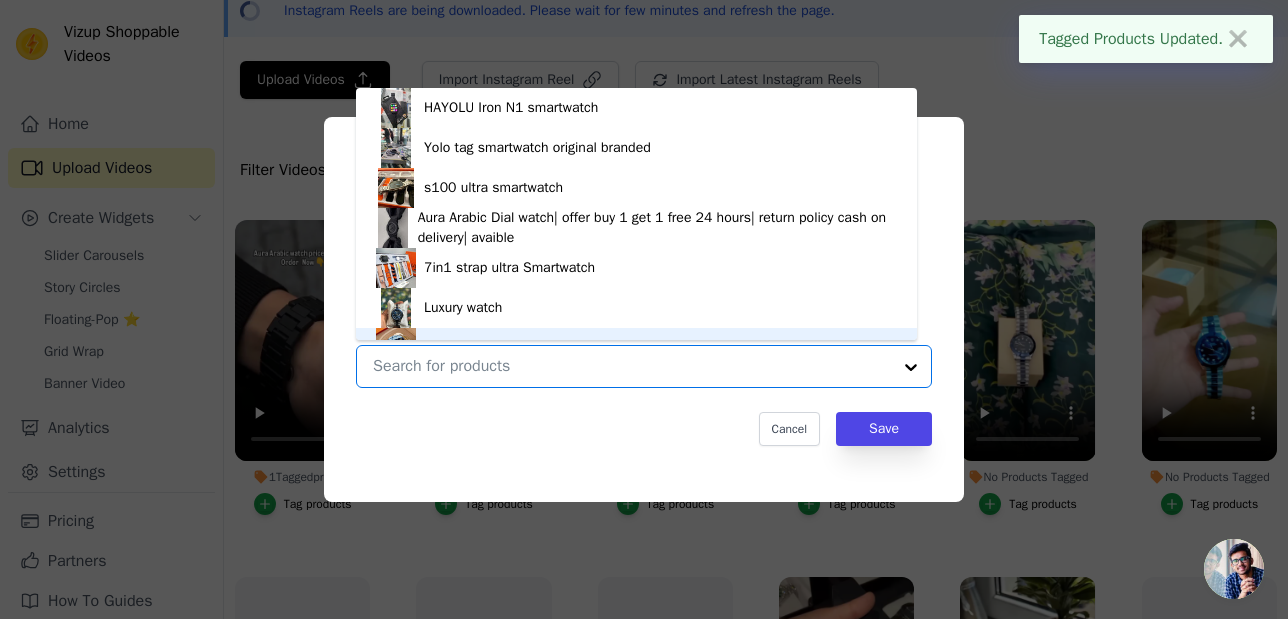 scroll, scrollTop: 28, scrollLeft: 0, axis: vertical 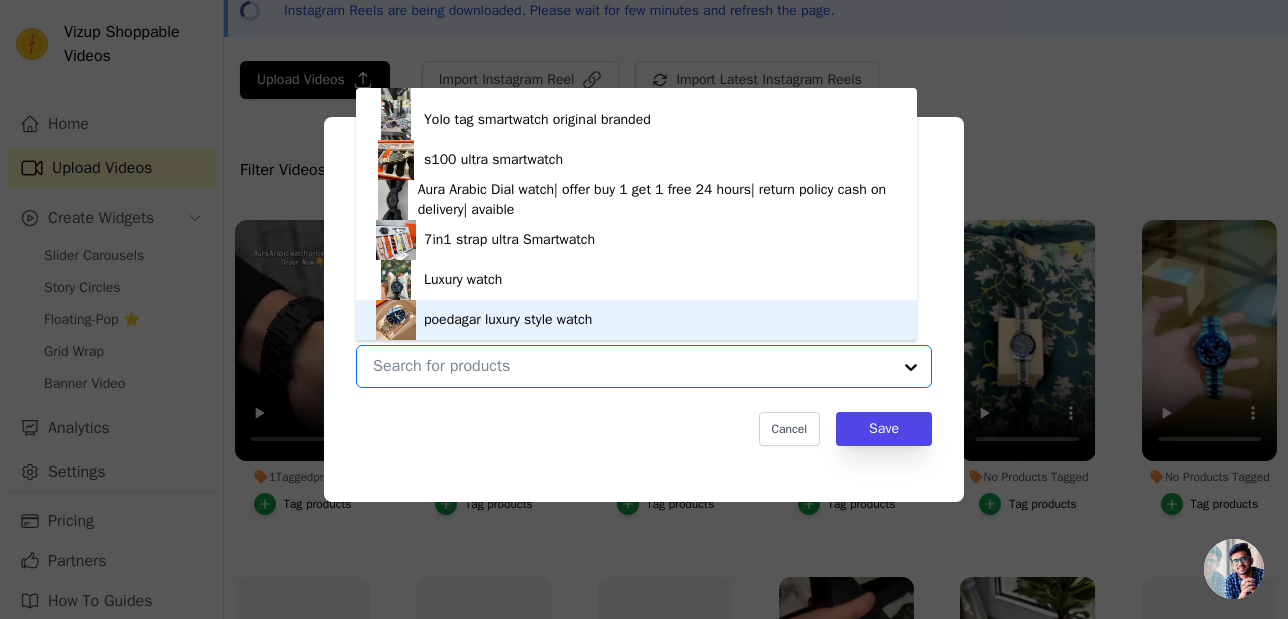 click on "poedagar luxury style watch" at bounding box center [508, 320] 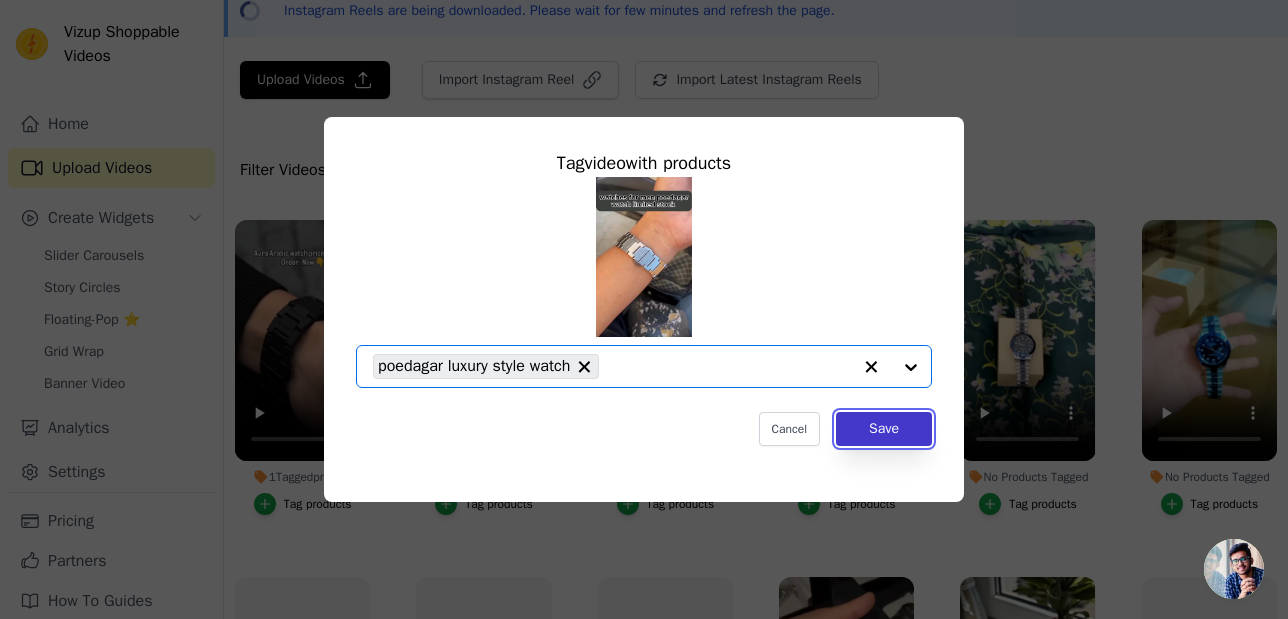 click on "Save" at bounding box center [884, 429] 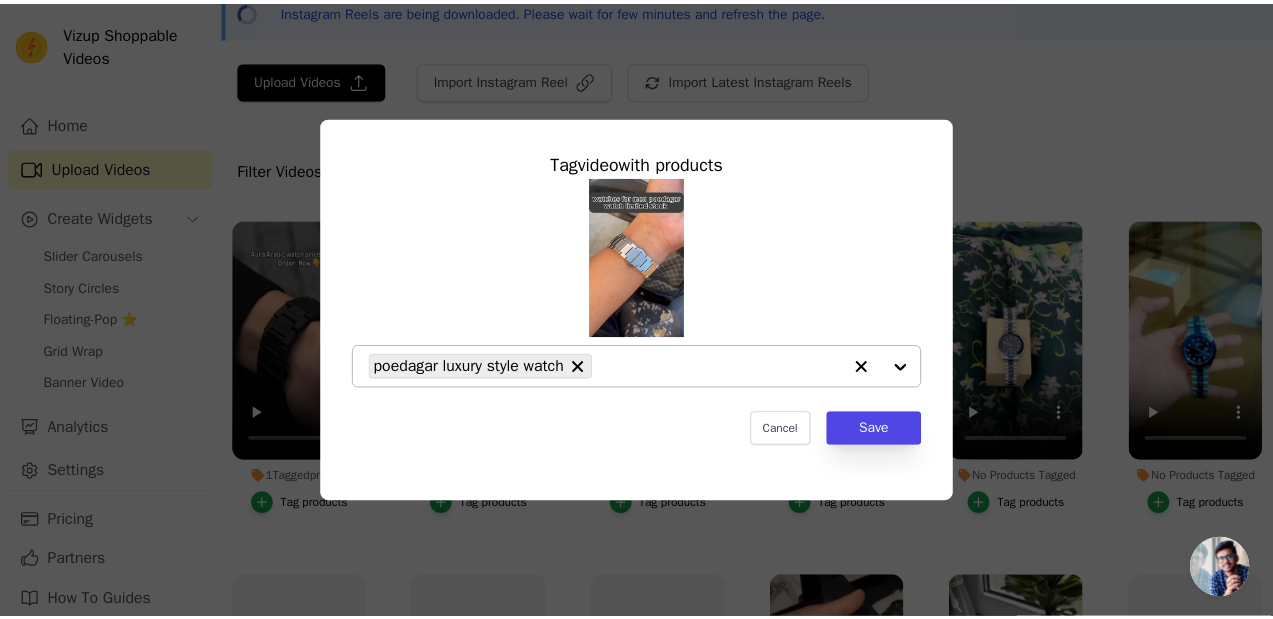 scroll, scrollTop: 95, scrollLeft: 0, axis: vertical 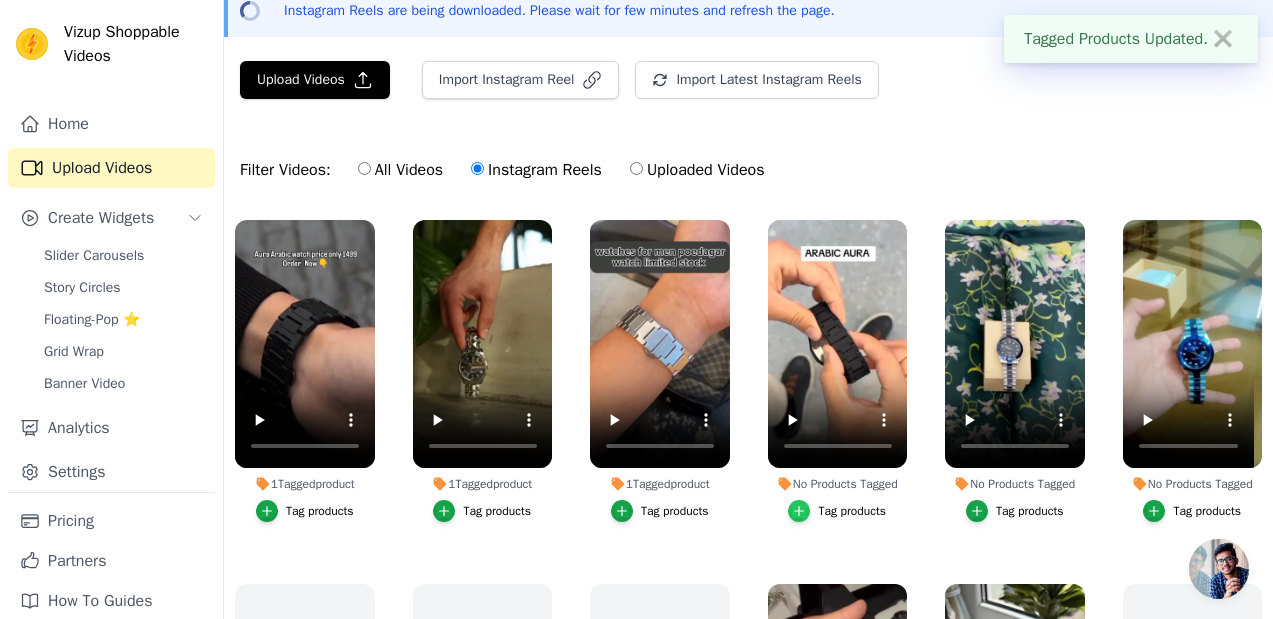click at bounding box center (799, 511) 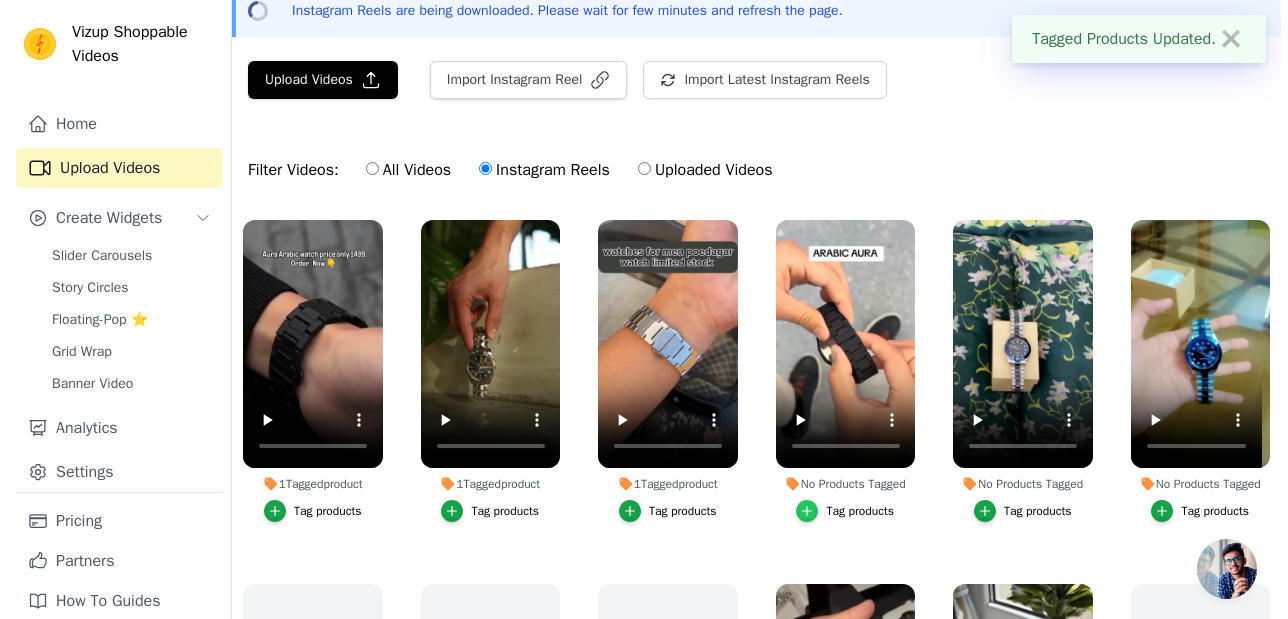 scroll, scrollTop: 0, scrollLeft: 0, axis: both 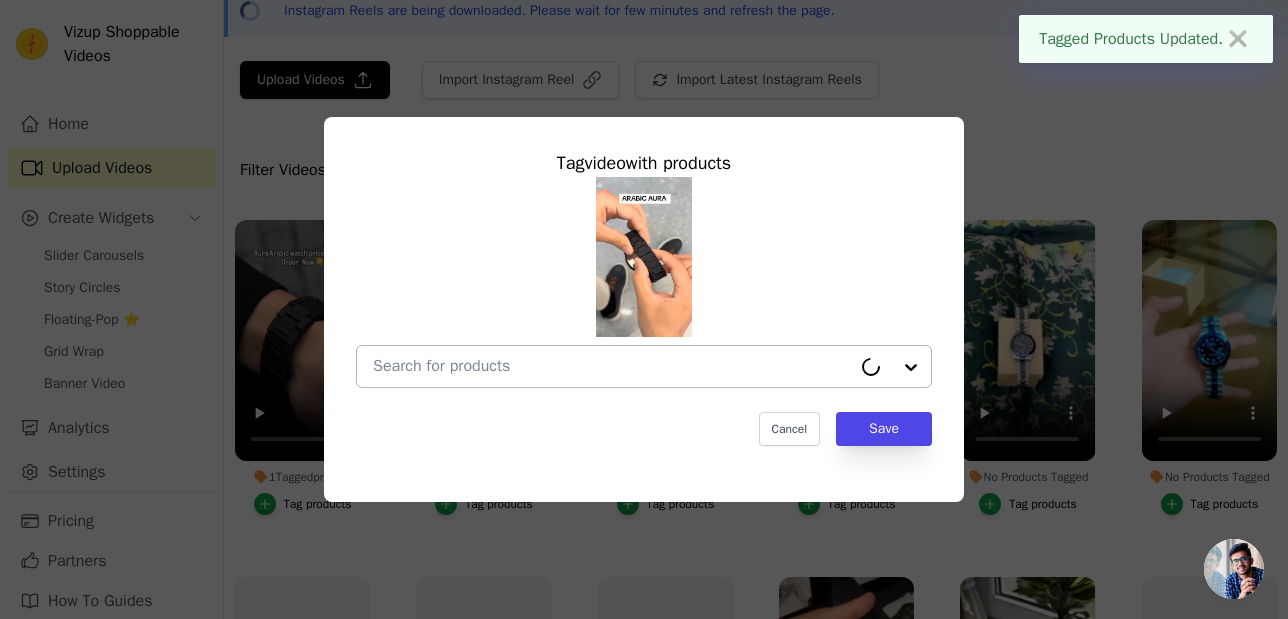 click on "No Products Tagged     Tag  video  with products                         Cancel   Save     Tag products" at bounding box center [612, 366] 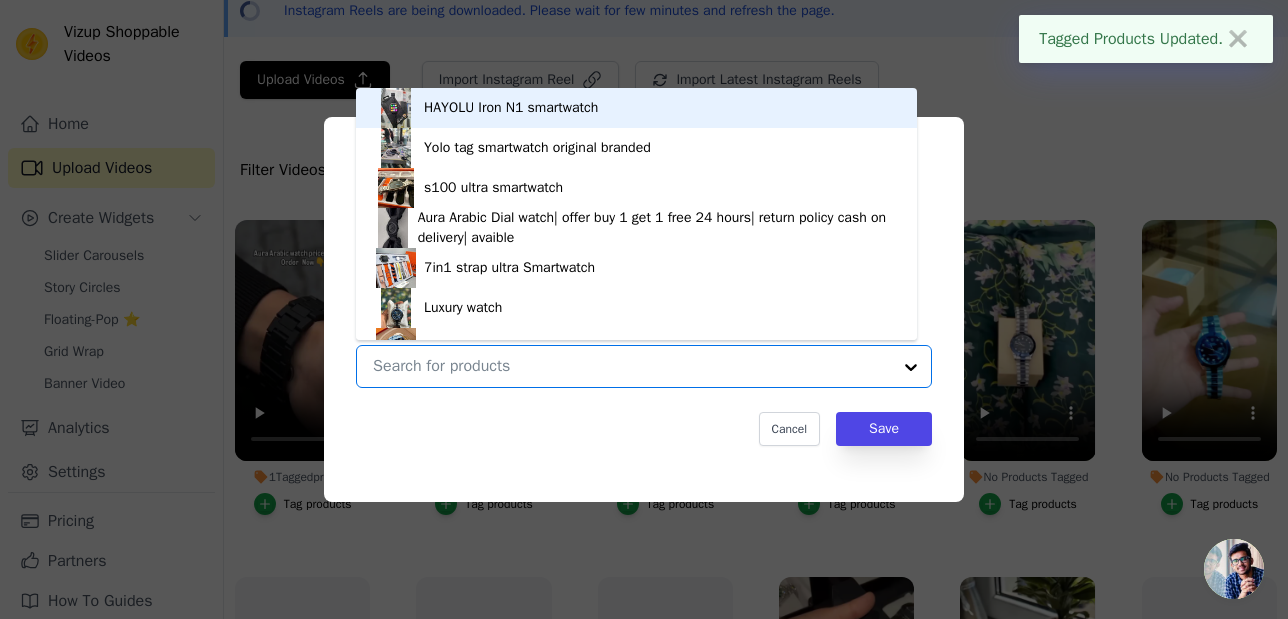 scroll, scrollTop: 28, scrollLeft: 0, axis: vertical 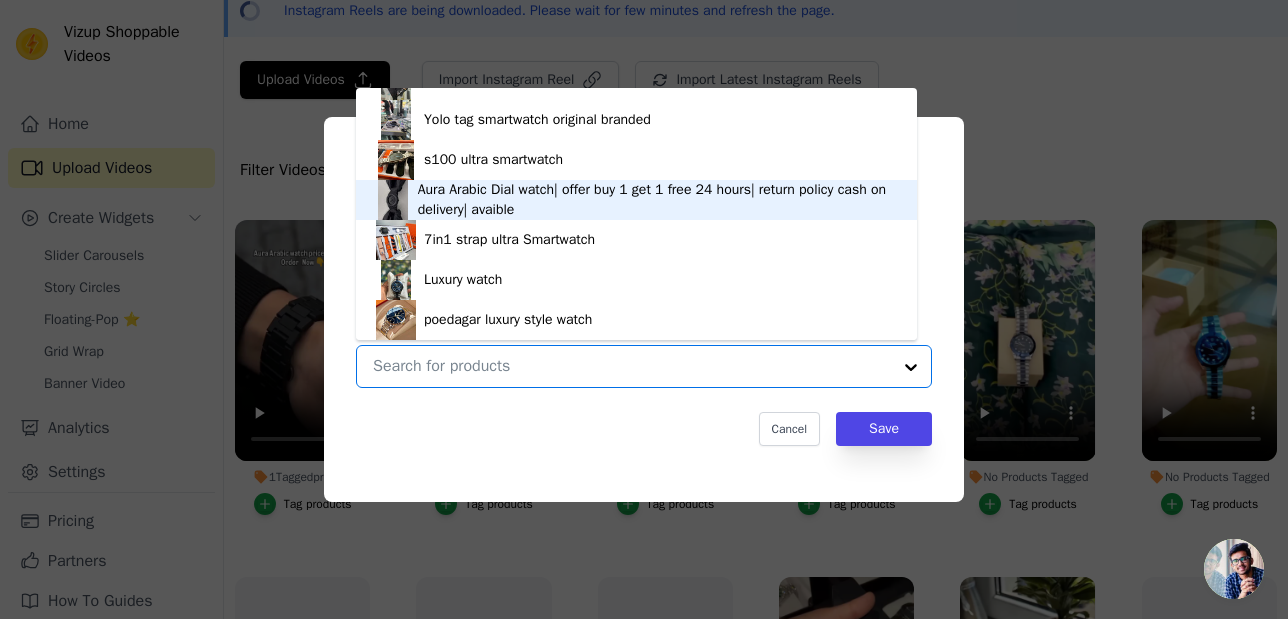 click on "Aura Arabic Dial watch| offer buy 1 get 1 free 24 hours| return policy cash on delivery| avaible" at bounding box center (657, 200) 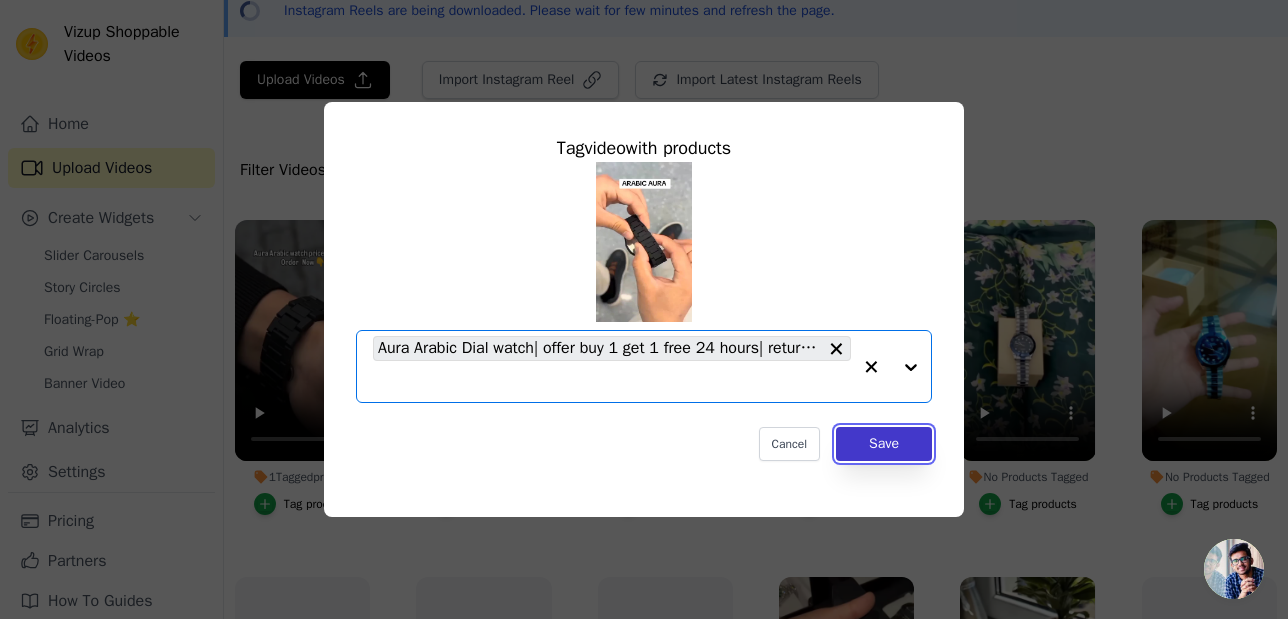 click on "Save" at bounding box center [884, 444] 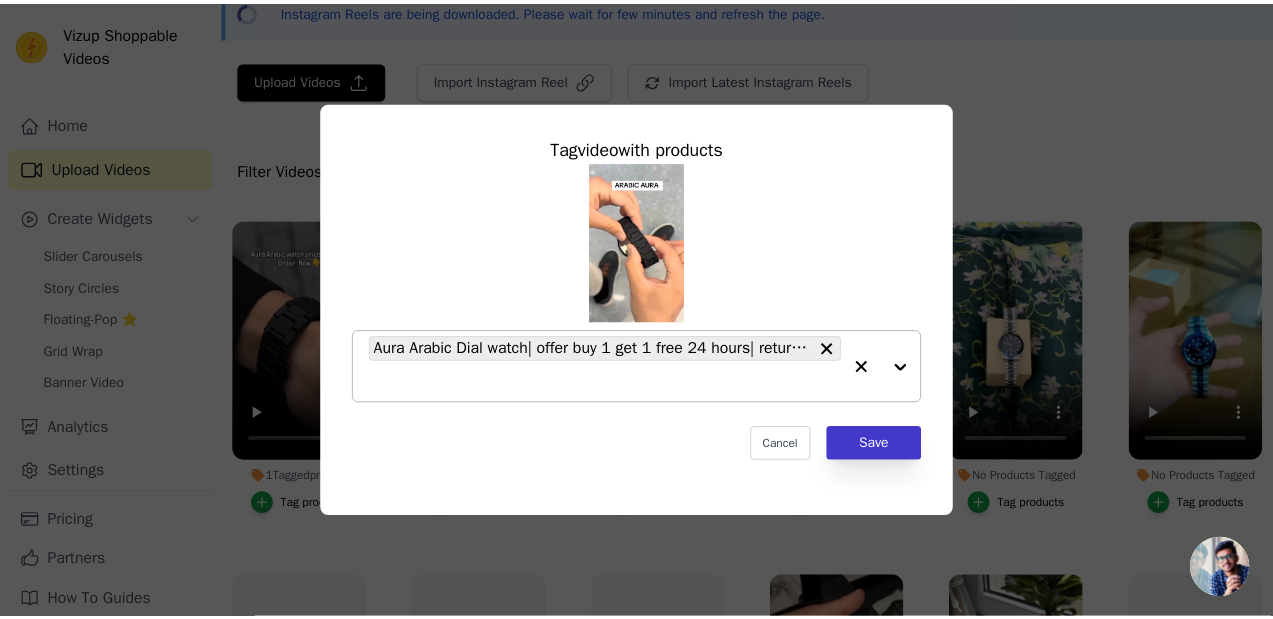 scroll, scrollTop: 95, scrollLeft: 0, axis: vertical 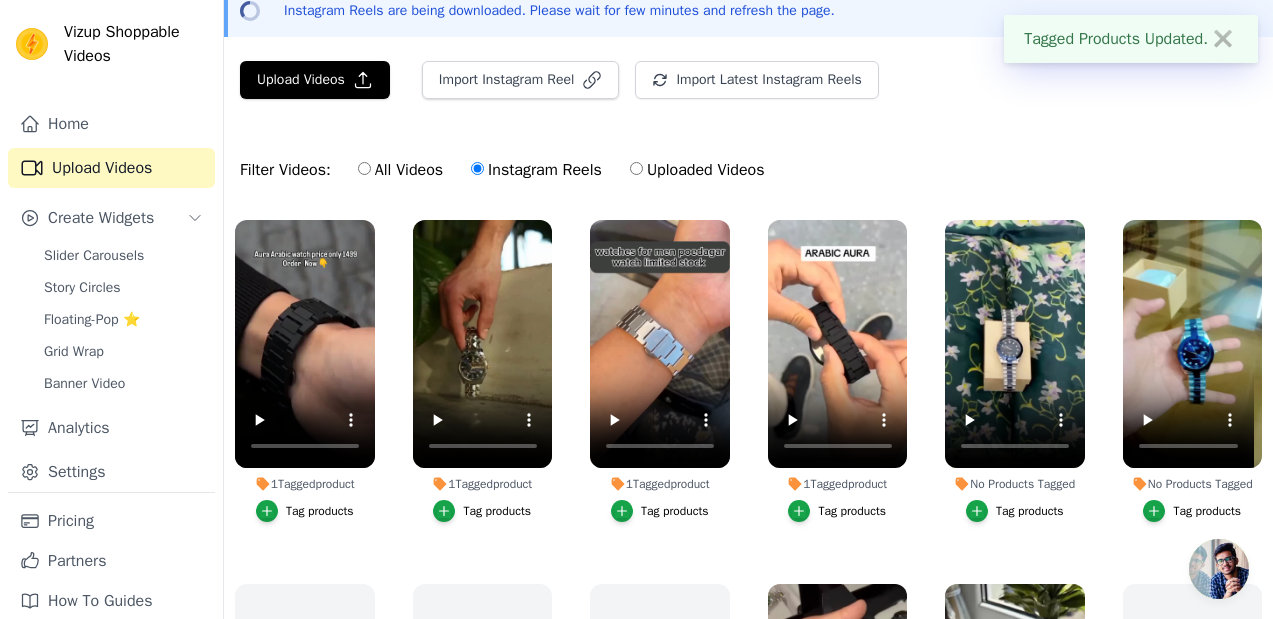 click on "Tag products" at bounding box center (1015, 511) 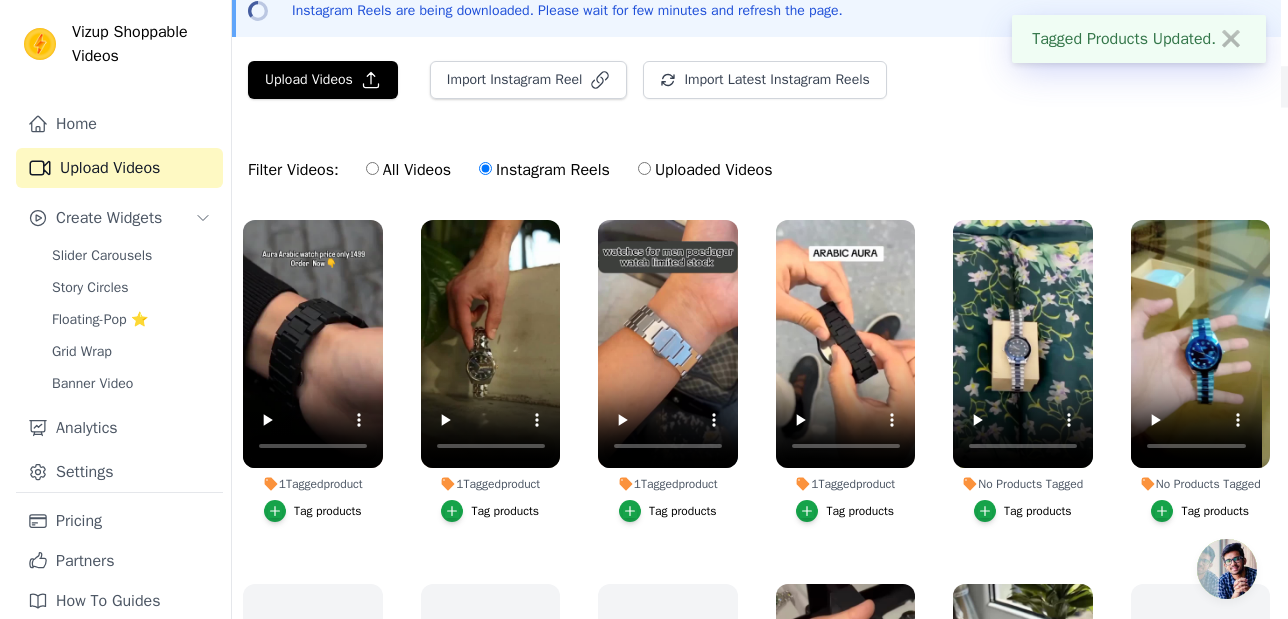 scroll, scrollTop: 0, scrollLeft: 0, axis: both 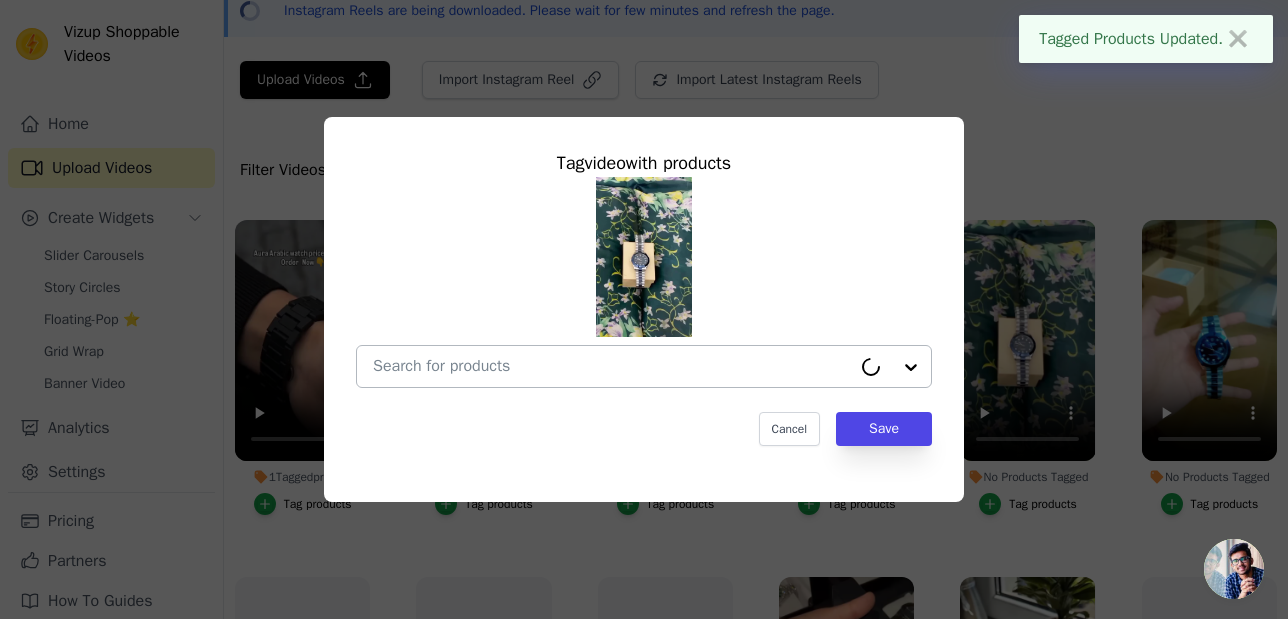 click on "No Products Tagged     Tag  video  with products                         Cancel   Save     Tag products" at bounding box center [612, 366] 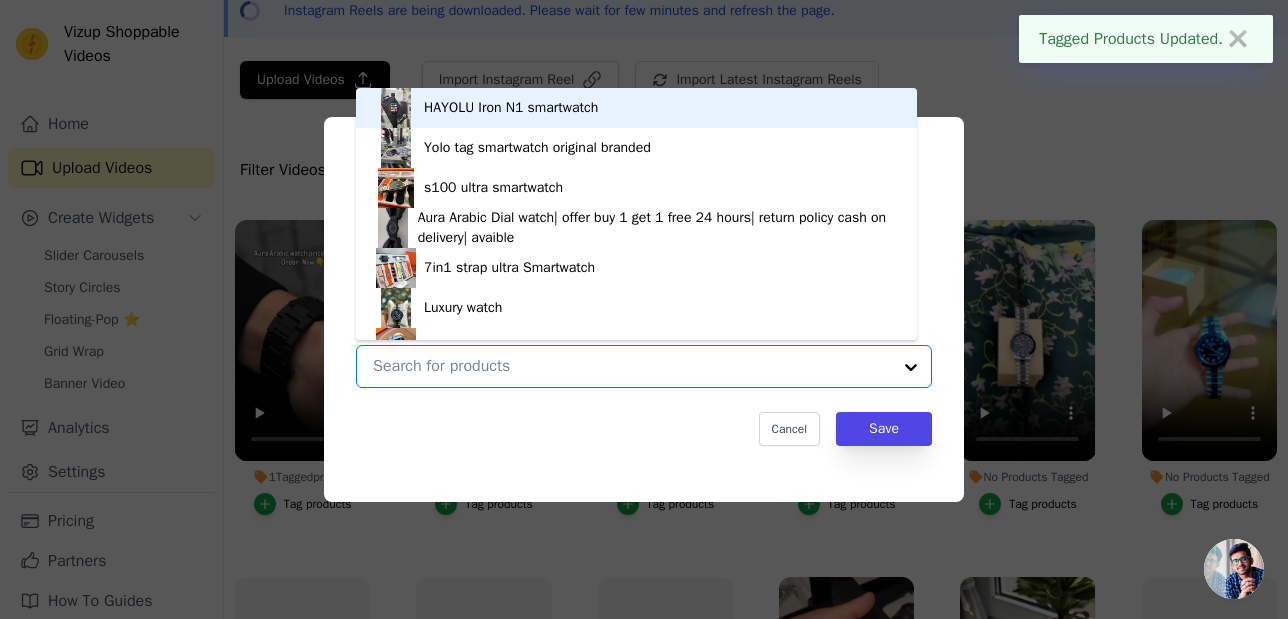 scroll, scrollTop: 28, scrollLeft: 0, axis: vertical 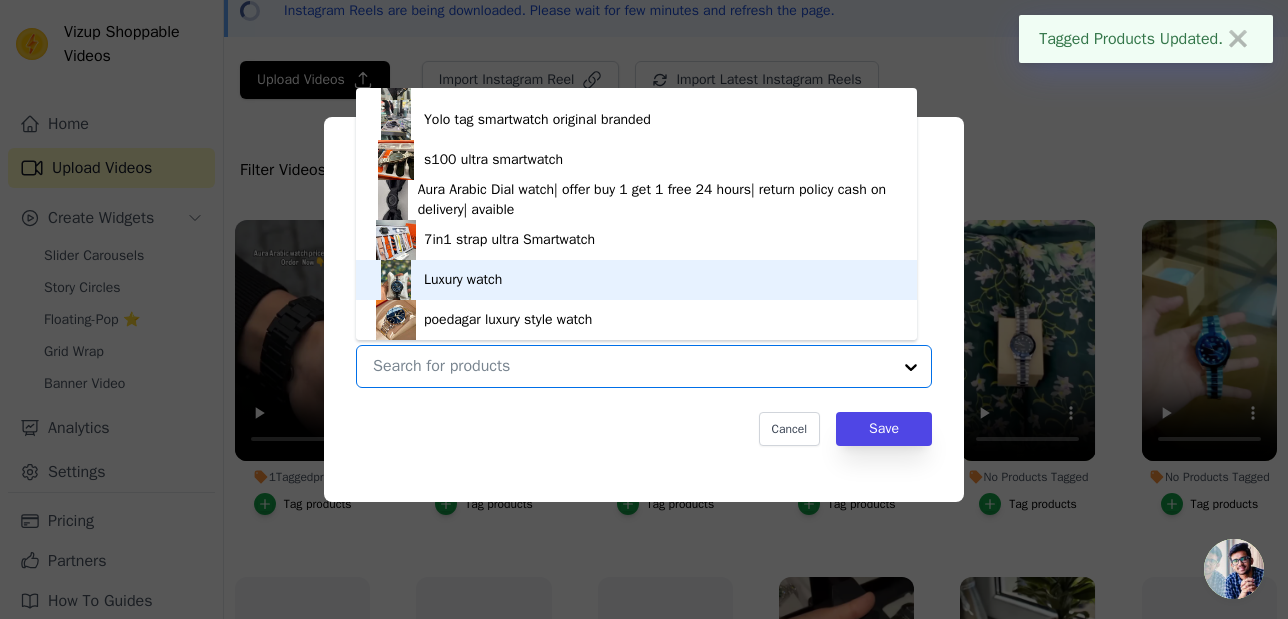click on "Luxury watch" at bounding box center (636, 280) 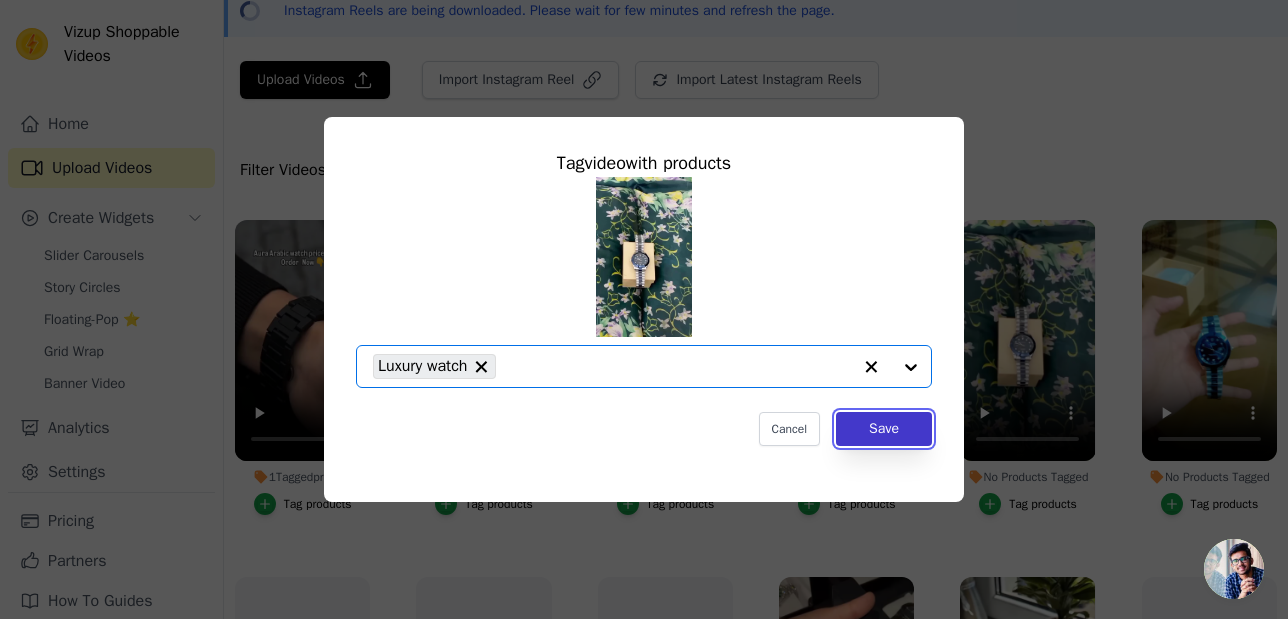 click on "Save" at bounding box center [884, 429] 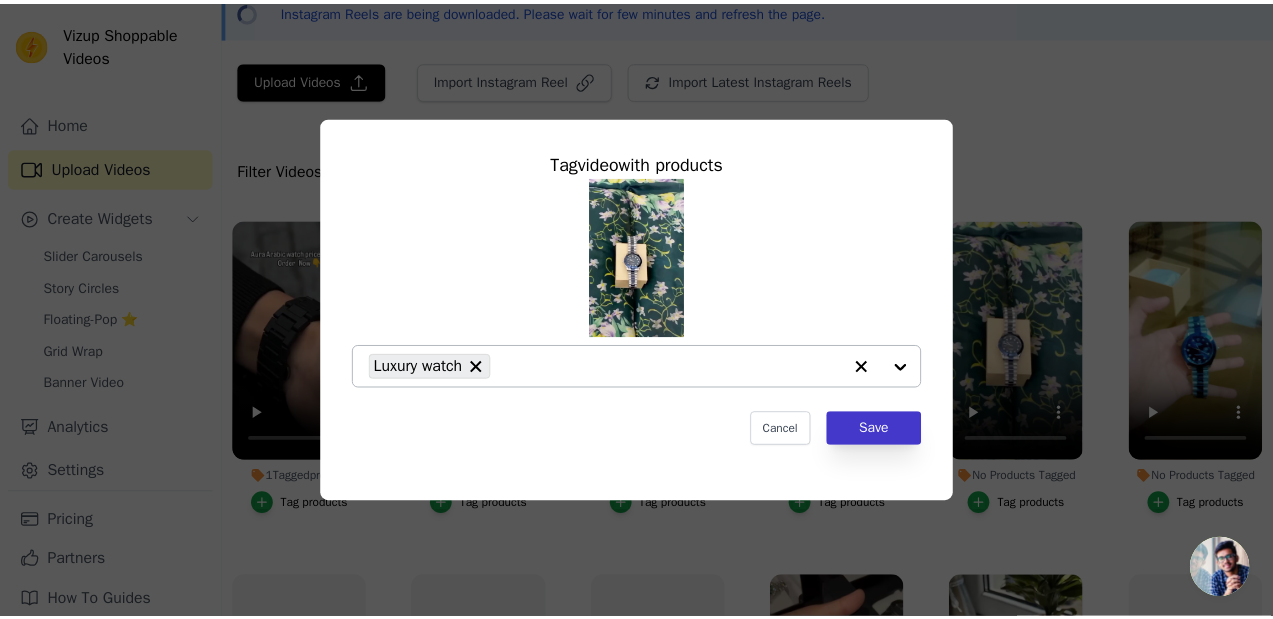 scroll, scrollTop: 95, scrollLeft: 0, axis: vertical 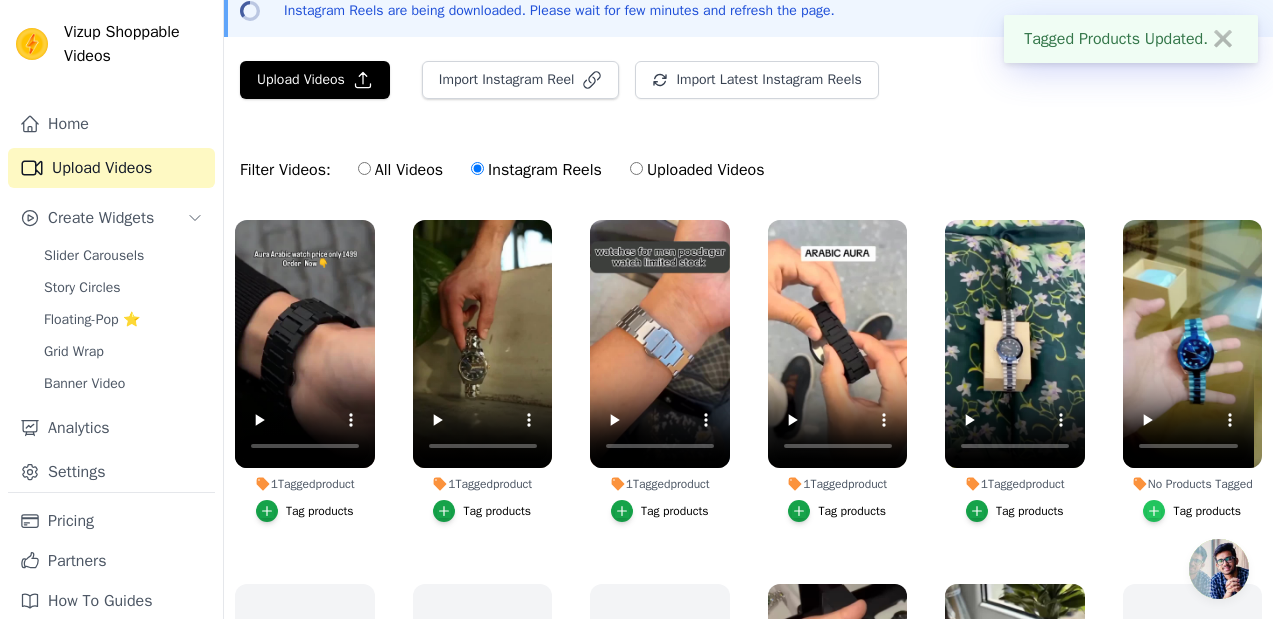 click 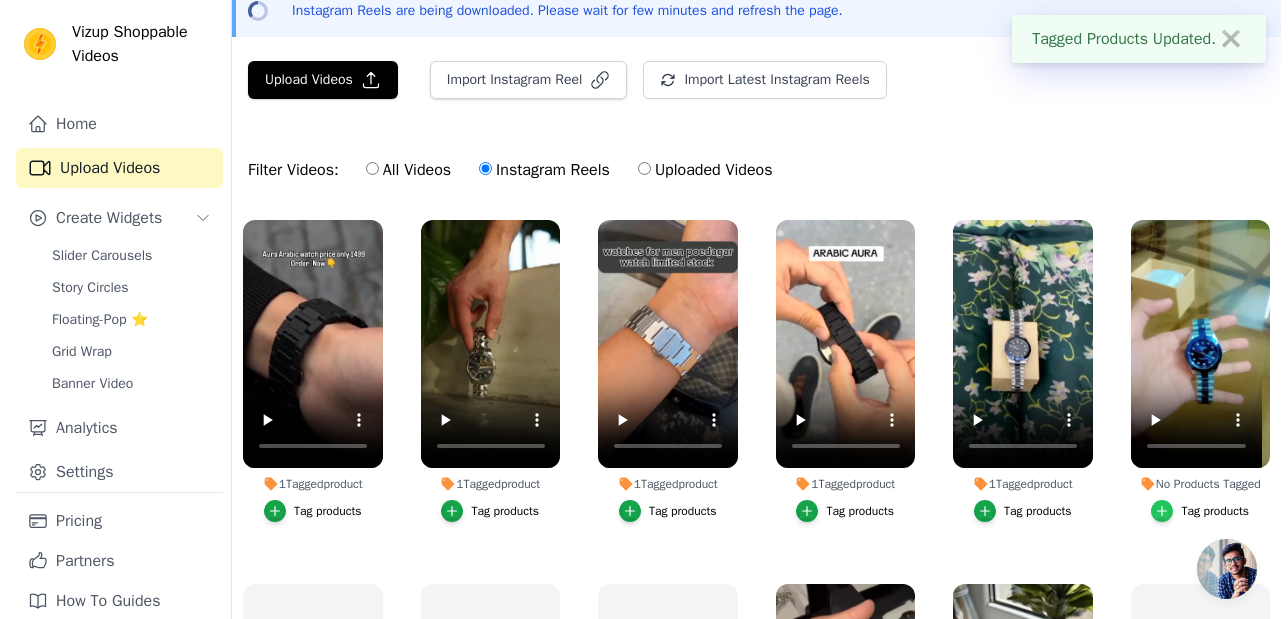 scroll, scrollTop: 0, scrollLeft: 0, axis: both 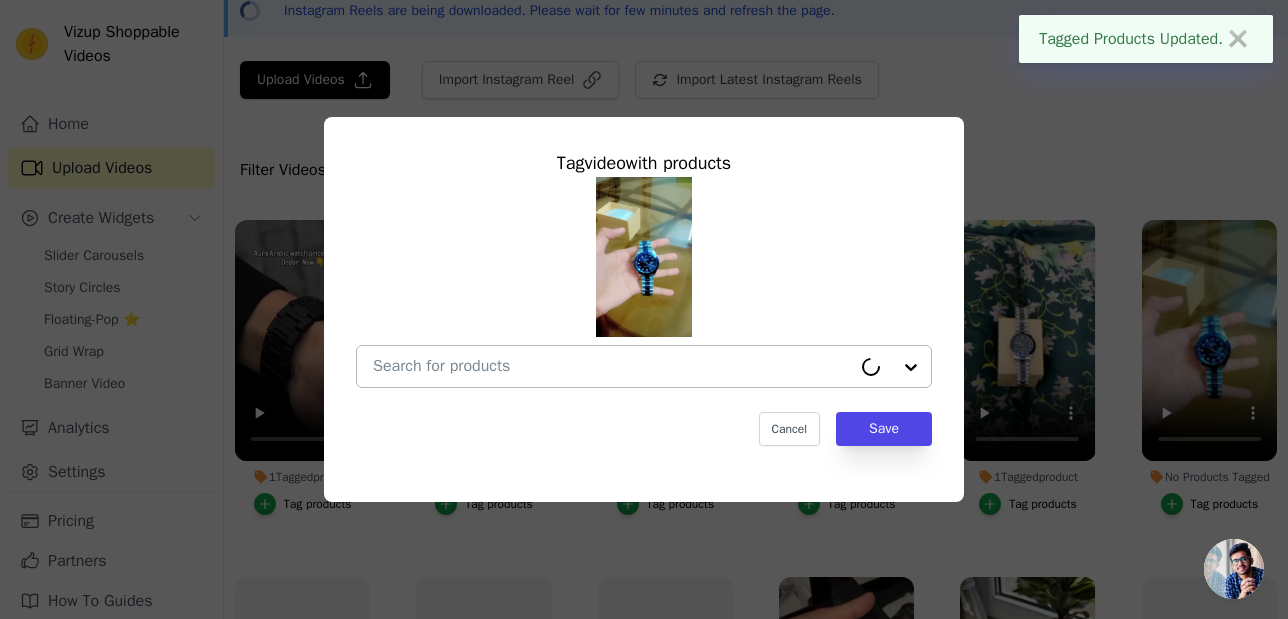 drag, startPoint x: 647, startPoint y: 385, endPoint x: 630, endPoint y: 364, distance: 27.018513 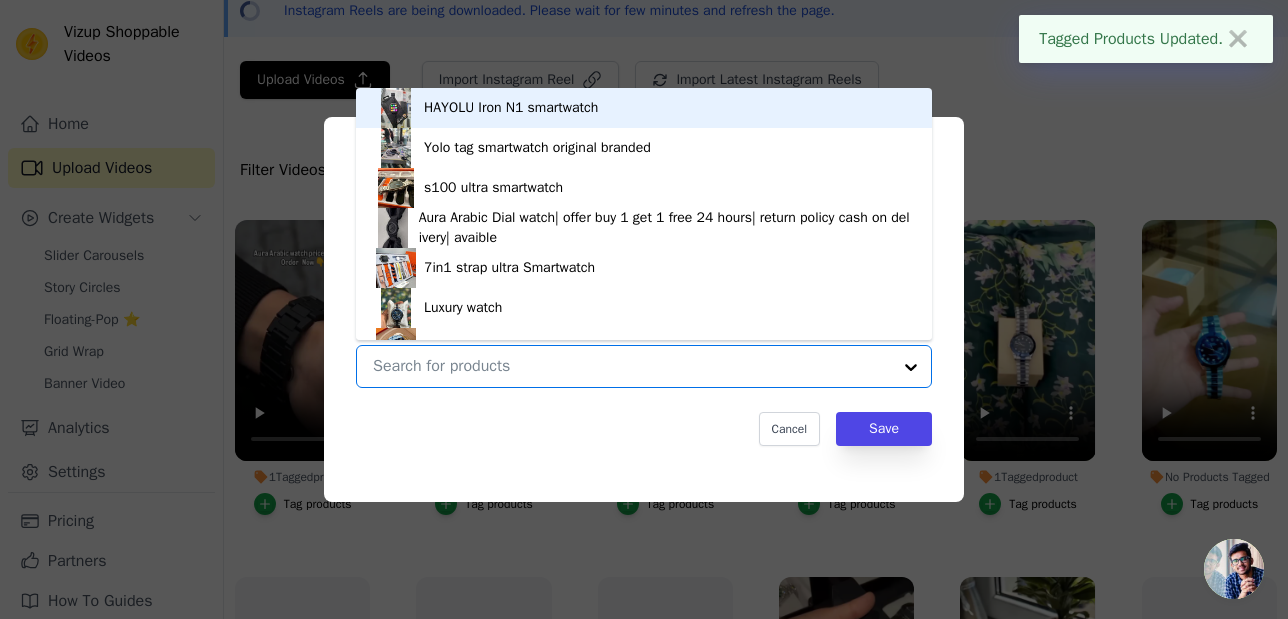 scroll, scrollTop: 28, scrollLeft: 0, axis: vertical 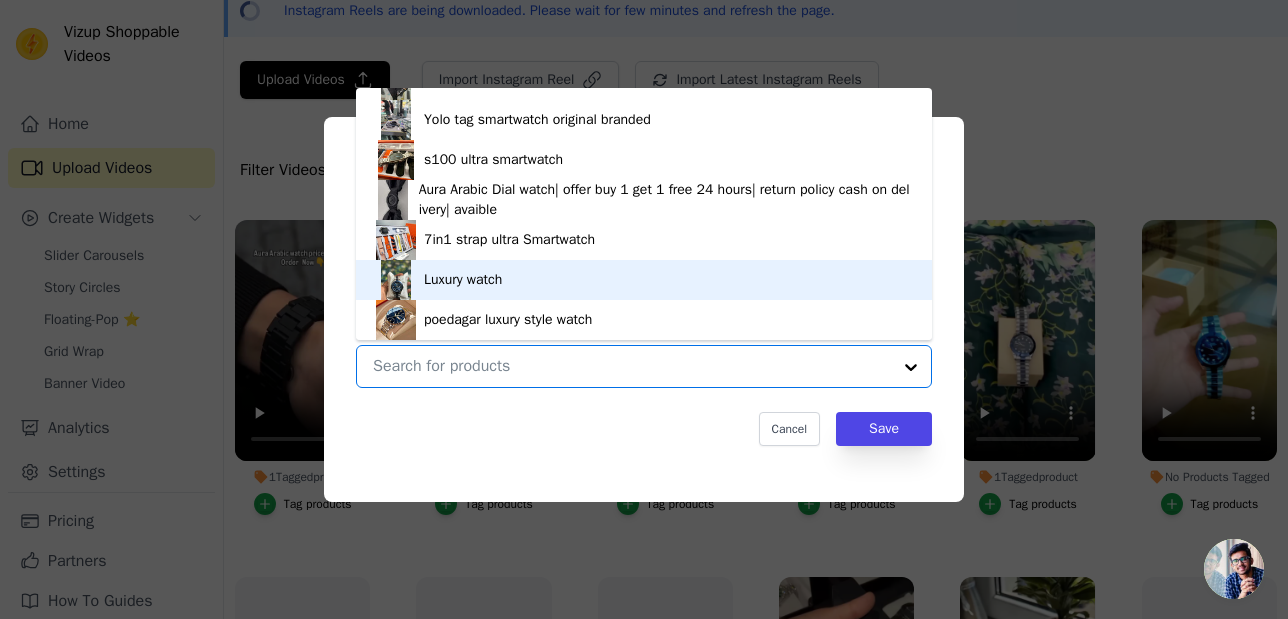 click on "Luxury watch" at bounding box center (644, 280) 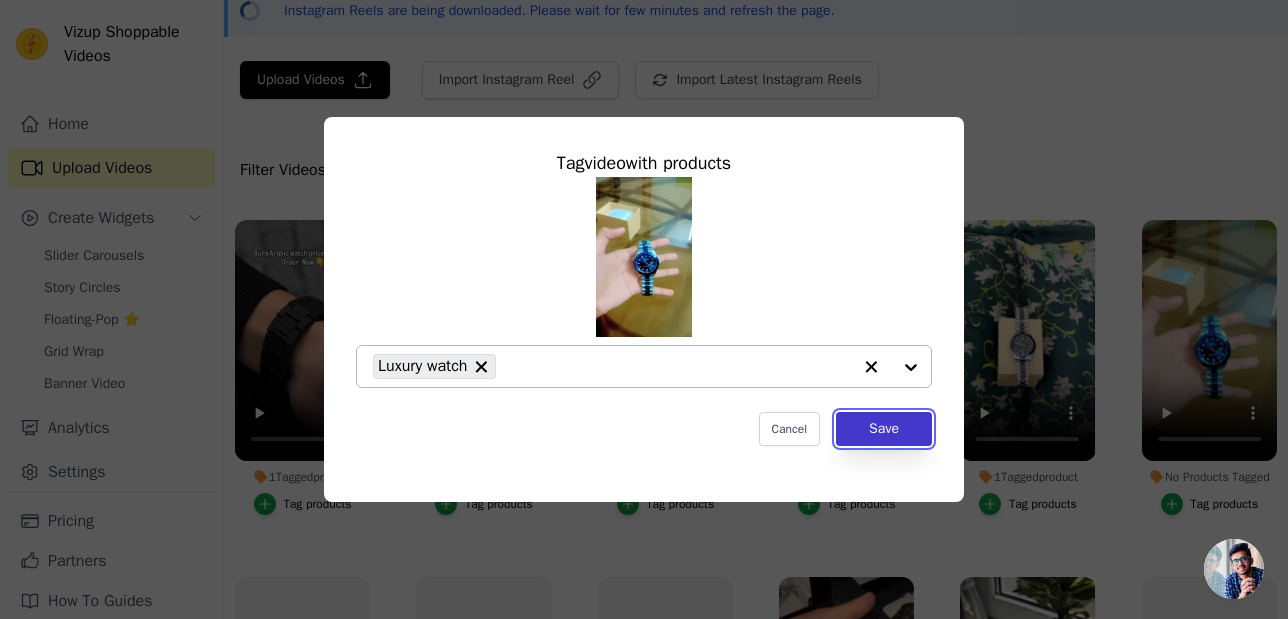 click on "Save" at bounding box center [884, 429] 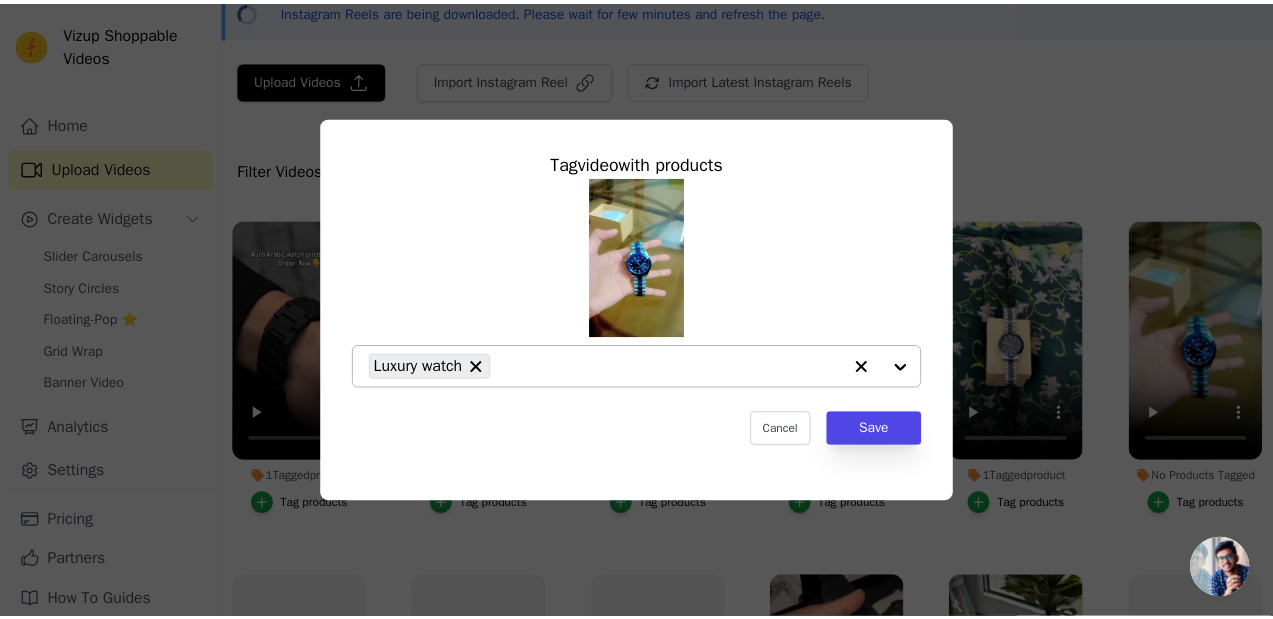 scroll, scrollTop: 95, scrollLeft: 0, axis: vertical 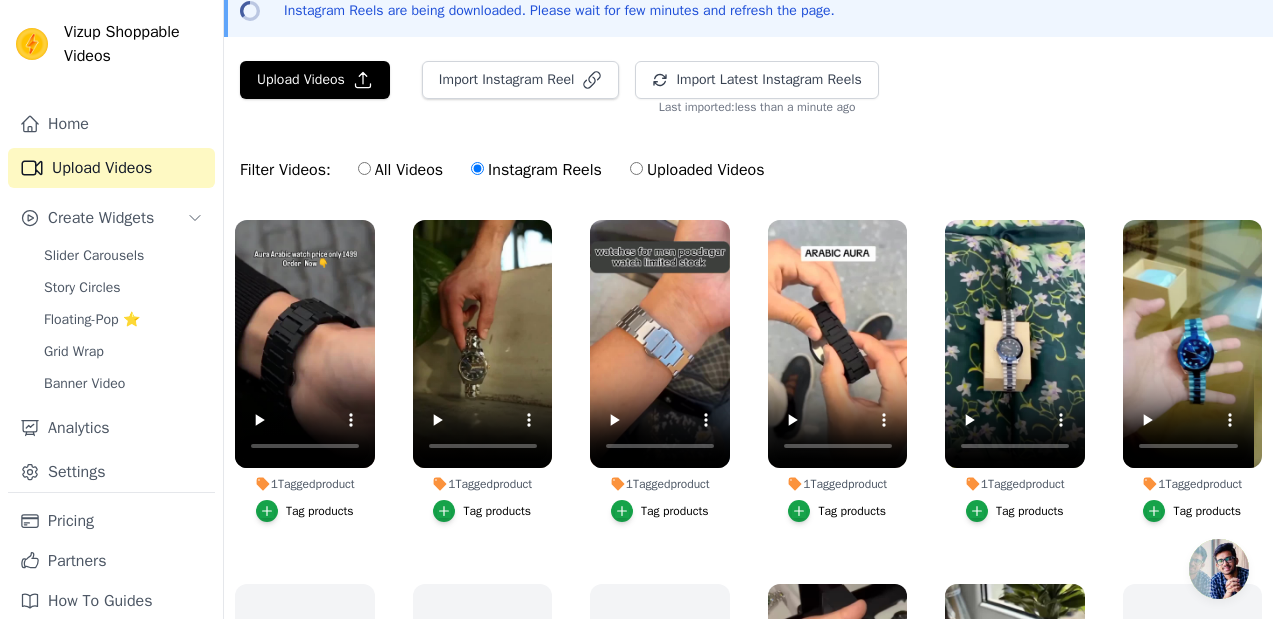 click on "Filter Videos:
All Videos
Instagram Reels
Uploaded Videos" at bounding box center [507, 170] 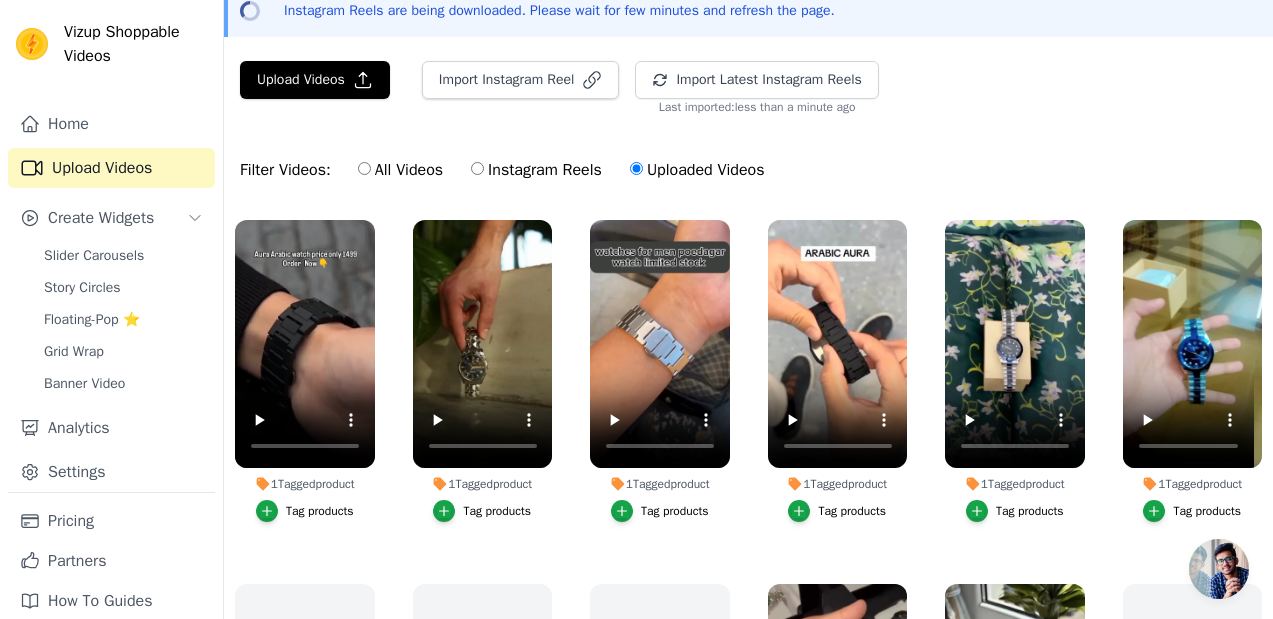 scroll, scrollTop: 0, scrollLeft: 0, axis: both 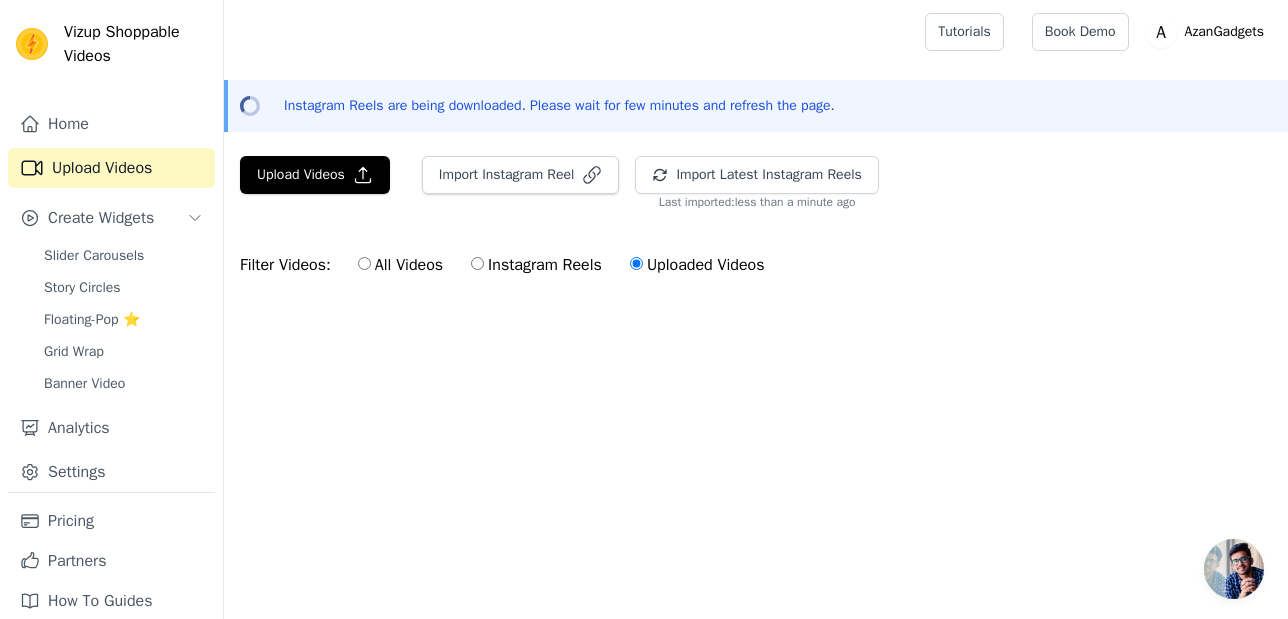 click on "All Videos" at bounding box center [400, 265] 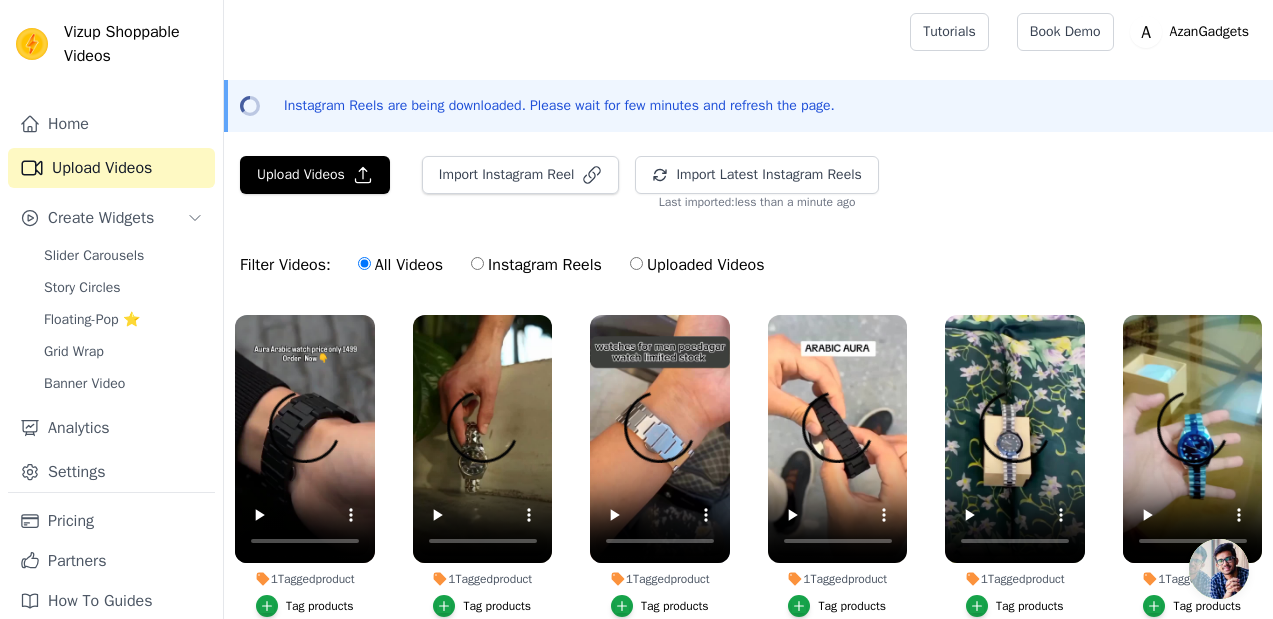click on "All Videos
Instagram Reels
Uploaded Videos" at bounding box center (561, 265) 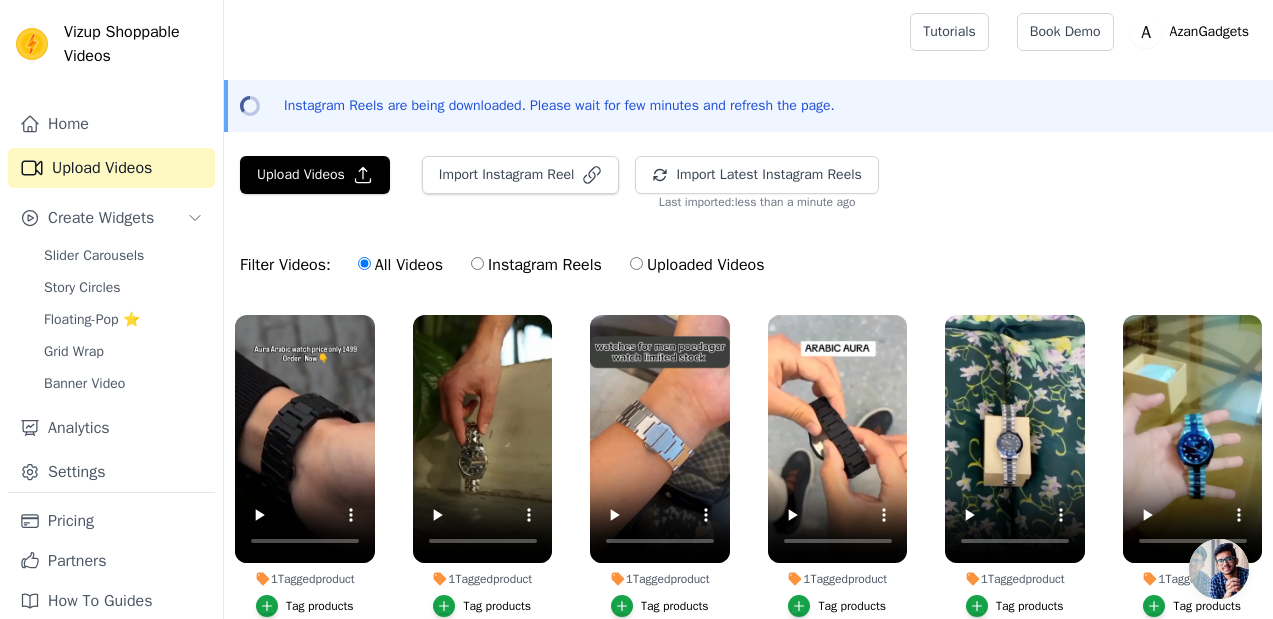 click on "Instagram Reels" at bounding box center [536, 265] 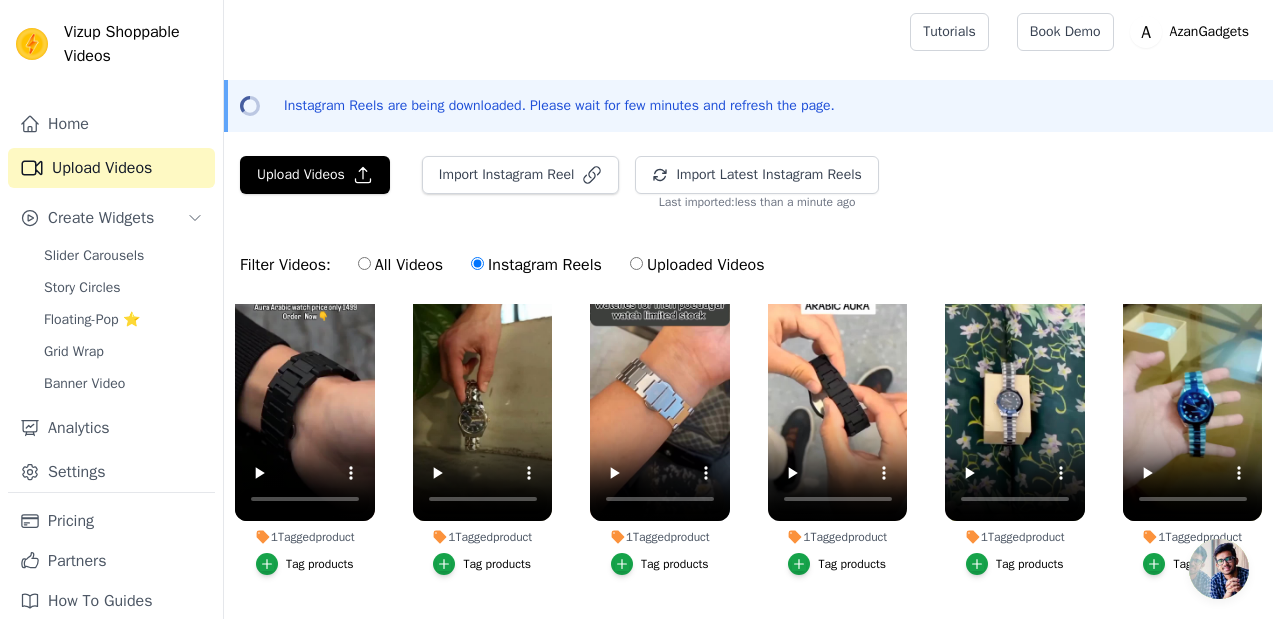 scroll, scrollTop: 0, scrollLeft: 0, axis: both 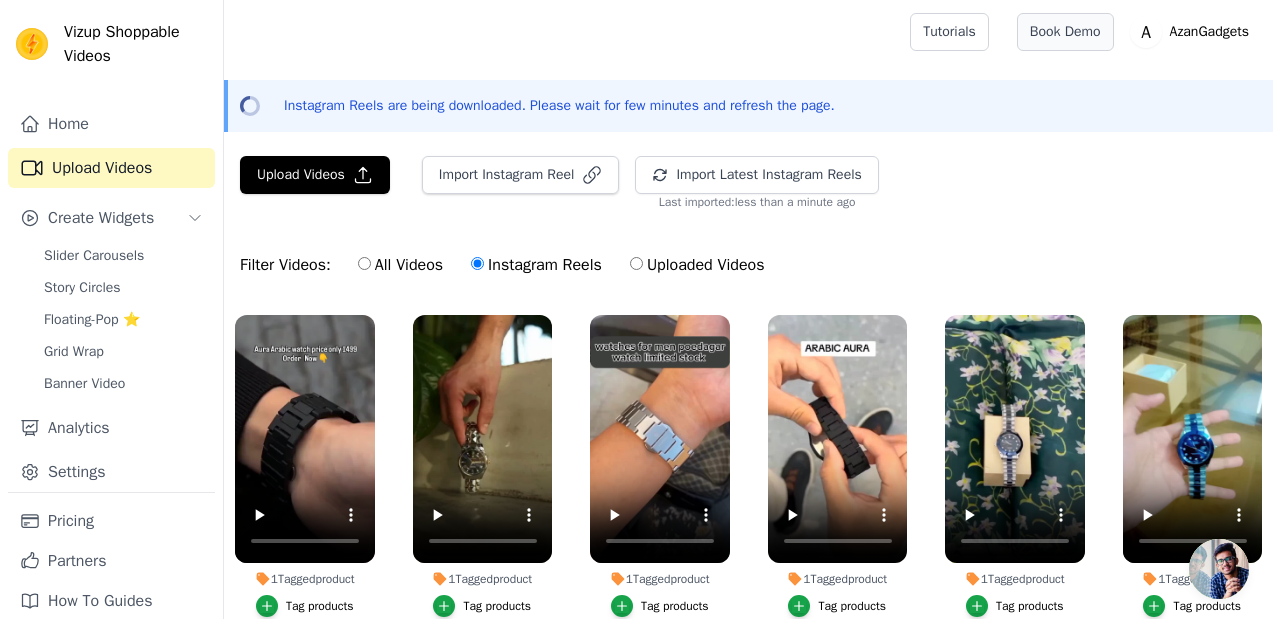 click on "Book Demo" at bounding box center (1065, 32) 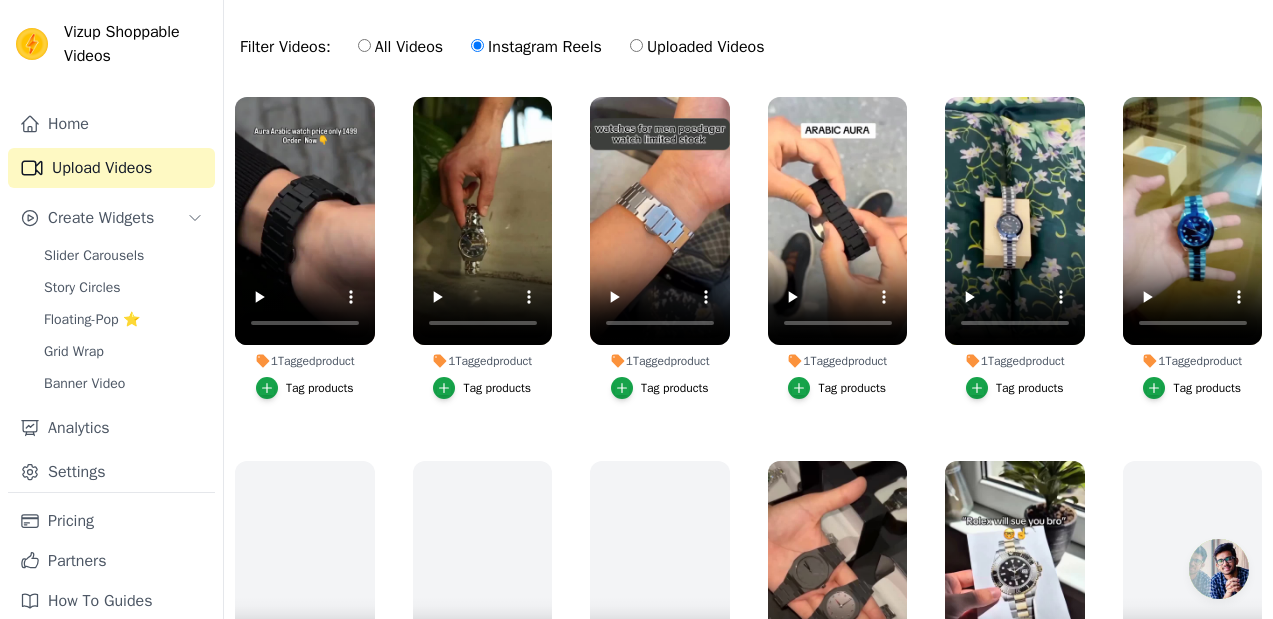 scroll, scrollTop: 288, scrollLeft: 0, axis: vertical 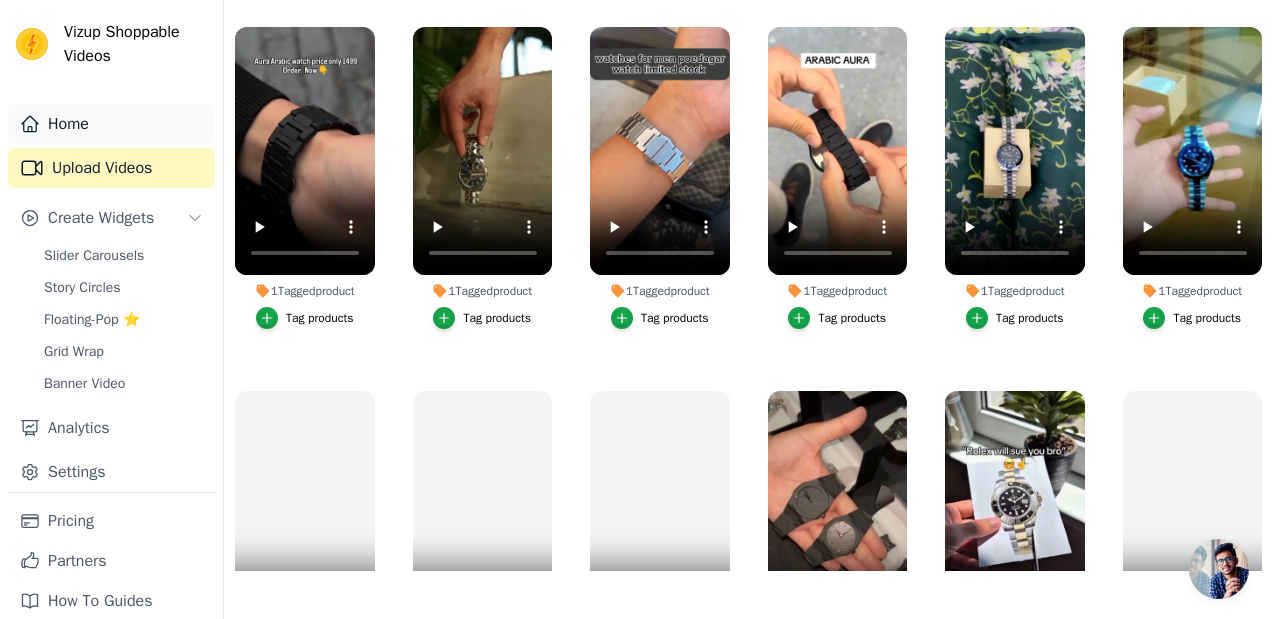 click on "Home" at bounding box center (111, 124) 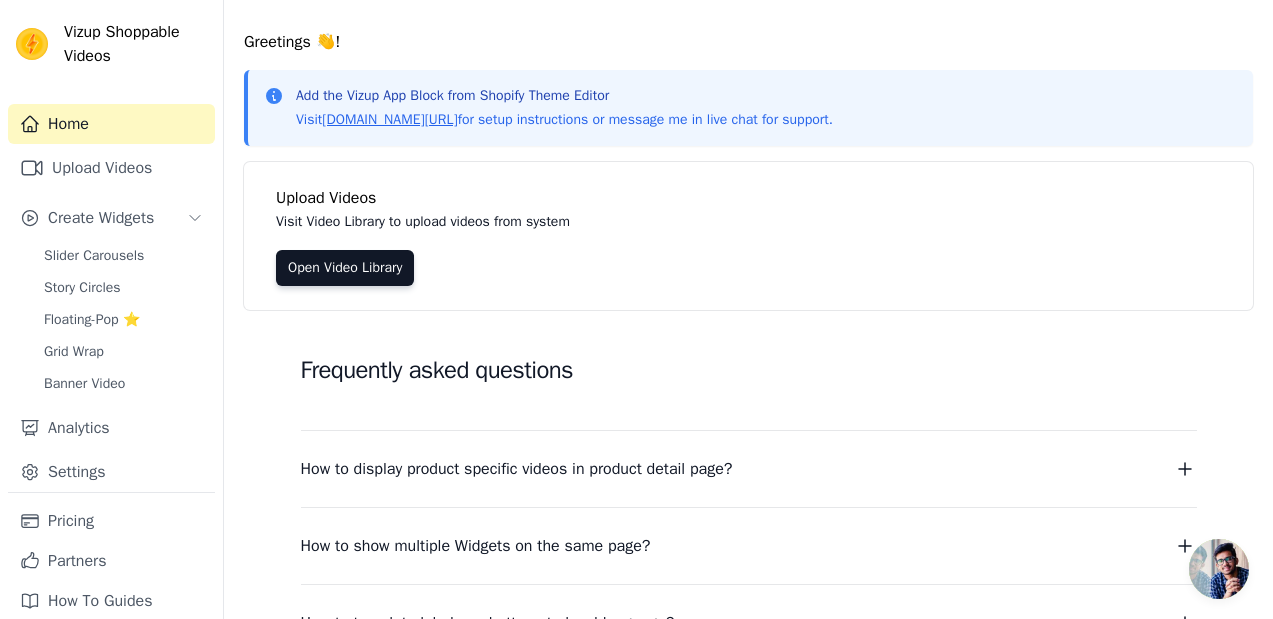 scroll, scrollTop: 0, scrollLeft: 0, axis: both 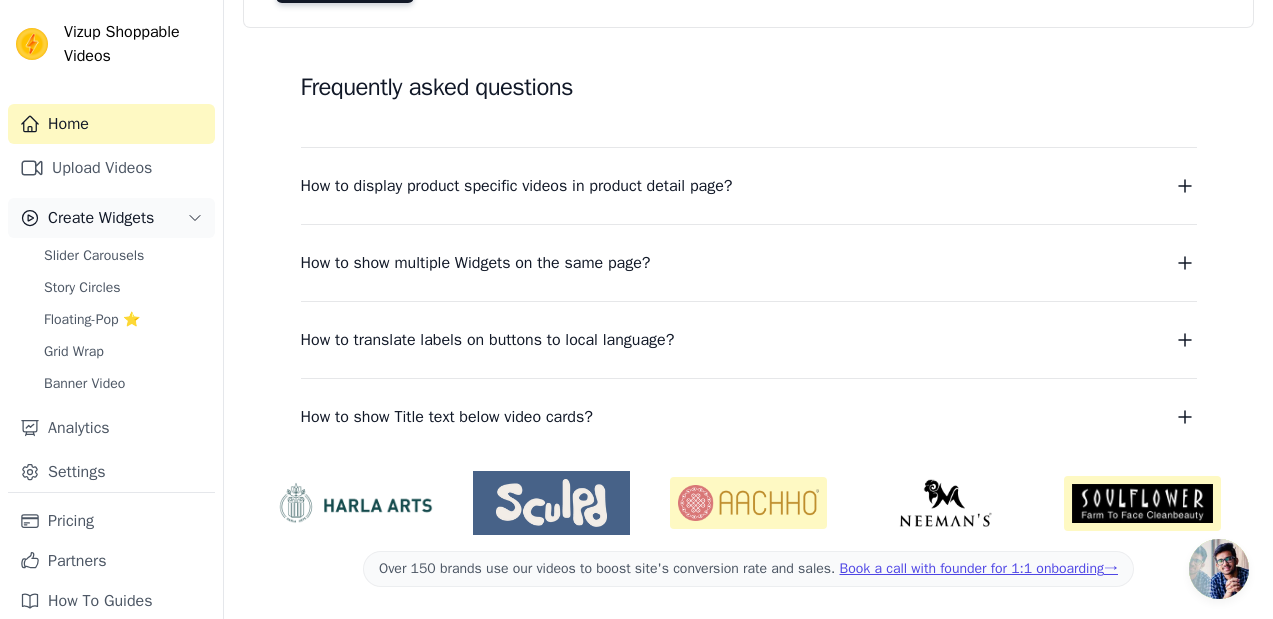 click on "Create Widgets" at bounding box center [101, 218] 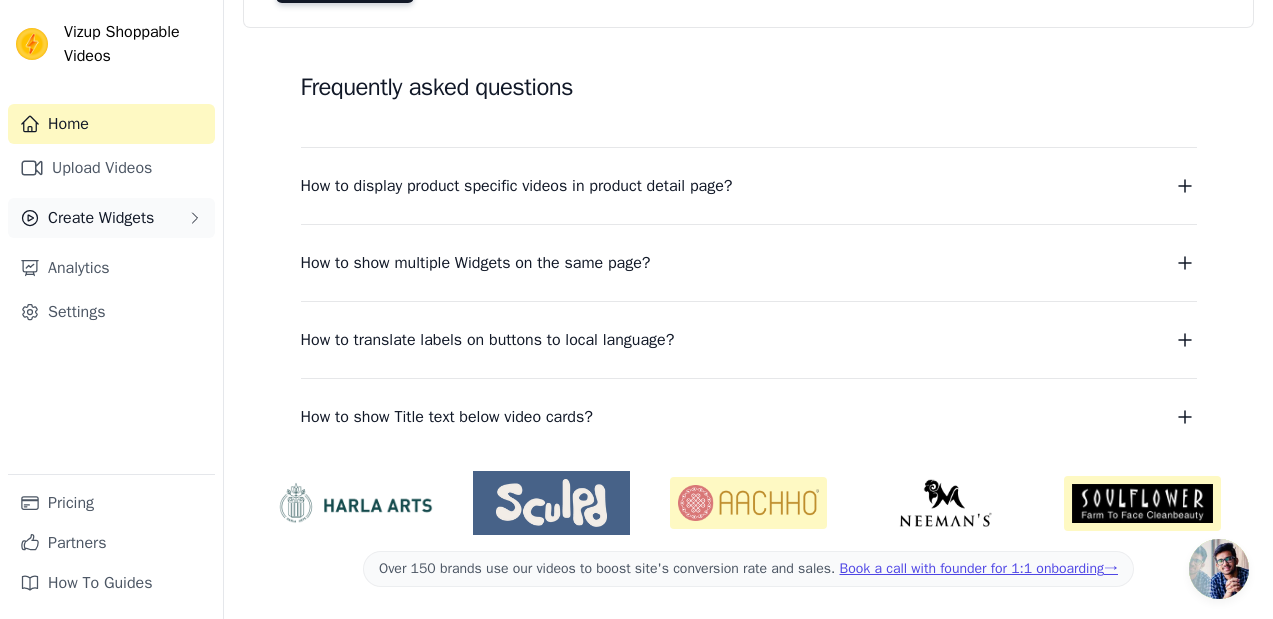 click on "Create Widgets" at bounding box center [101, 218] 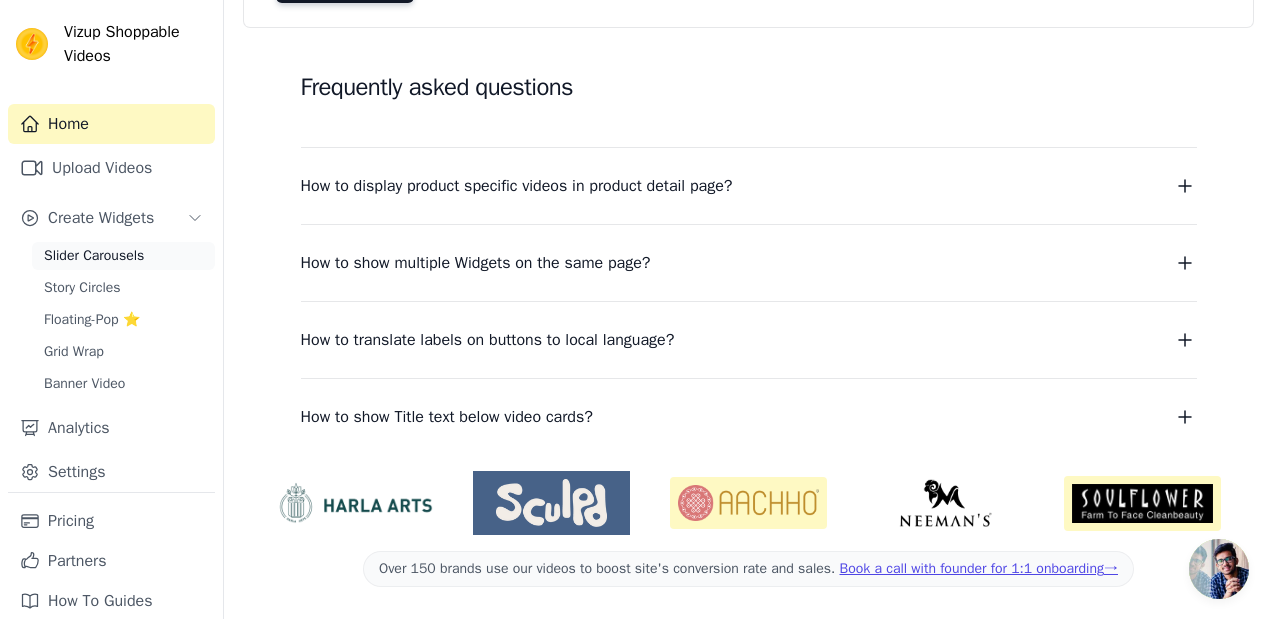 click on "Slider Carousels" at bounding box center (94, 256) 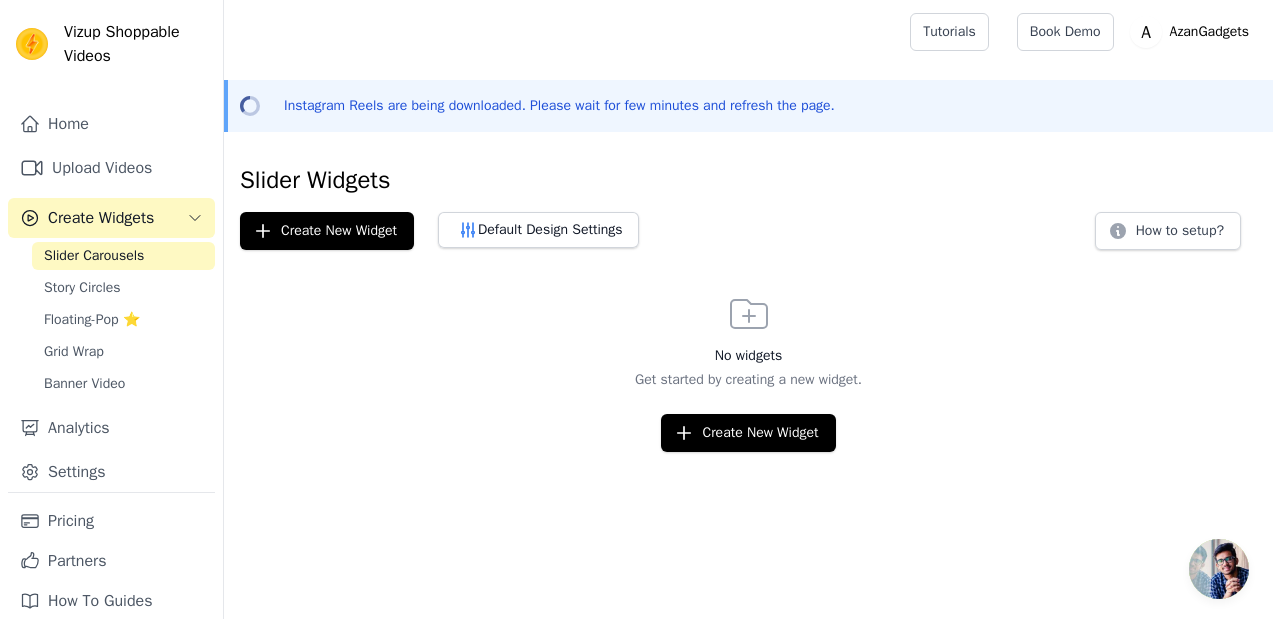 scroll, scrollTop: 0, scrollLeft: 0, axis: both 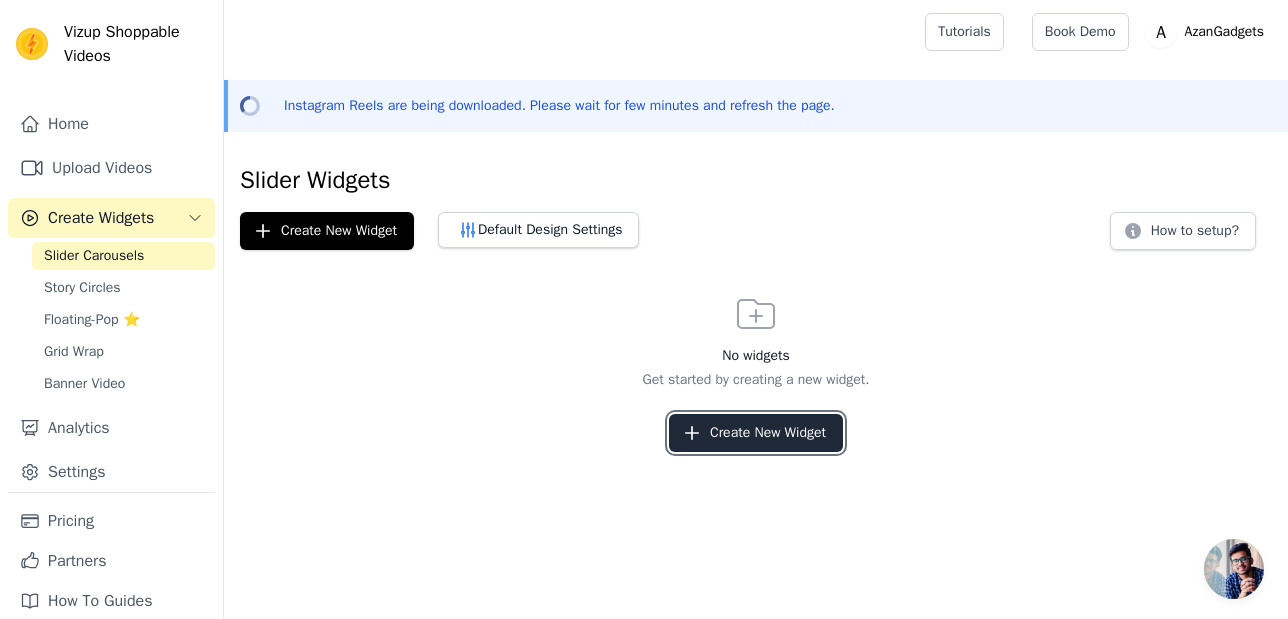 click on "Create New Widget" at bounding box center (756, 433) 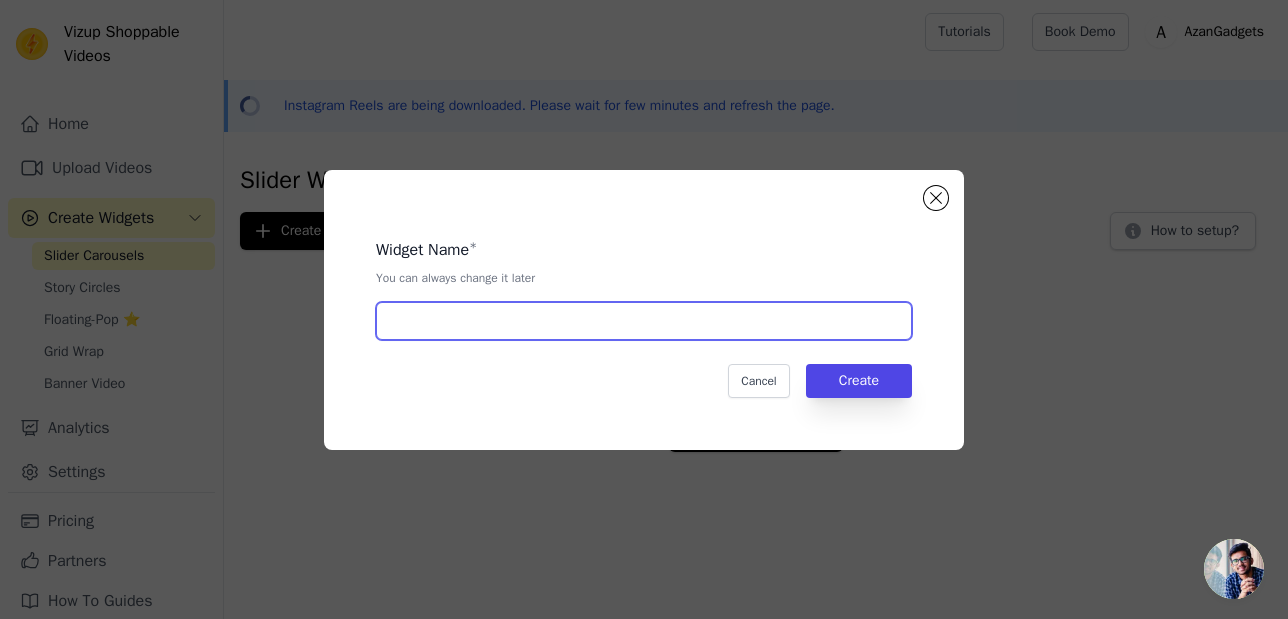 click at bounding box center [644, 321] 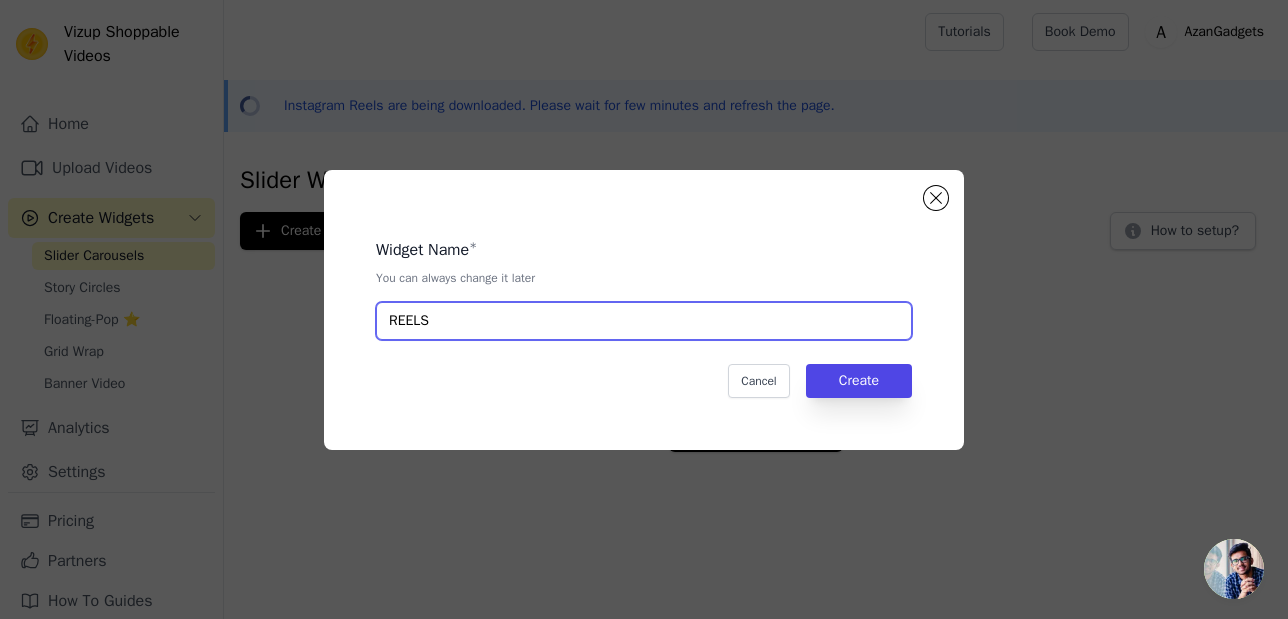 type on "REELS" 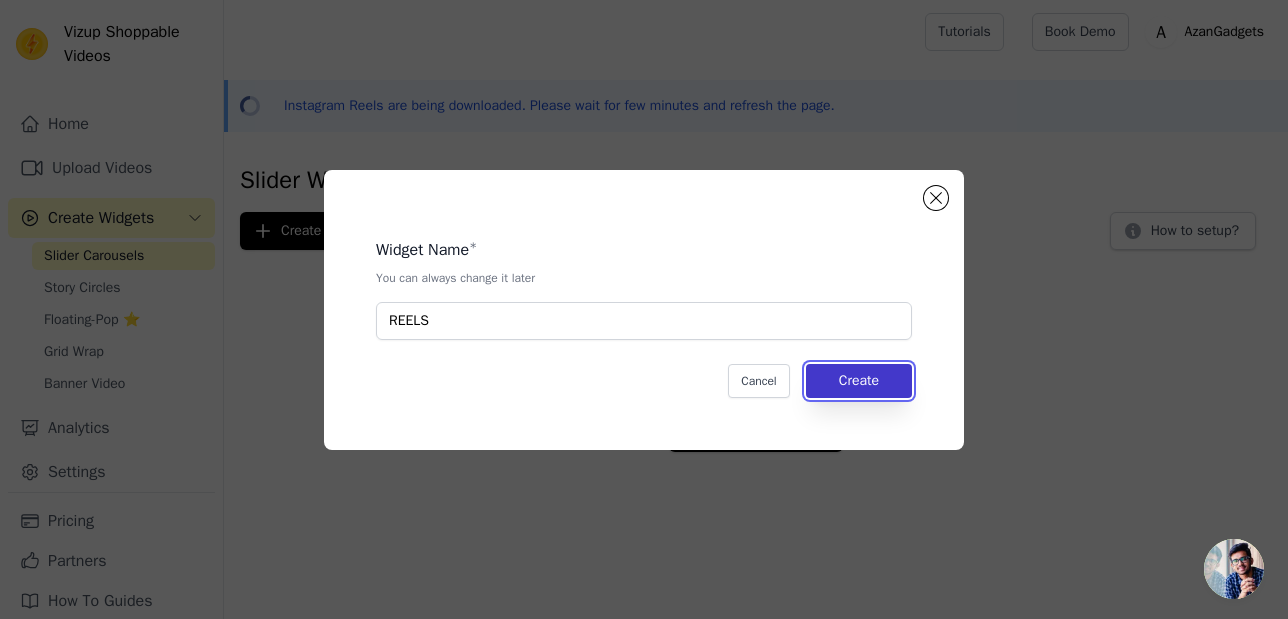 click on "Create" at bounding box center [859, 381] 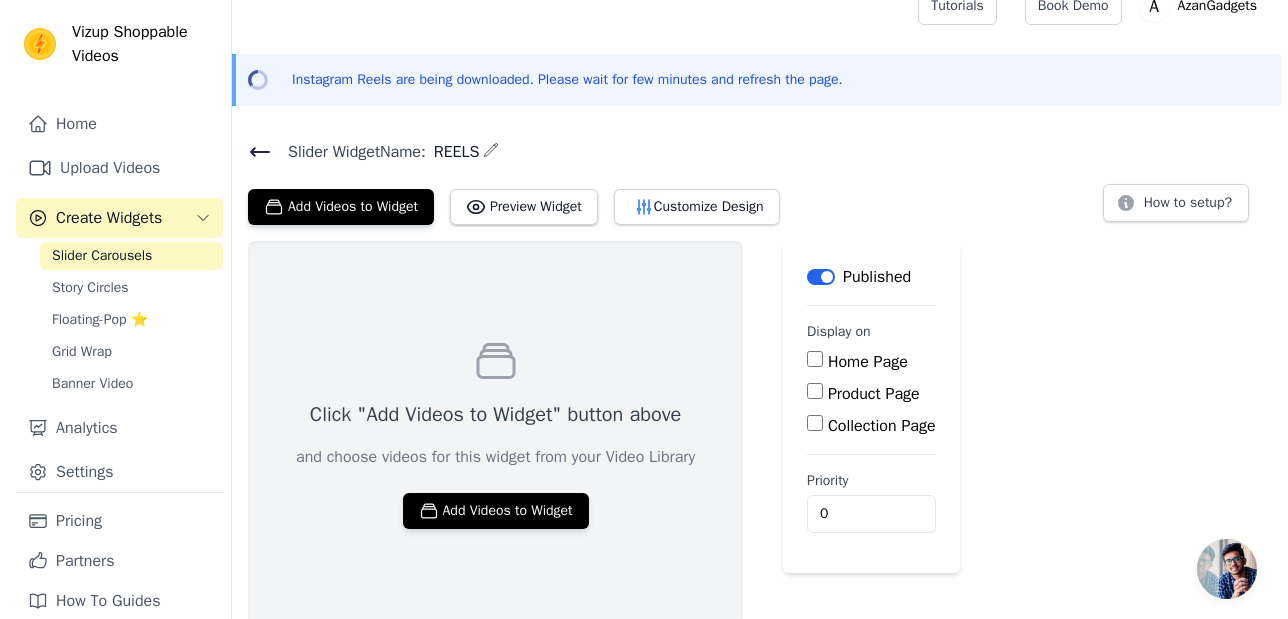 scroll, scrollTop: 0, scrollLeft: 0, axis: both 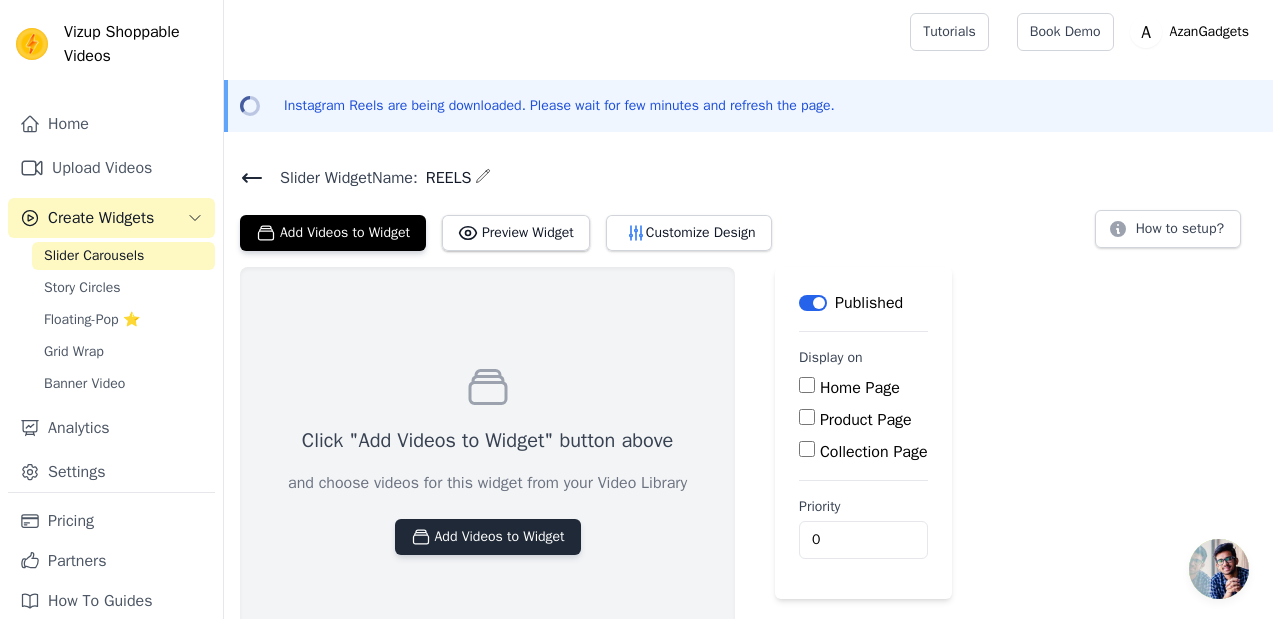 click on "Add Videos to Widget" at bounding box center [488, 537] 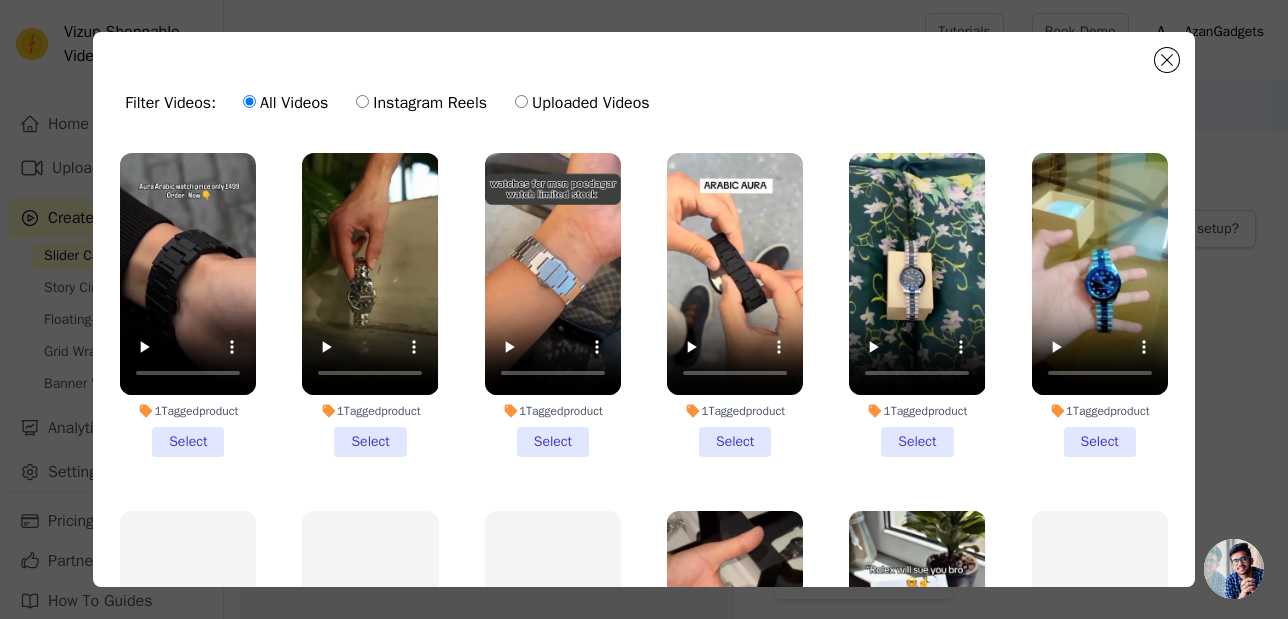 click on "1  Tagged  product     Select" at bounding box center (188, 305) 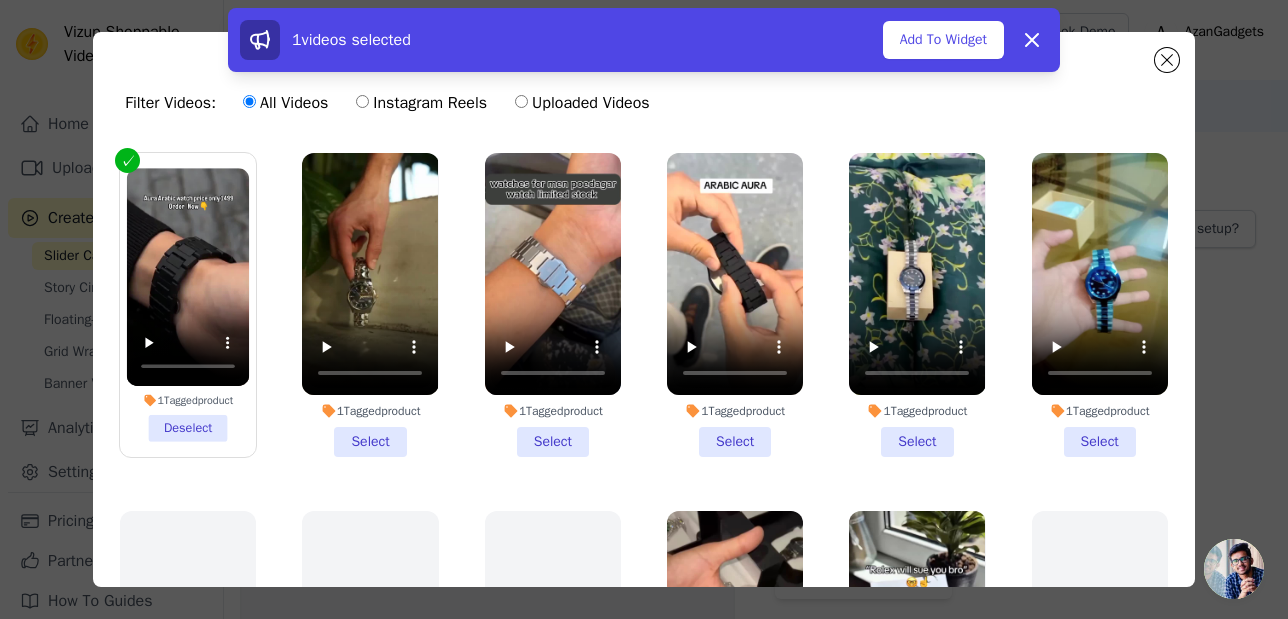 click on "1  Tagged  product     Select" at bounding box center [370, 305] 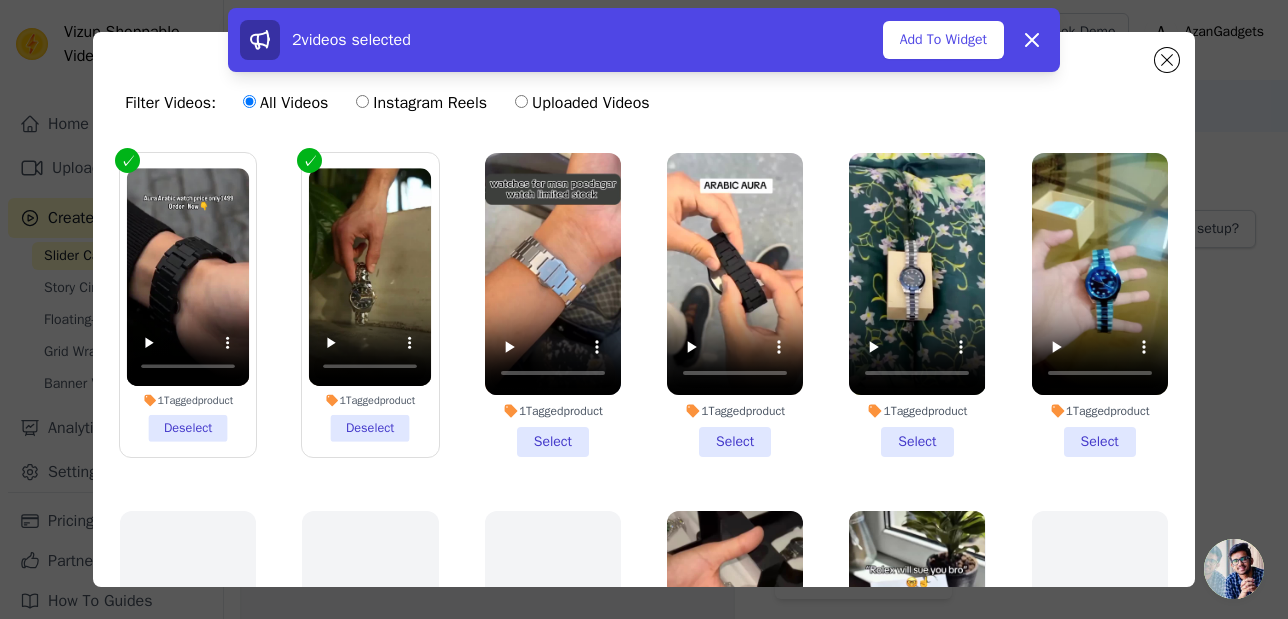 click on "1  Tagged  product     Select" at bounding box center [553, 305] 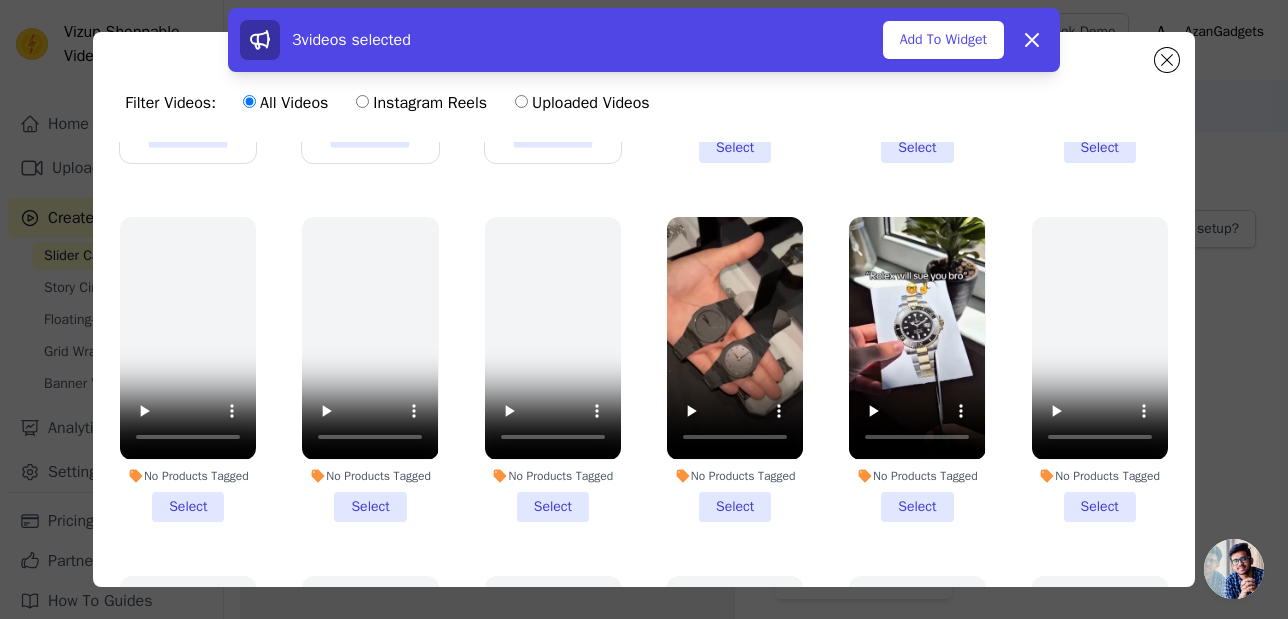 scroll, scrollTop: 300, scrollLeft: 0, axis: vertical 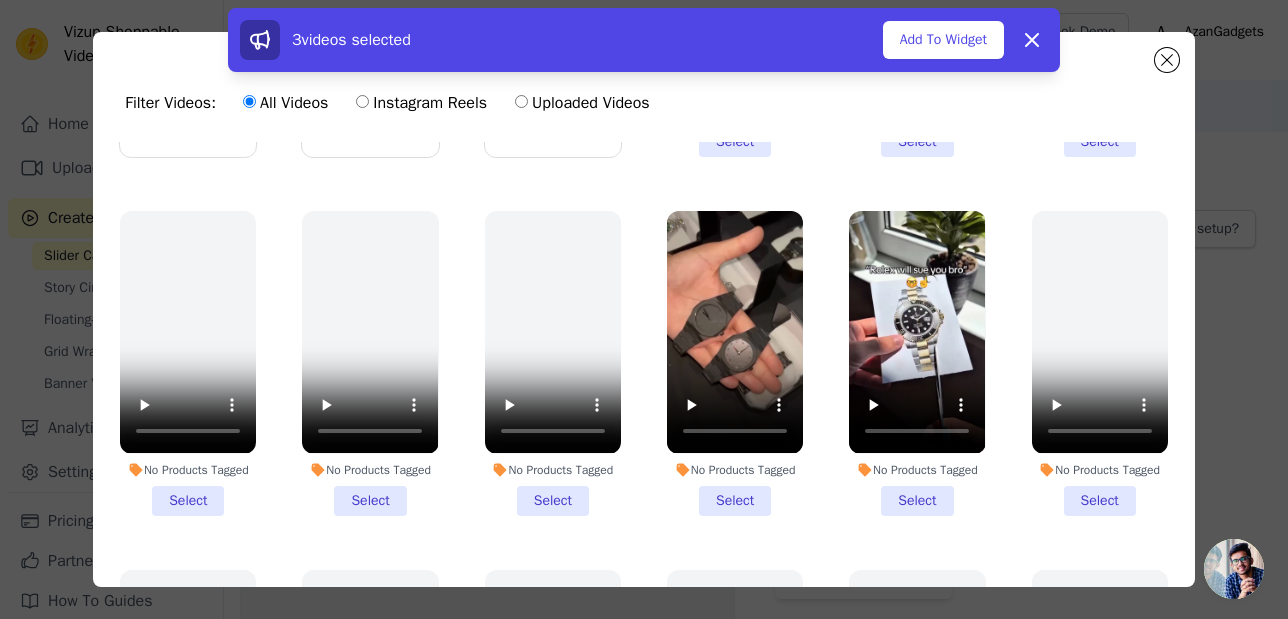 click on "No Products Tagged     Select" at bounding box center (735, 363) 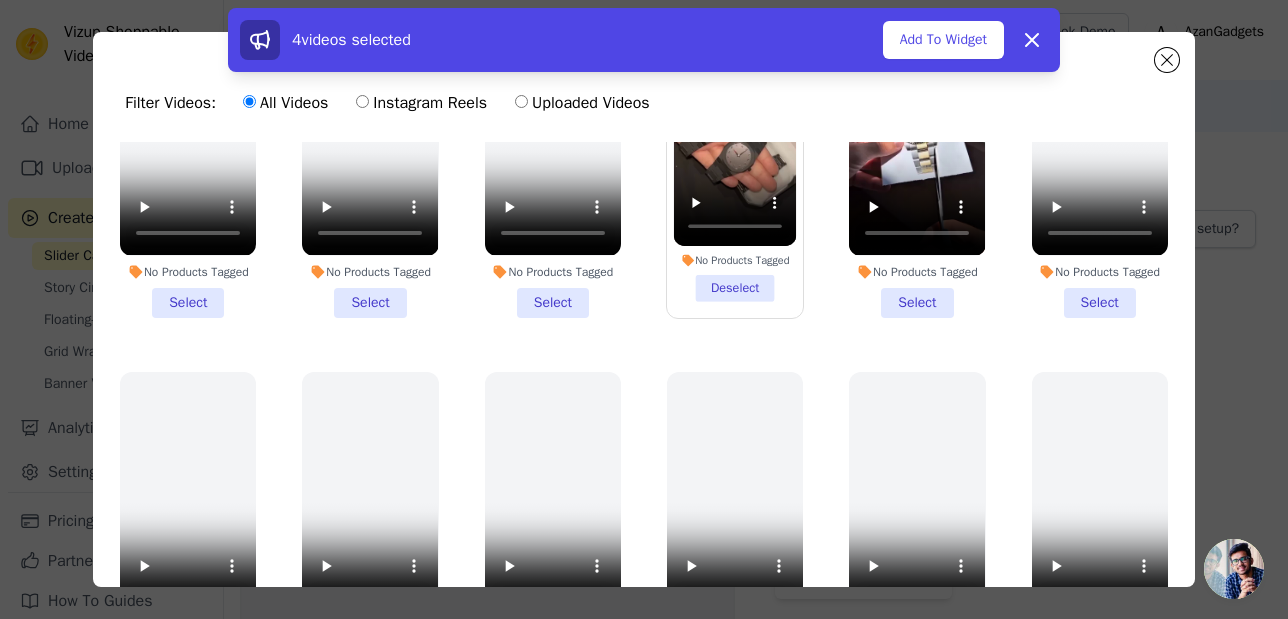 scroll, scrollTop: 500, scrollLeft: 0, axis: vertical 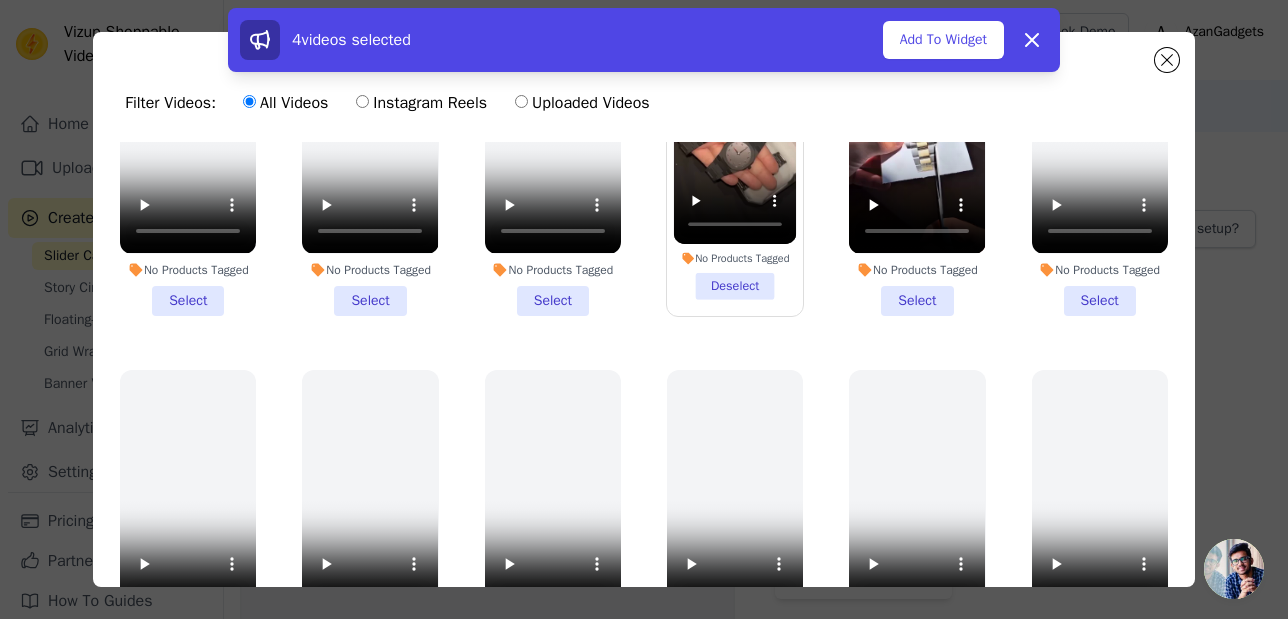 click on "No Products Tagged     Select" at bounding box center (917, 163) 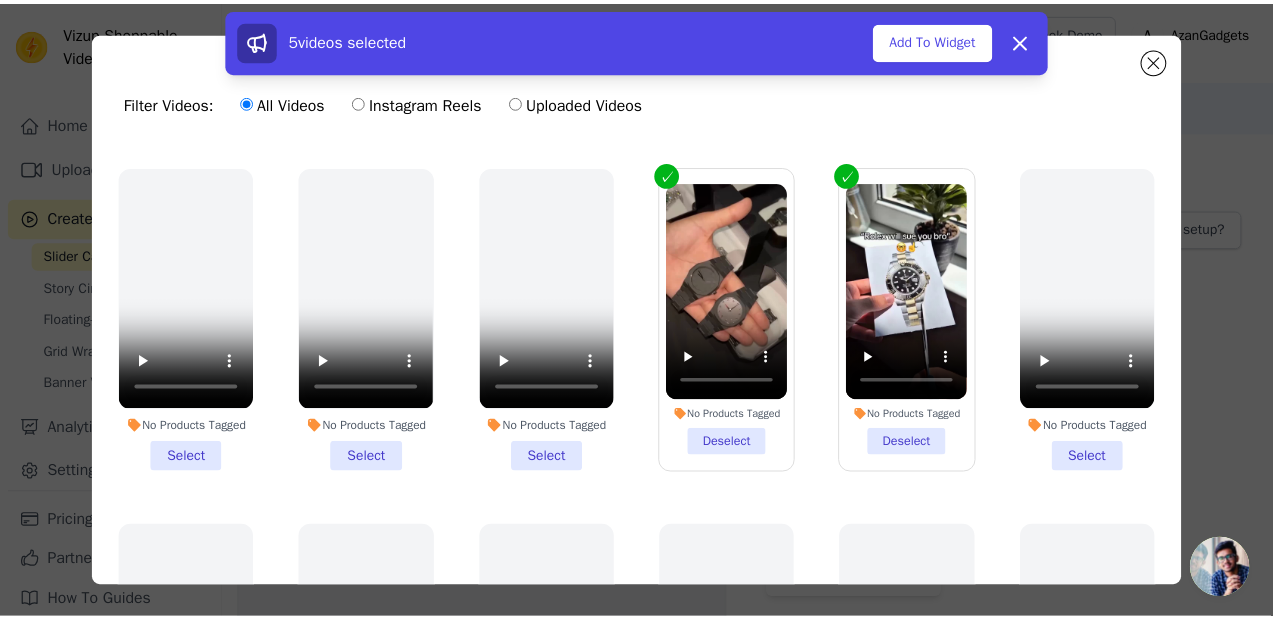 scroll, scrollTop: 0, scrollLeft: 0, axis: both 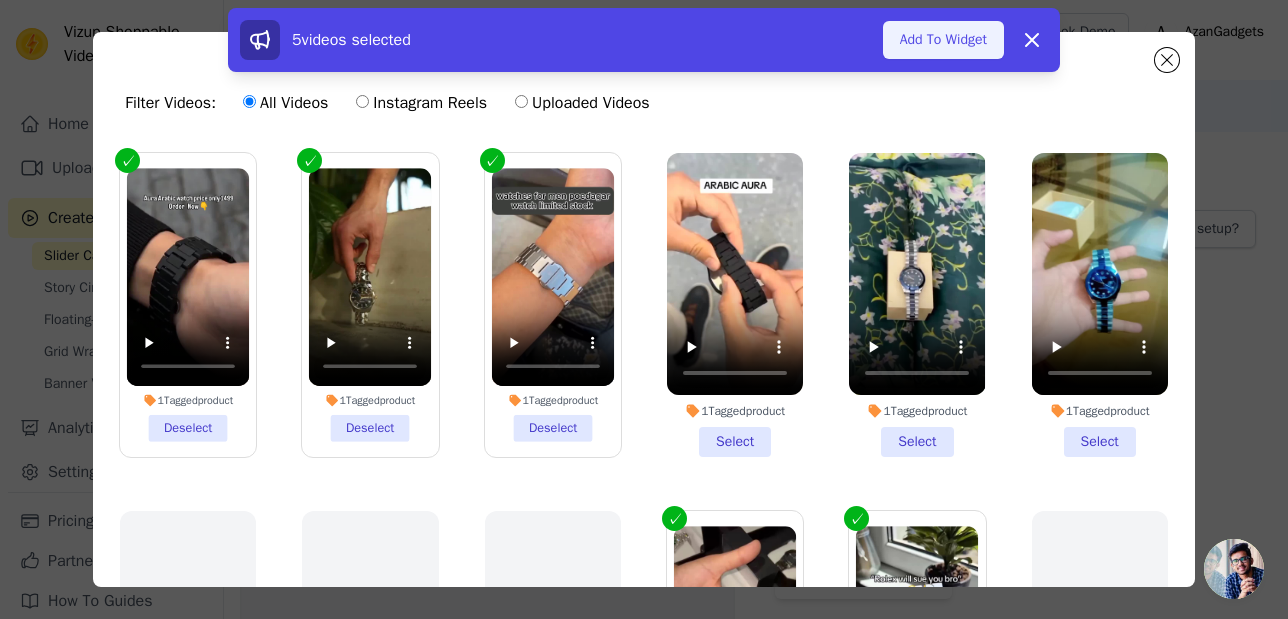 click on "Add To Widget" at bounding box center (943, 40) 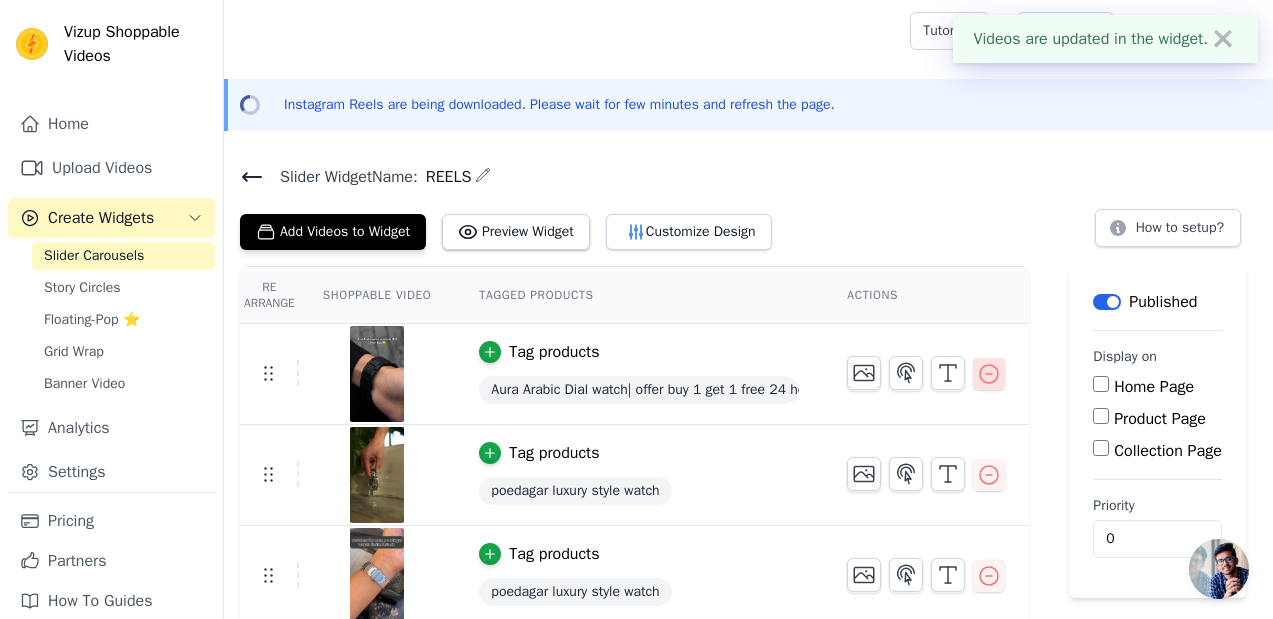 scroll, scrollTop: 0, scrollLeft: 0, axis: both 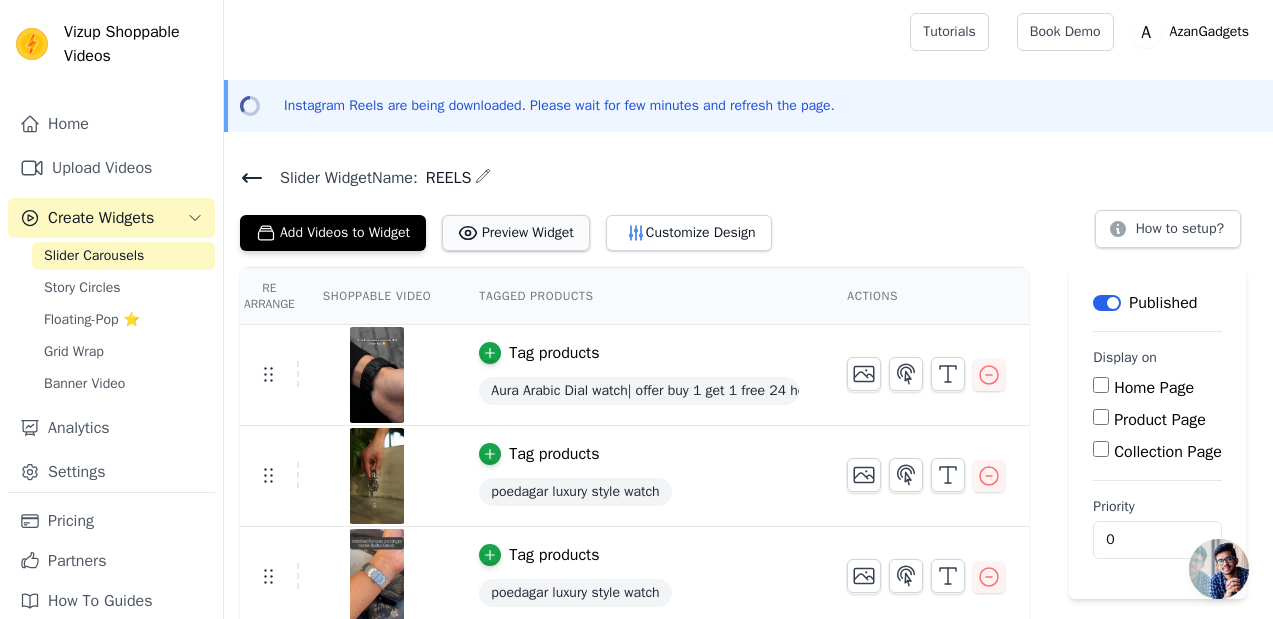 click on "Preview Widget" at bounding box center (516, 233) 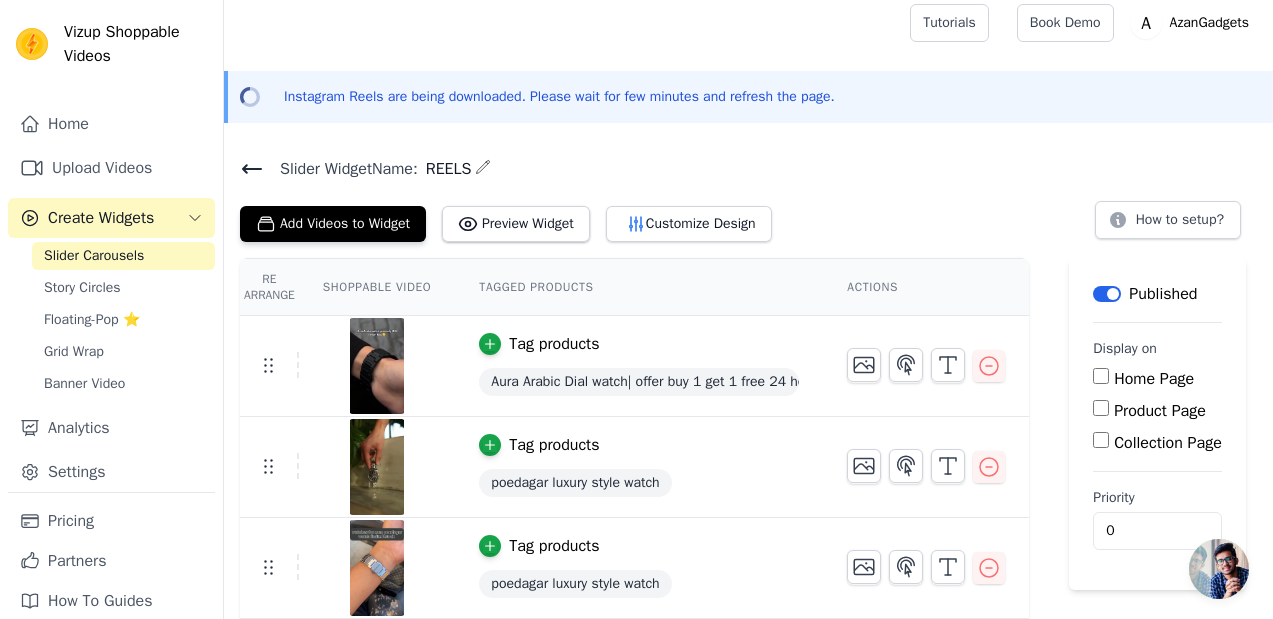 scroll, scrollTop: 0, scrollLeft: 0, axis: both 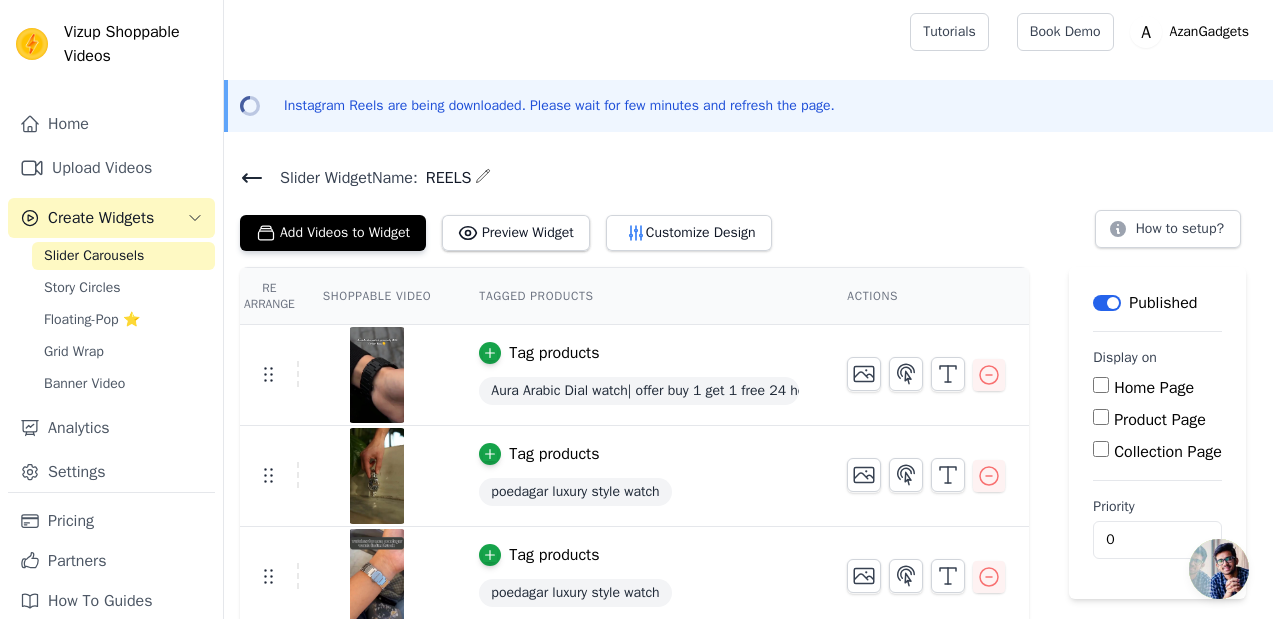 click on "Collection Page" at bounding box center (1101, 449) 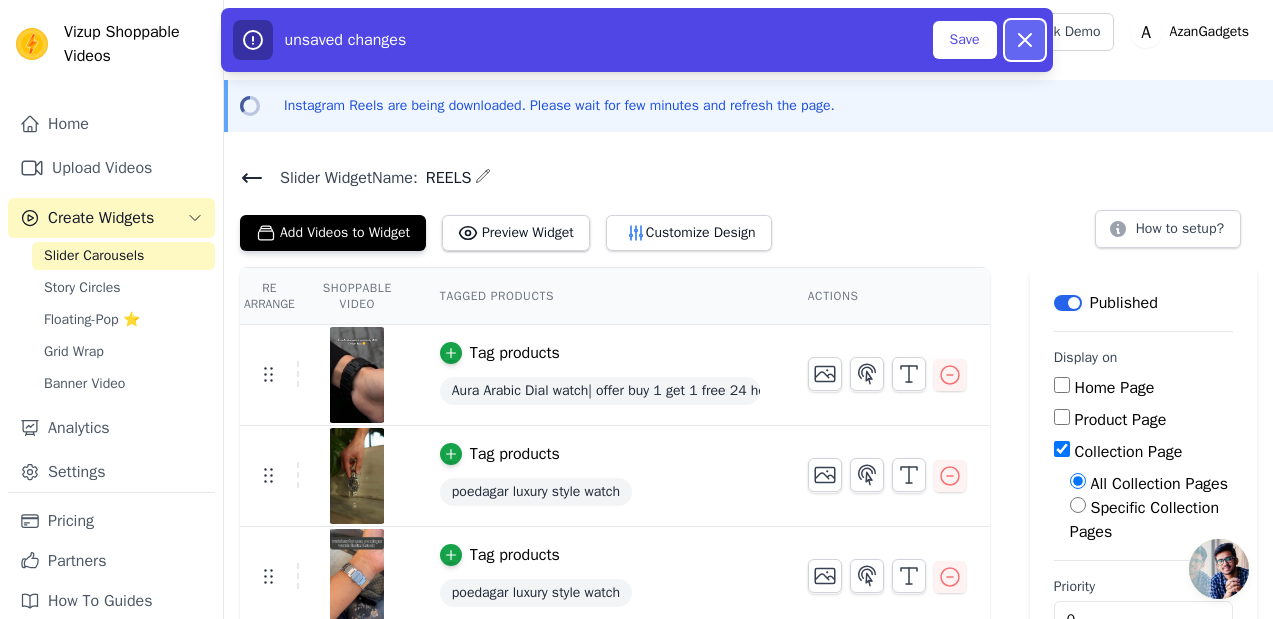 click on "Dismiss" at bounding box center [1025, 40] 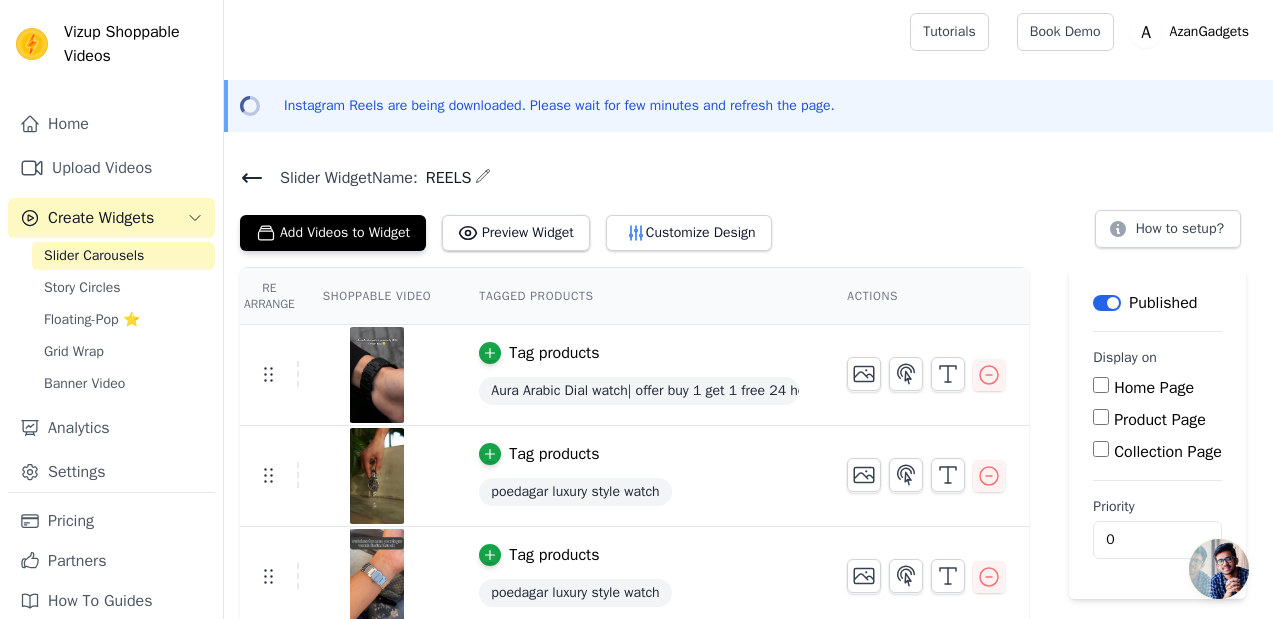 click on "Collection Page" at bounding box center [1101, 449] 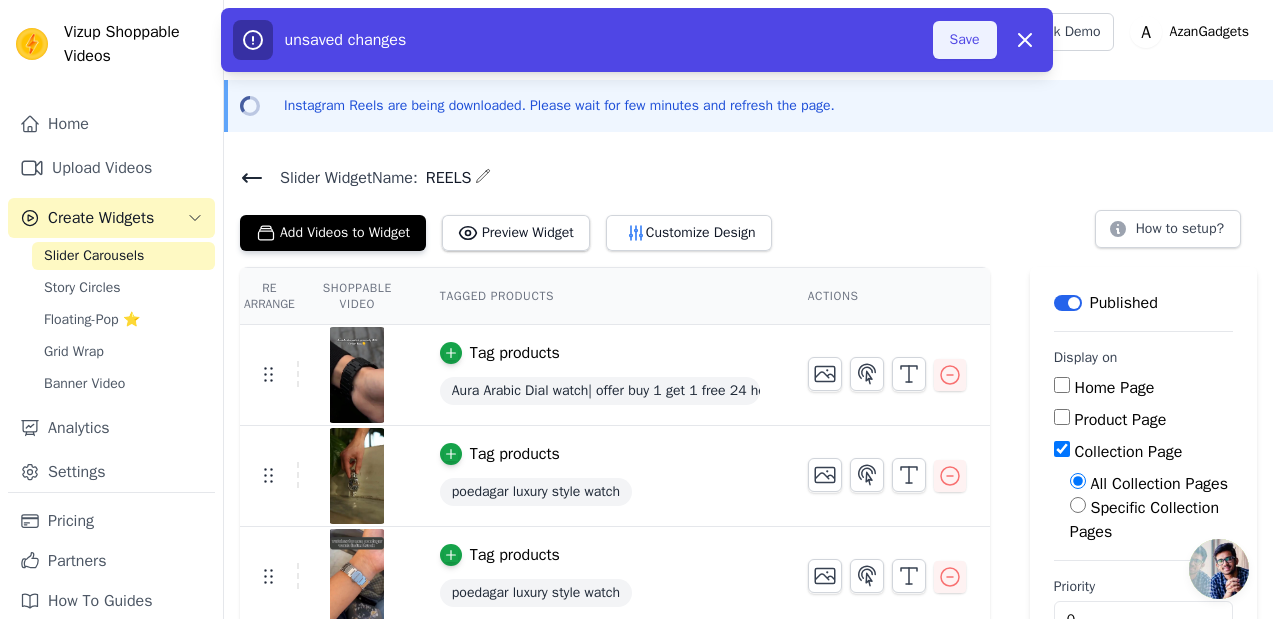 click on "Save" at bounding box center (965, 40) 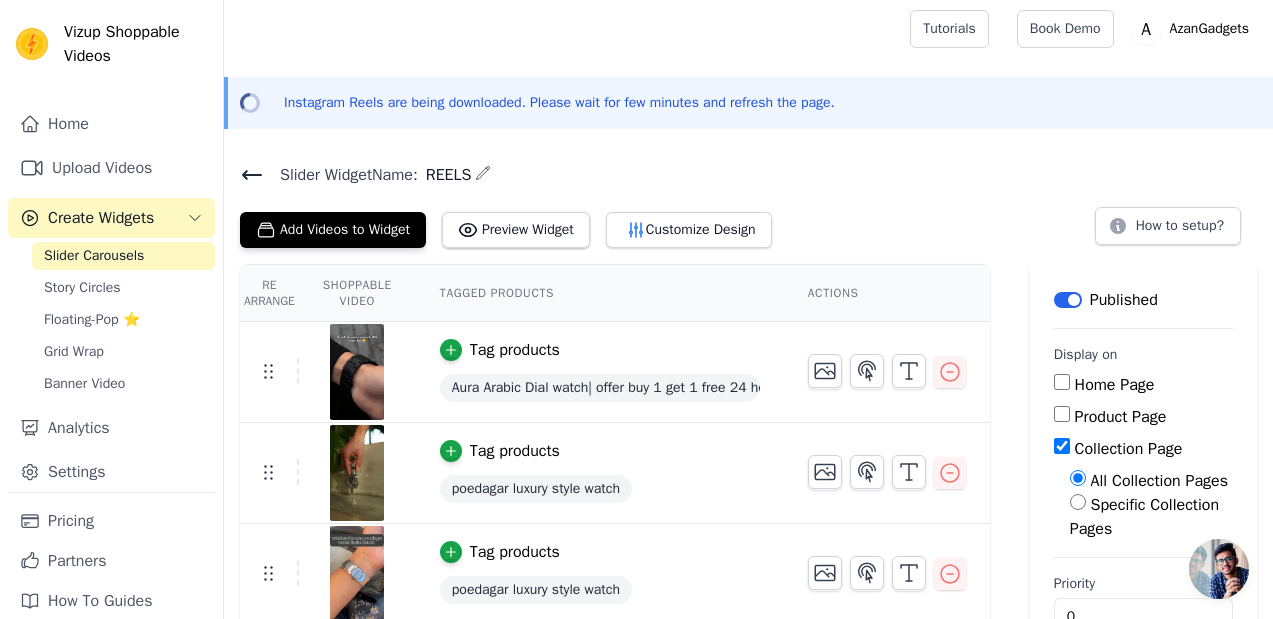 scroll, scrollTop: 0, scrollLeft: 0, axis: both 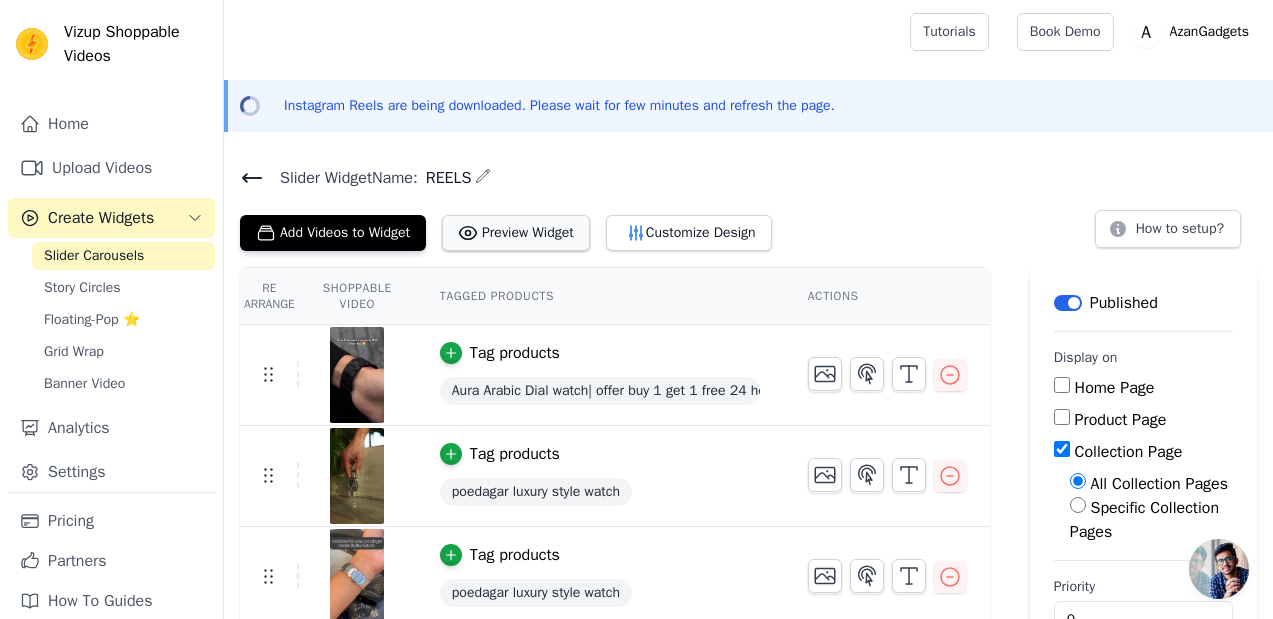 click on "Preview Widget" at bounding box center (516, 233) 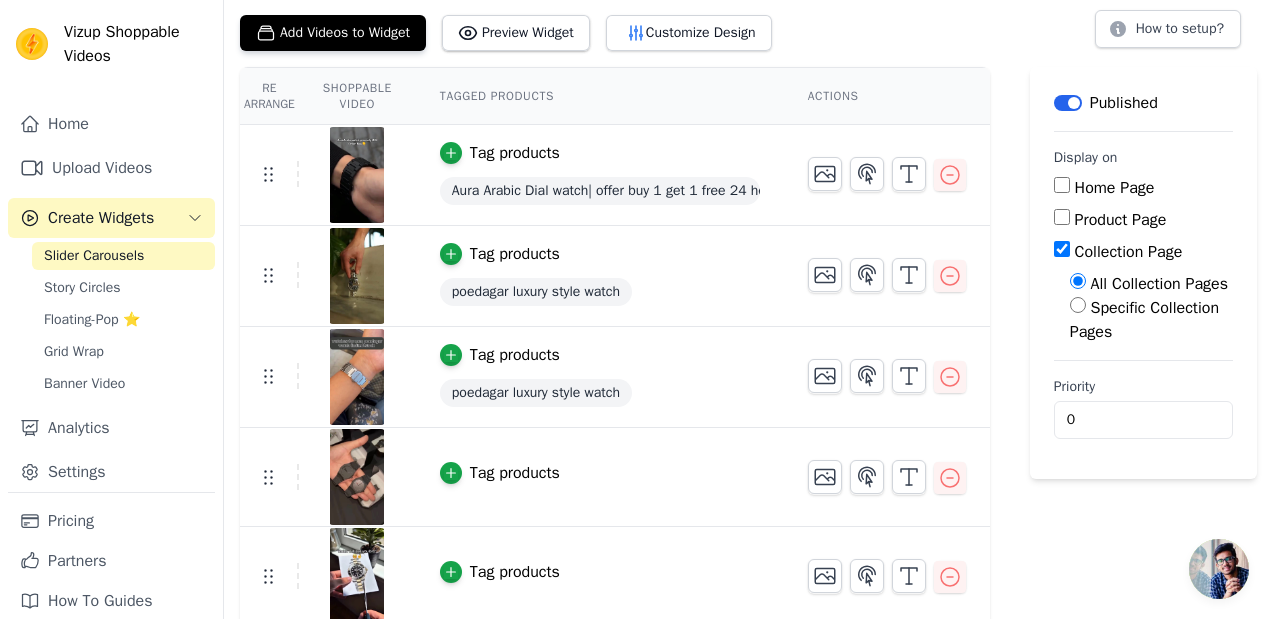 scroll, scrollTop: 0, scrollLeft: 0, axis: both 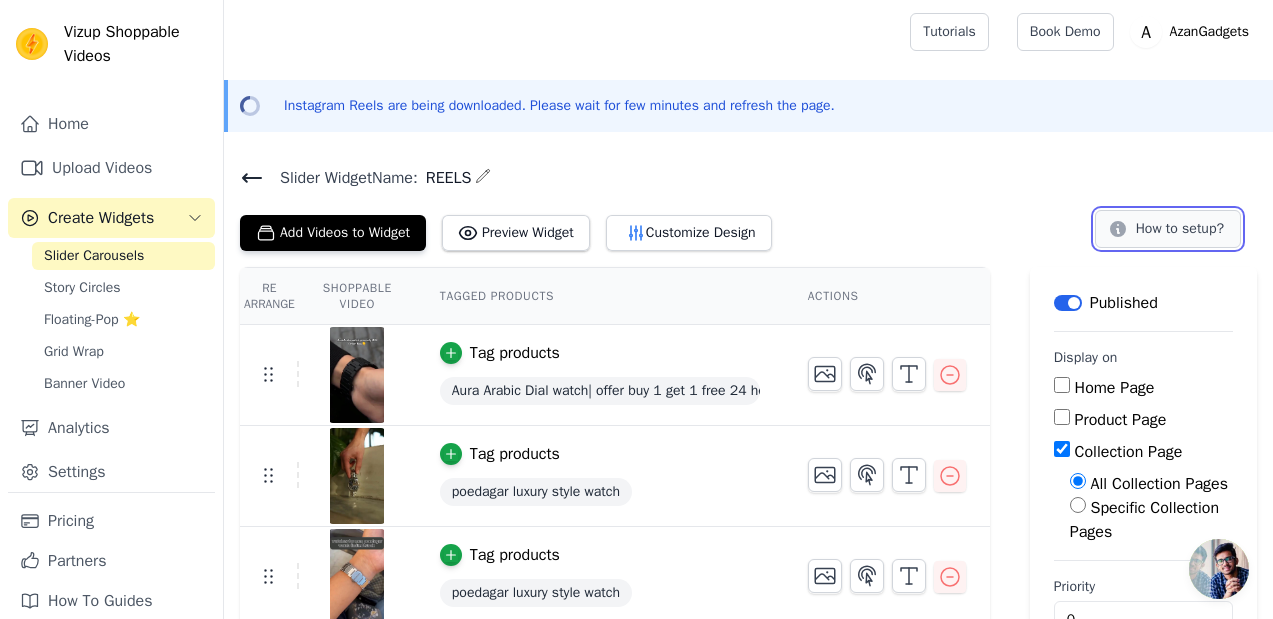 click on "How to setup?" at bounding box center [1168, 229] 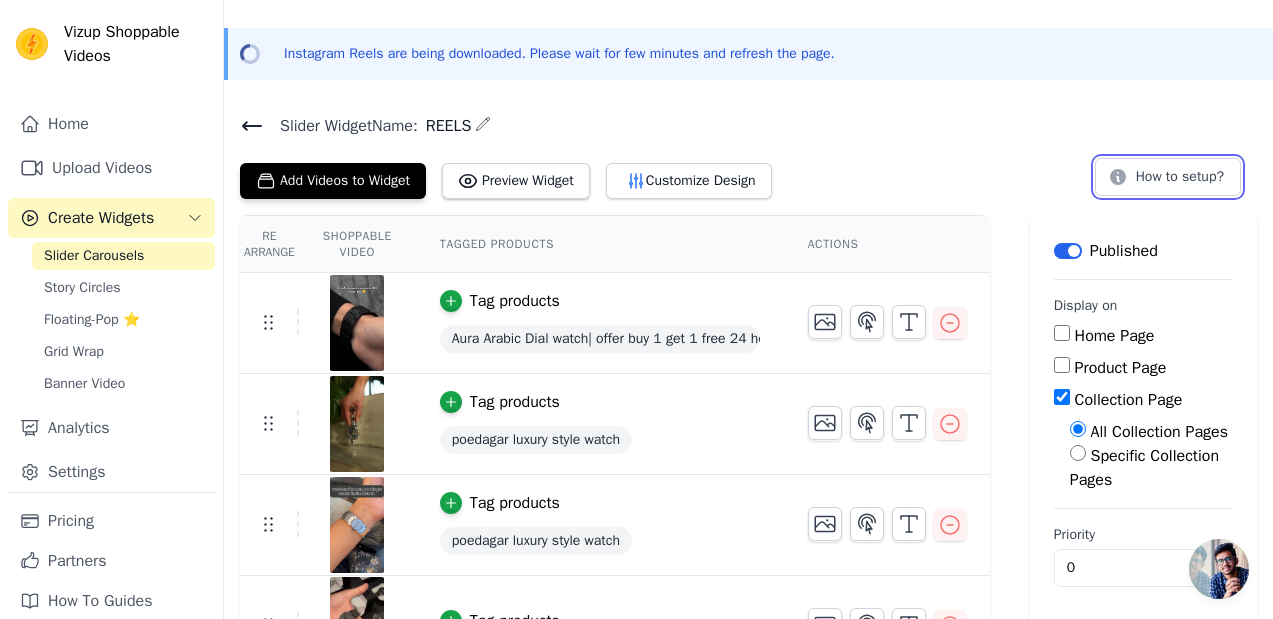 scroll, scrollTop: 0, scrollLeft: 0, axis: both 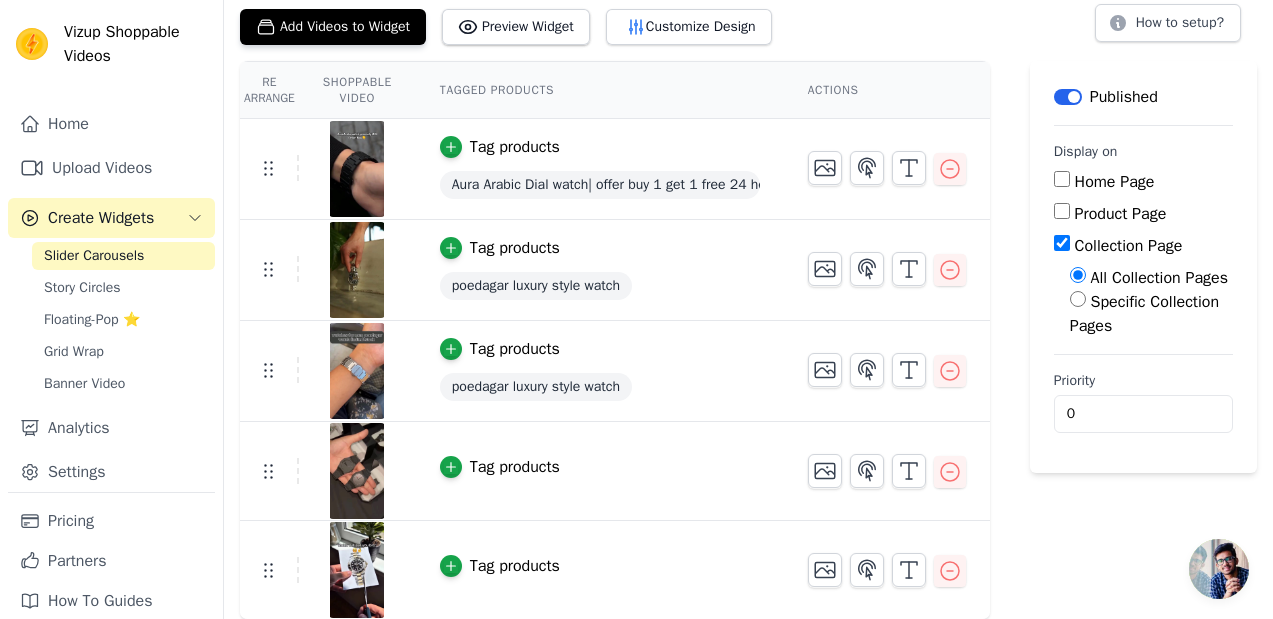 click on "Tag products" at bounding box center [500, 467] 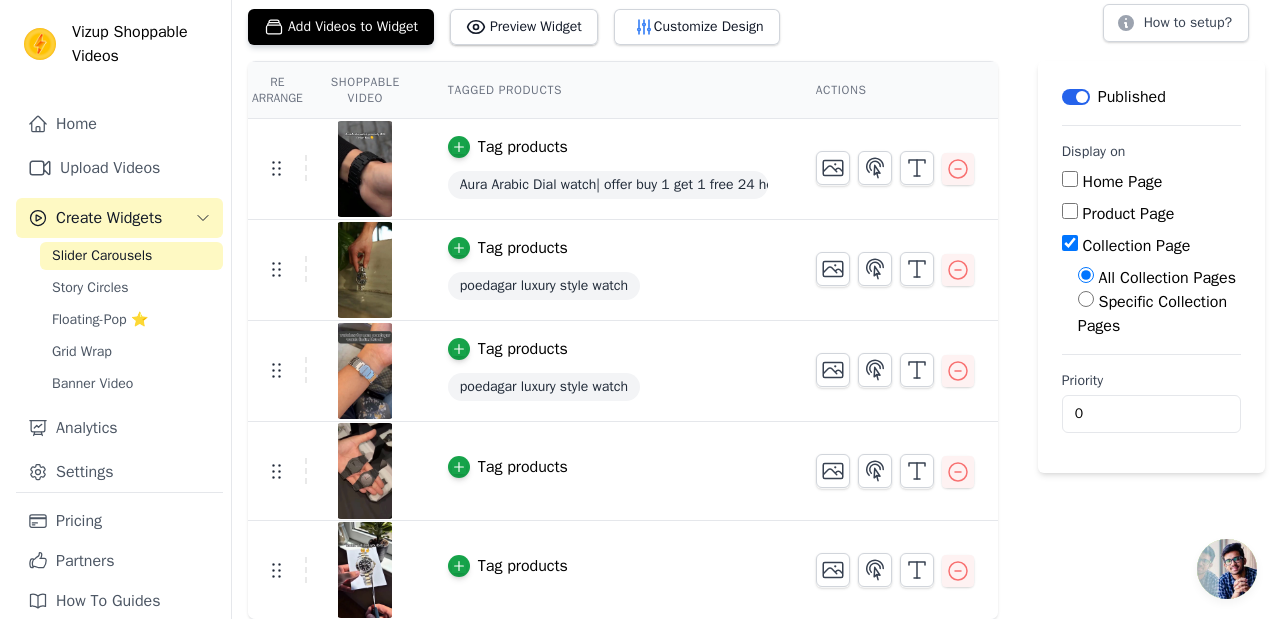 scroll, scrollTop: 0, scrollLeft: 0, axis: both 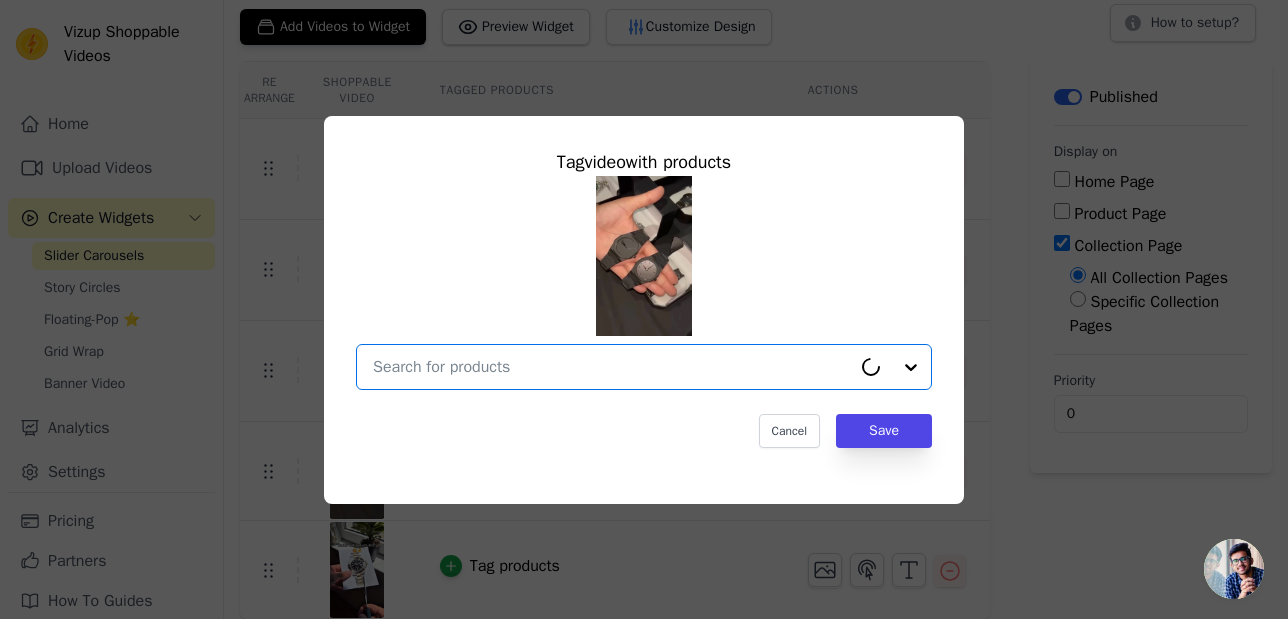 click at bounding box center [612, 367] 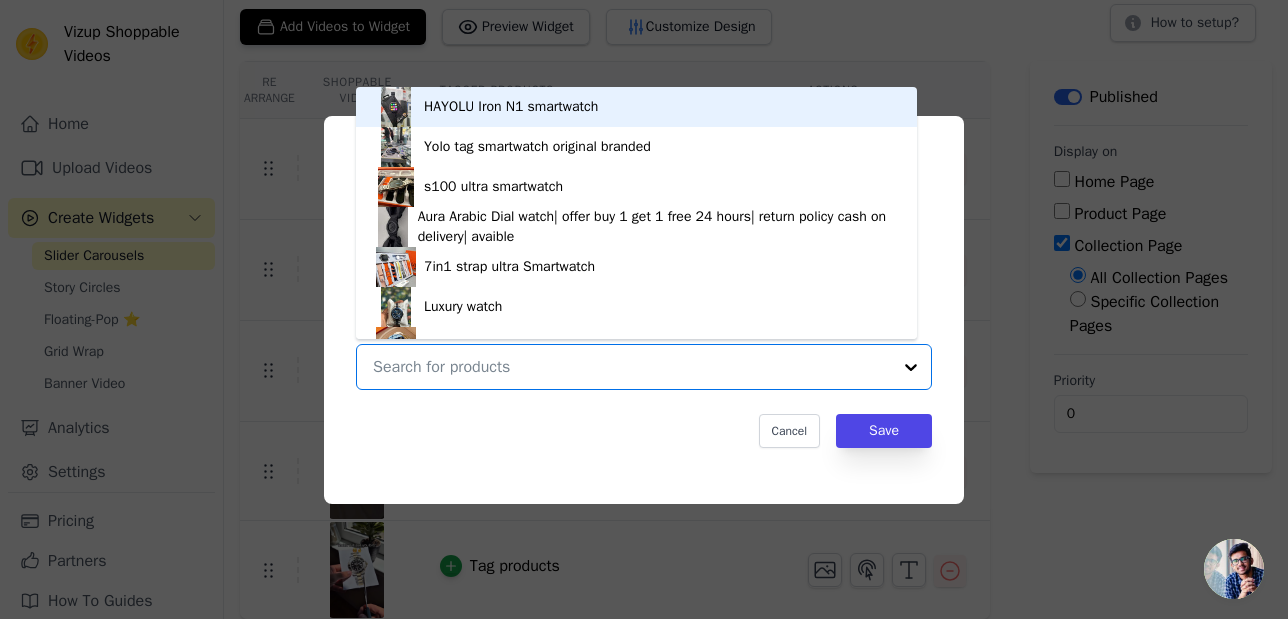 scroll, scrollTop: 28, scrollLeft: 0, axis: vertical 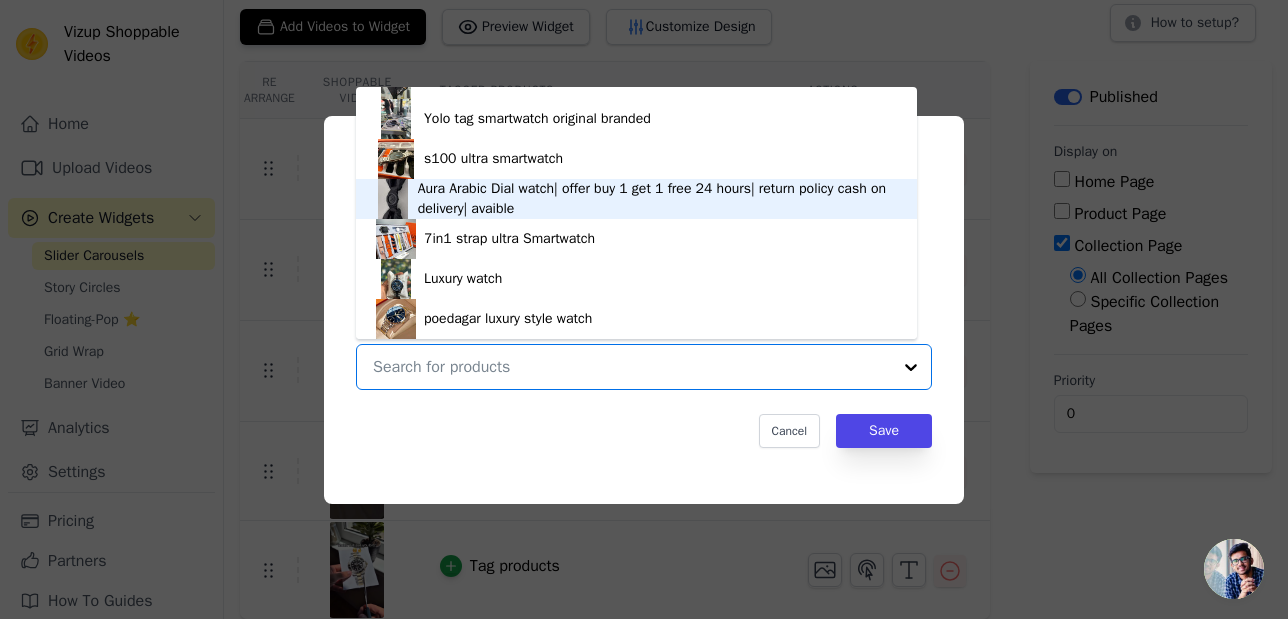 click on "Aura Arabic Dial watch| offer buy 1 get 1 free 24 hours| return policy cash on delivery| avaible" at bounding box center (657, 199) 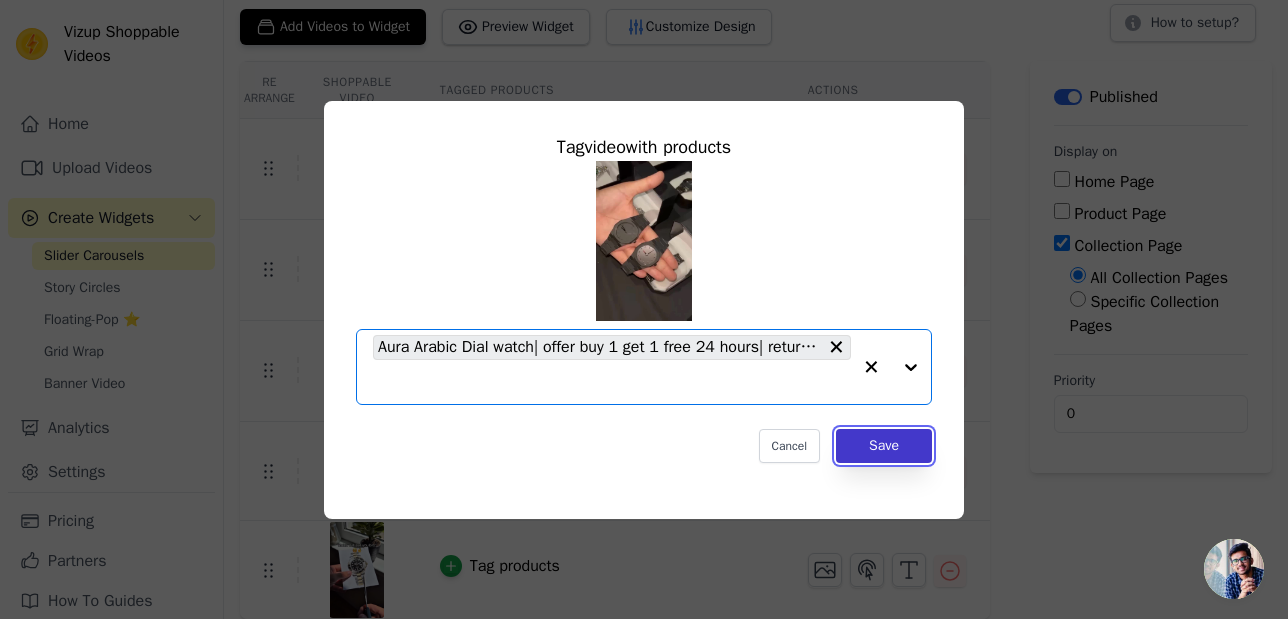click on "Save" at bounding box center (884, 446) 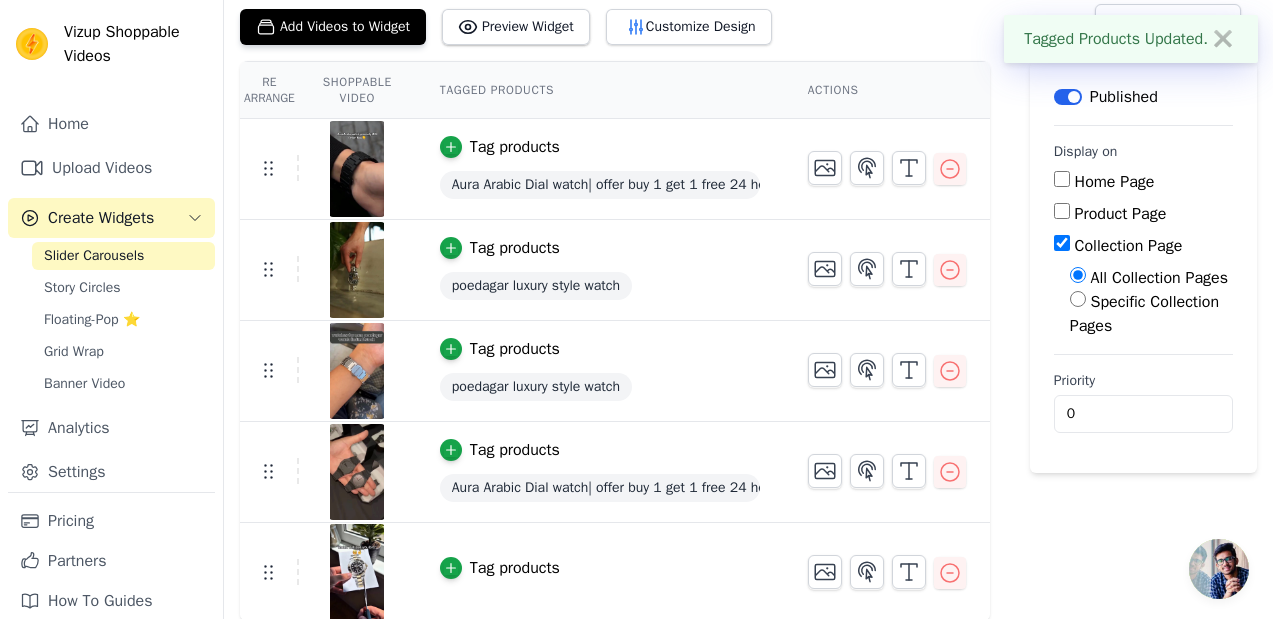 scroll, scrollTop: 208, scrollLeft: 0, axis: vertical 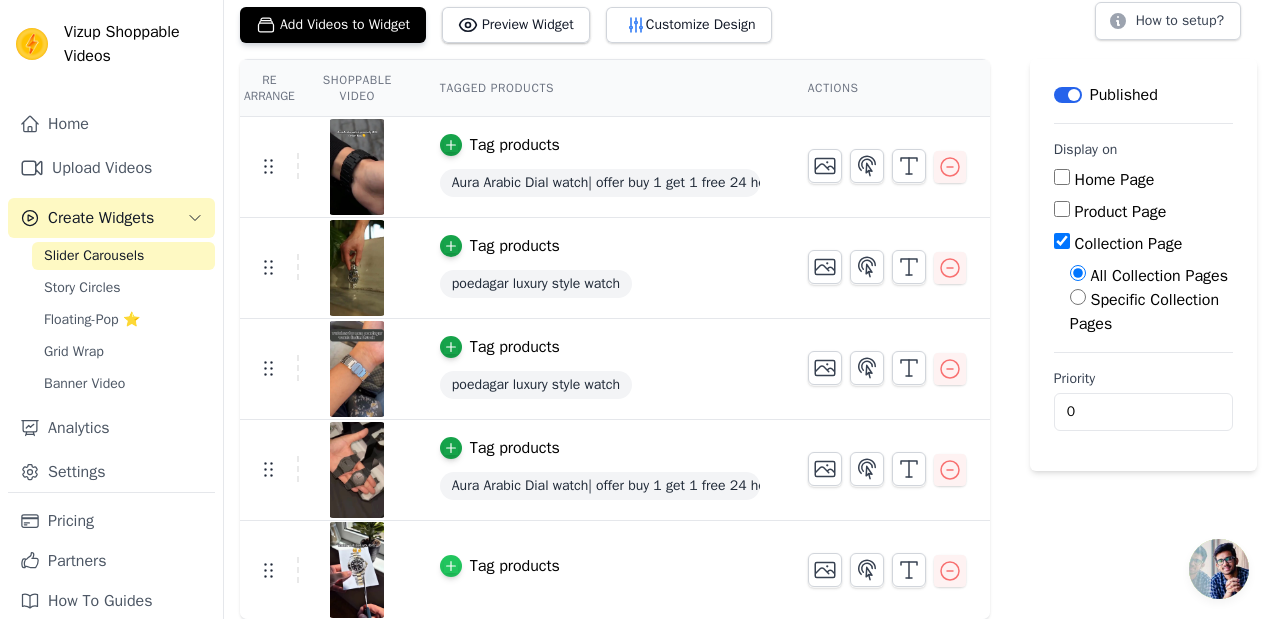 click 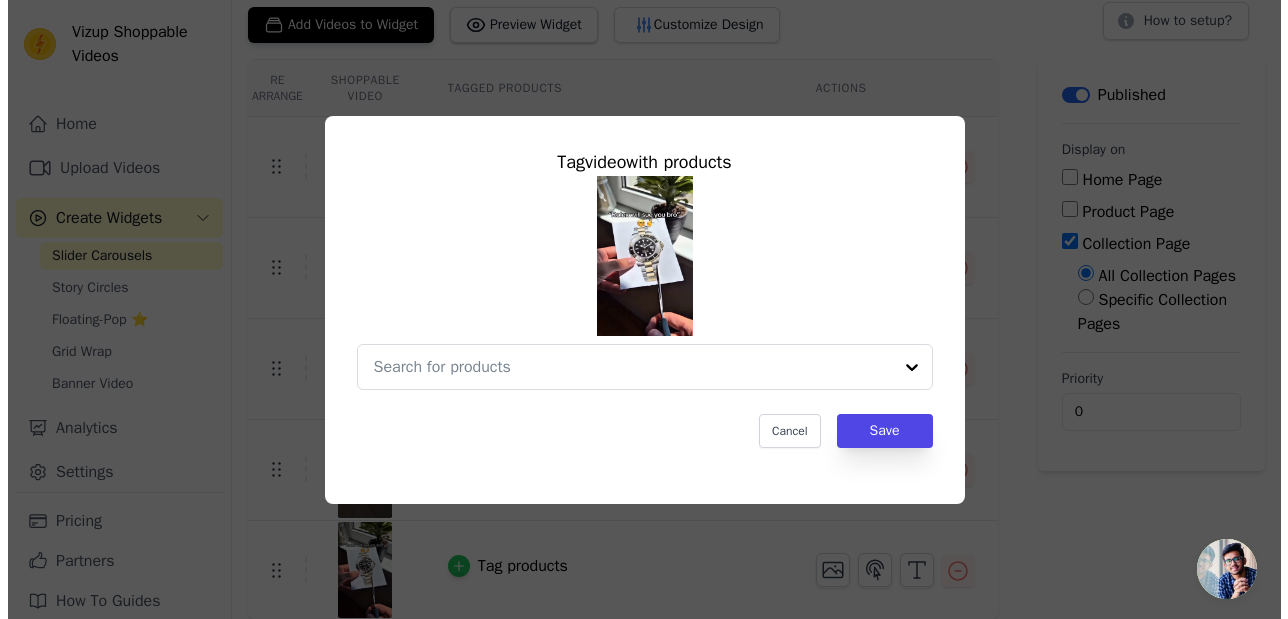 scroll, scrollTop: 0, scrollLeft: 0, axis: both 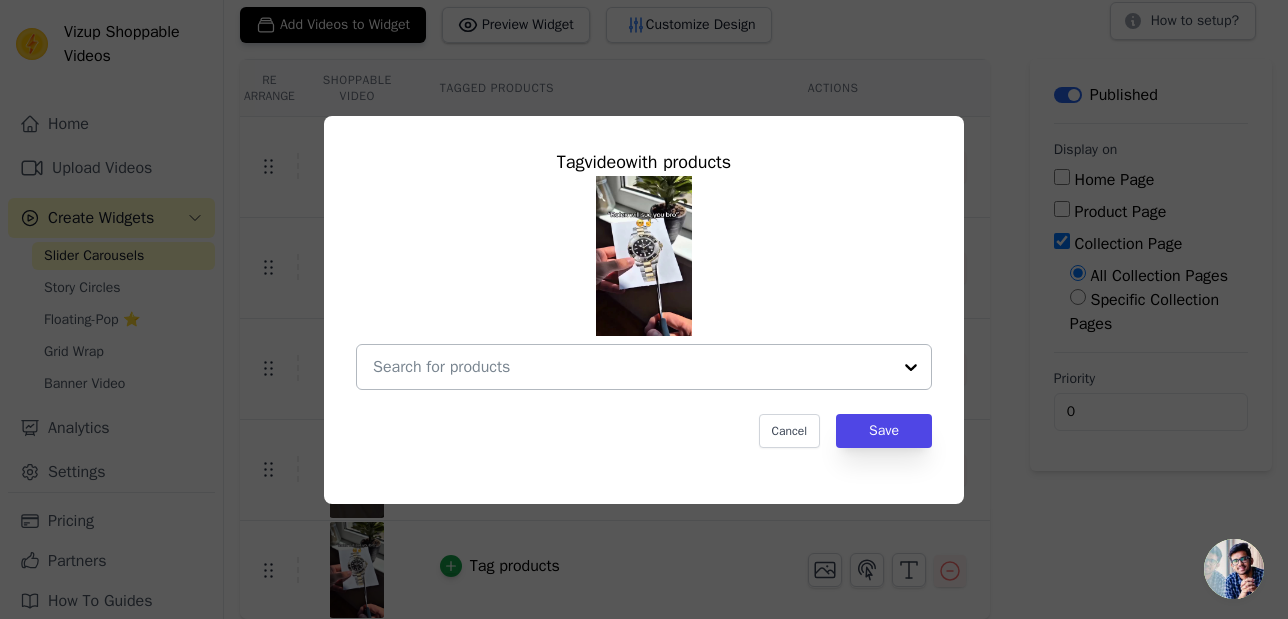 click at bounding box center (632, 367) 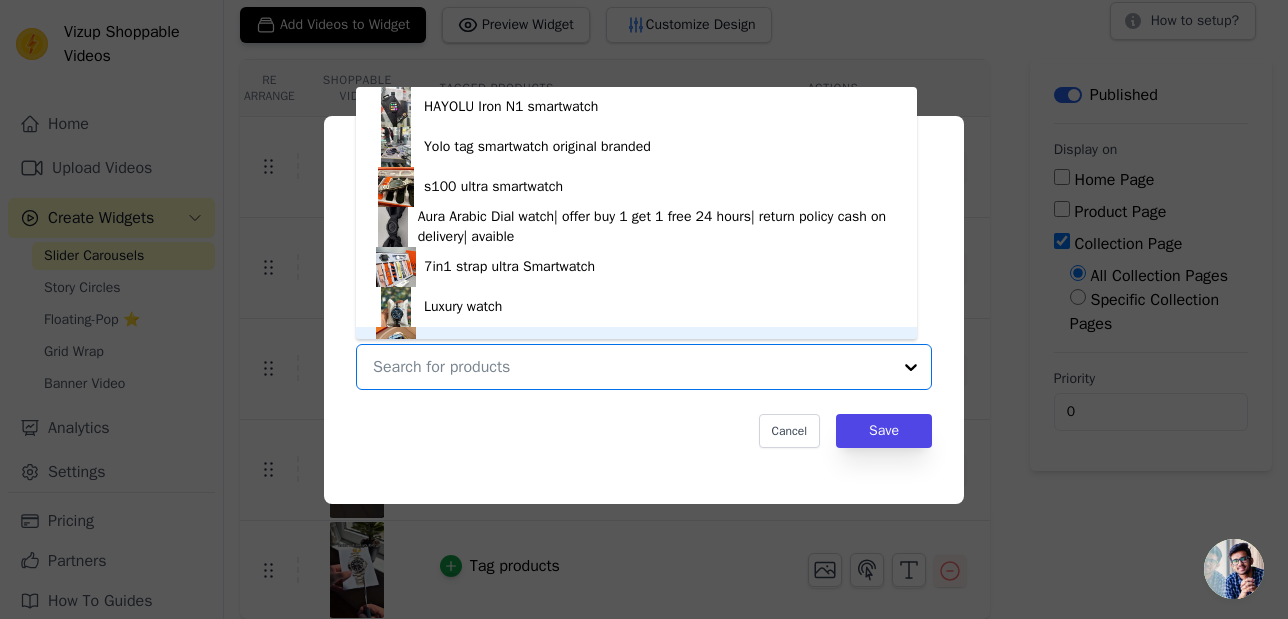 scroll, scrollTop: 28, scrollLeft: 0, axis: vertical 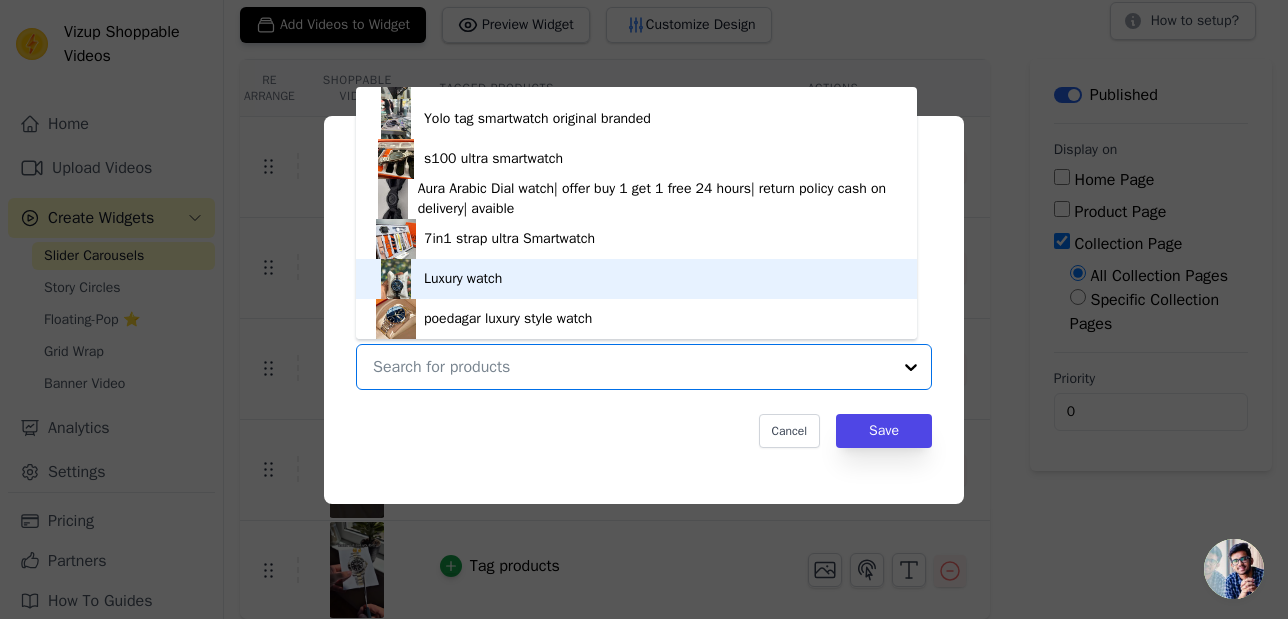 click on "Luxury watch" at bounding box center (636, 279) 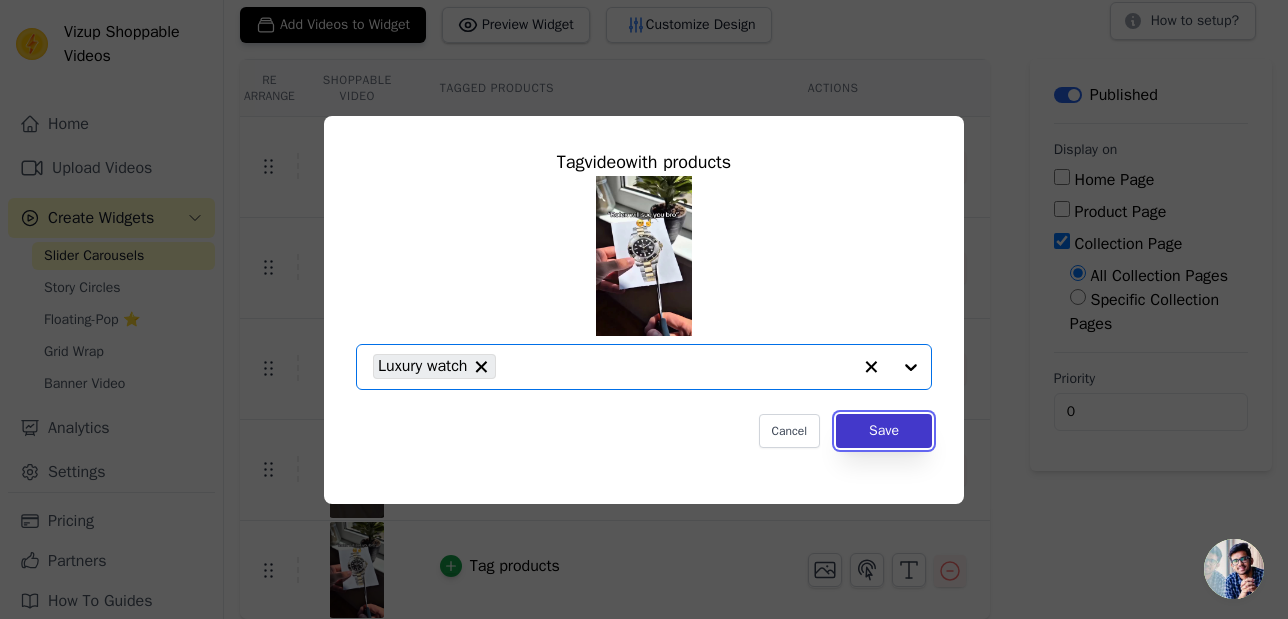click on "Save" at bounding box center (884, 431) 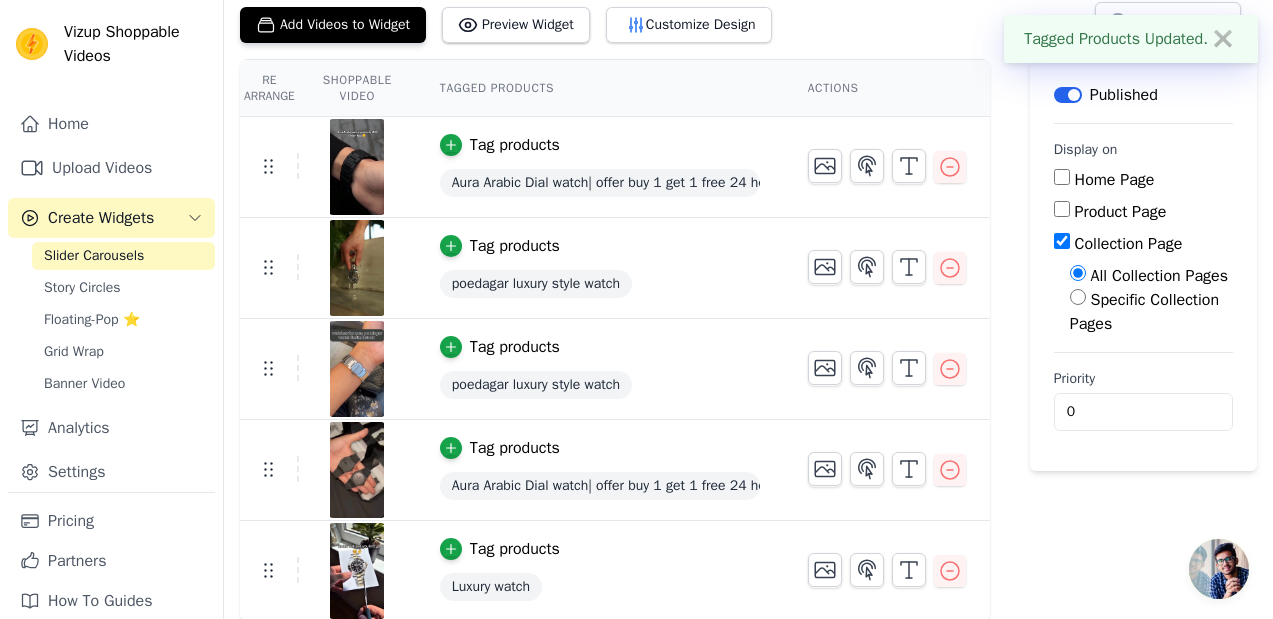 scroll, scrollTop: 210, scrollLeft: 0, axis: vertical 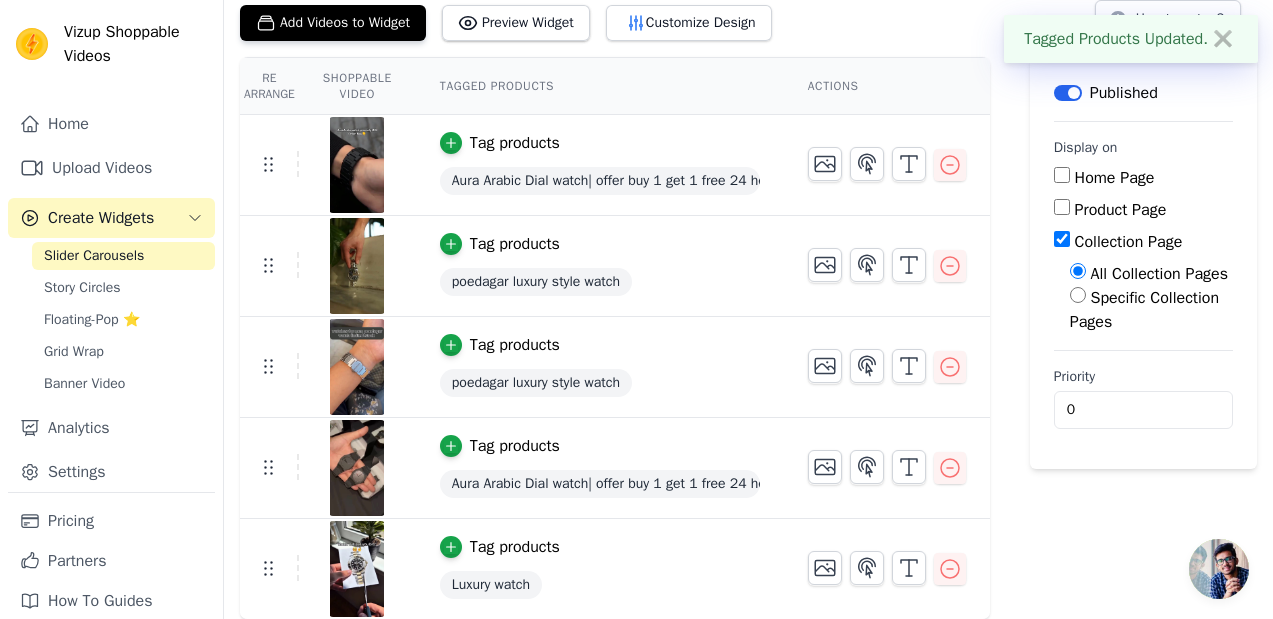 click on "Luxury watch" at bounding box center (491, 585) 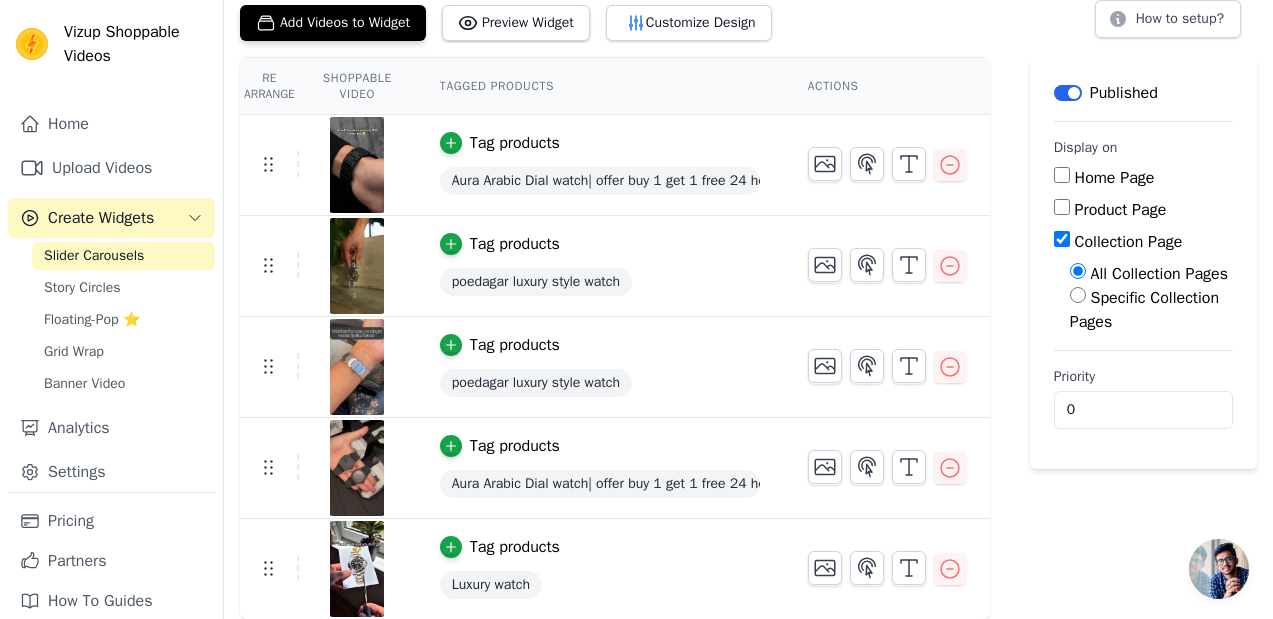 click on "Luxury watch" at bounding box center [491, 585] 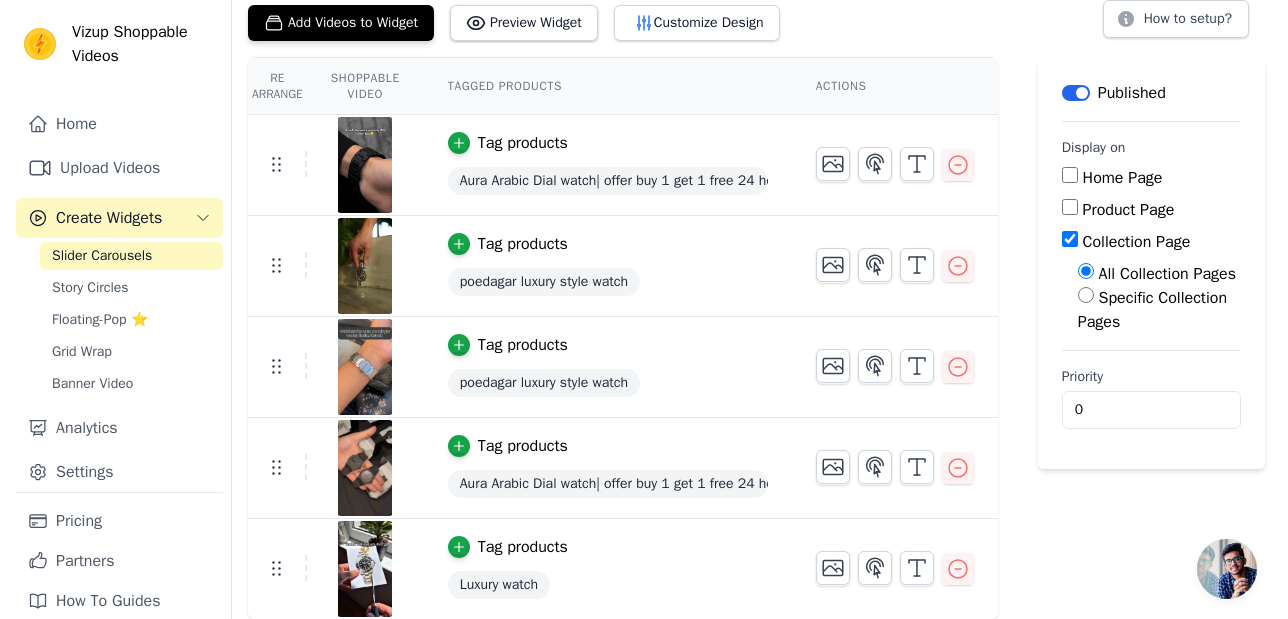 scroll, scrollTop: 0, scrollLeft: 0, axis: both 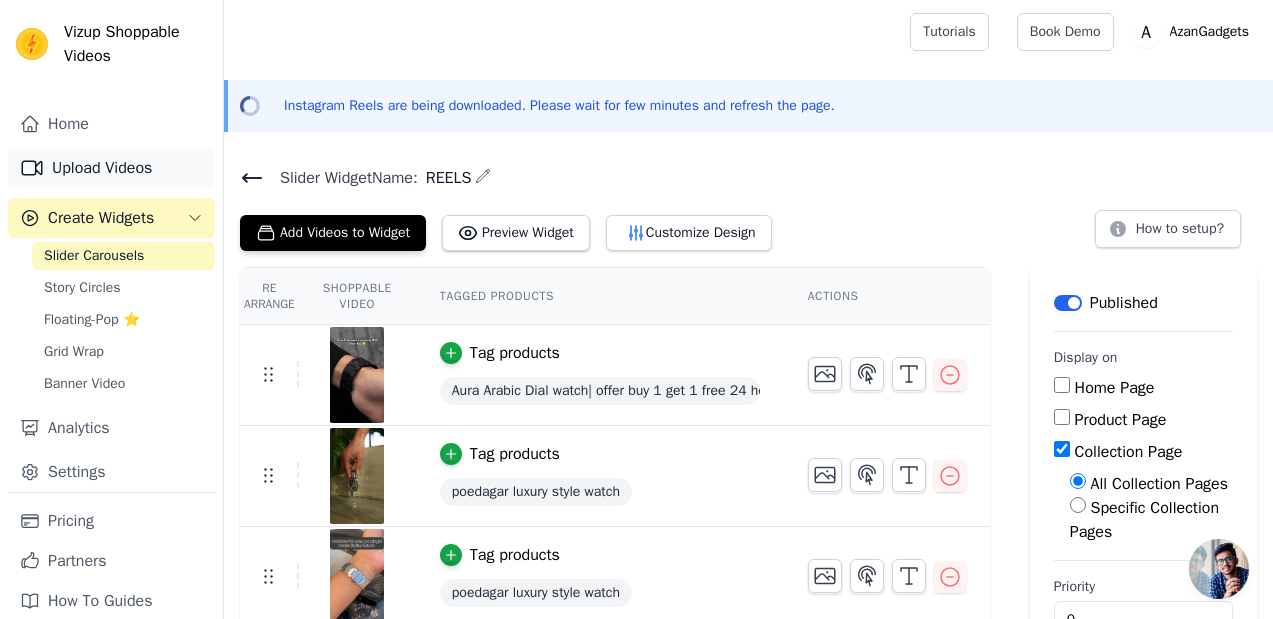 click on "Upload Videos" at bounding box center (111, 168) 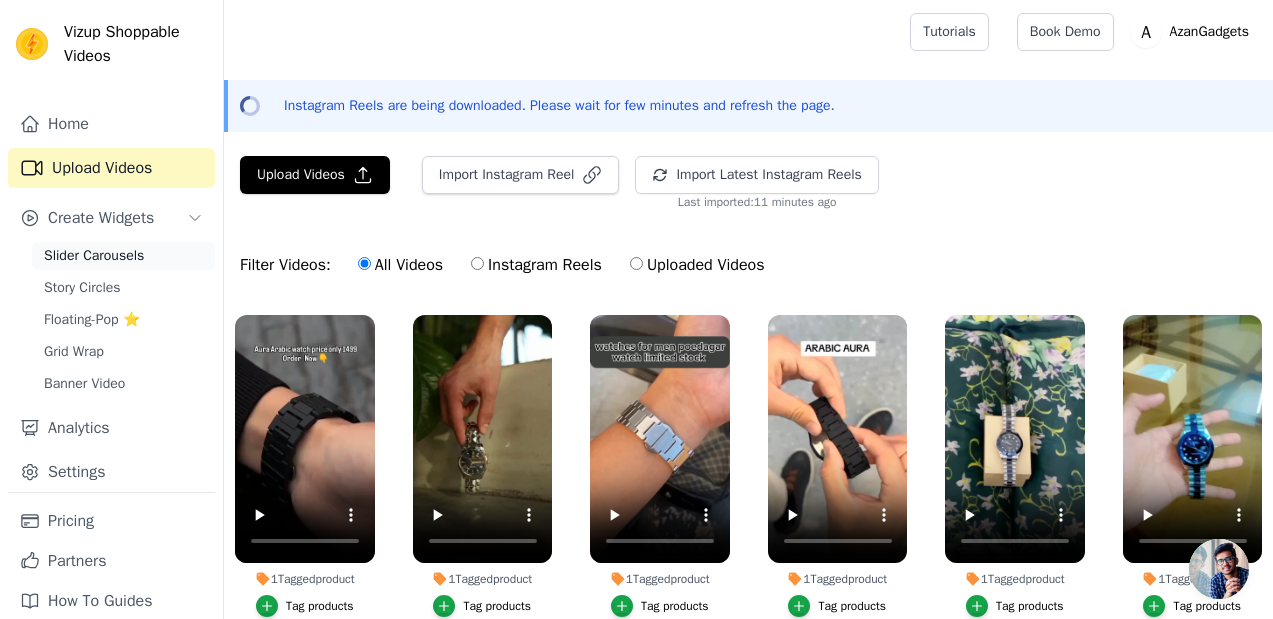 click on "Slider Carousels" at bounding box center [94, 256] 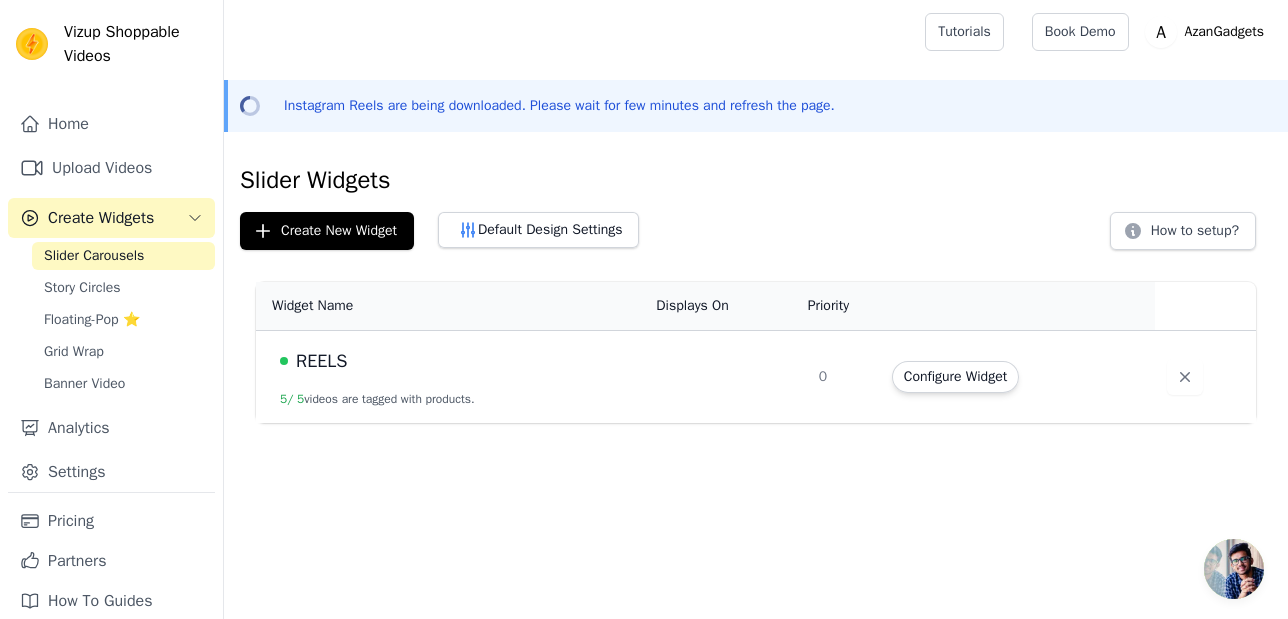 click on "Create Widgets" at bounding box center (101, 218) 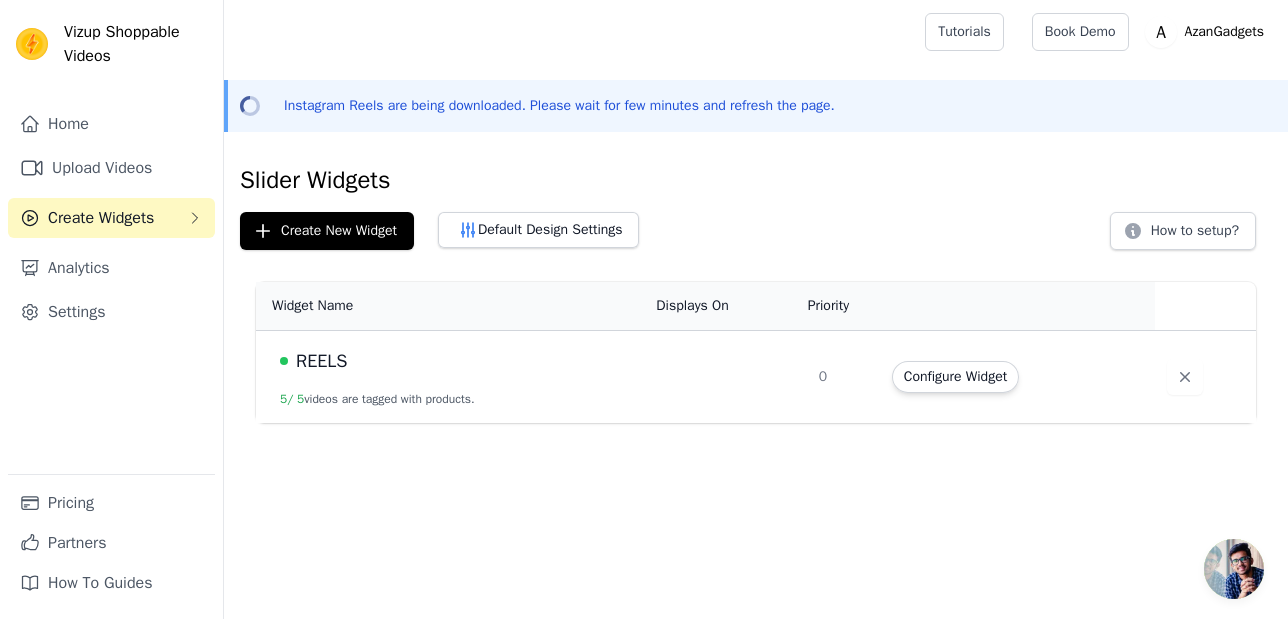 click on "Create Widgets" at bounding box center [101, 218] 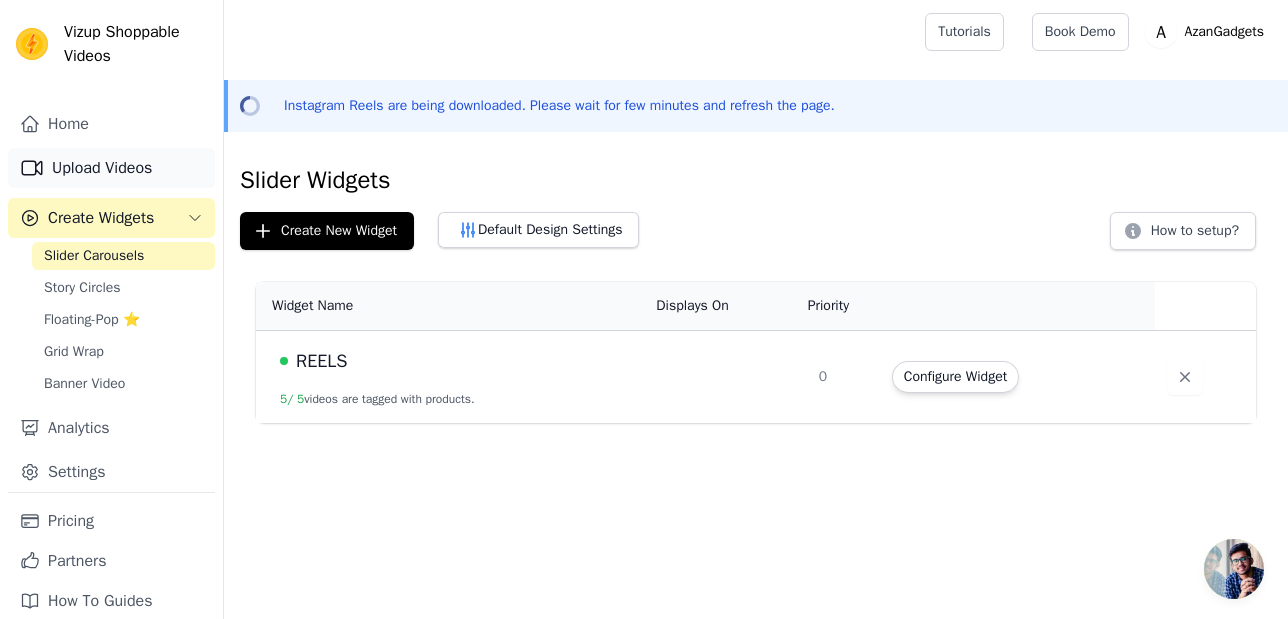 click on "Upload Videos" at bounding box center [111, 168] 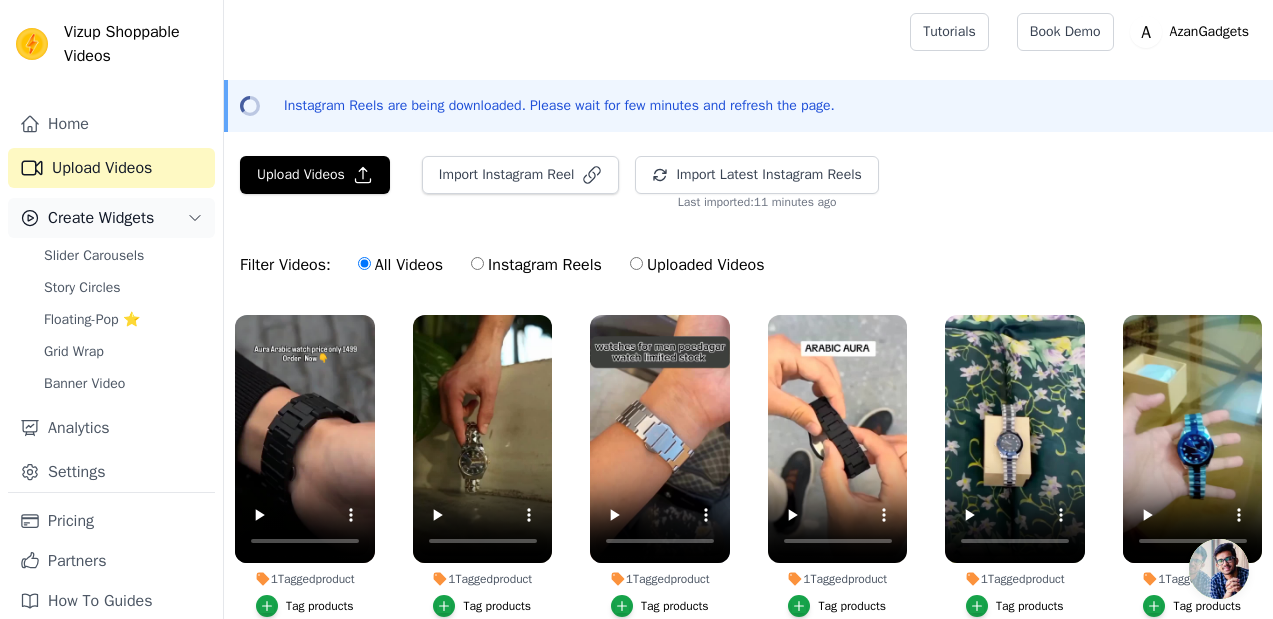 click on "Create Widgets" at bounding box center [101, 218] 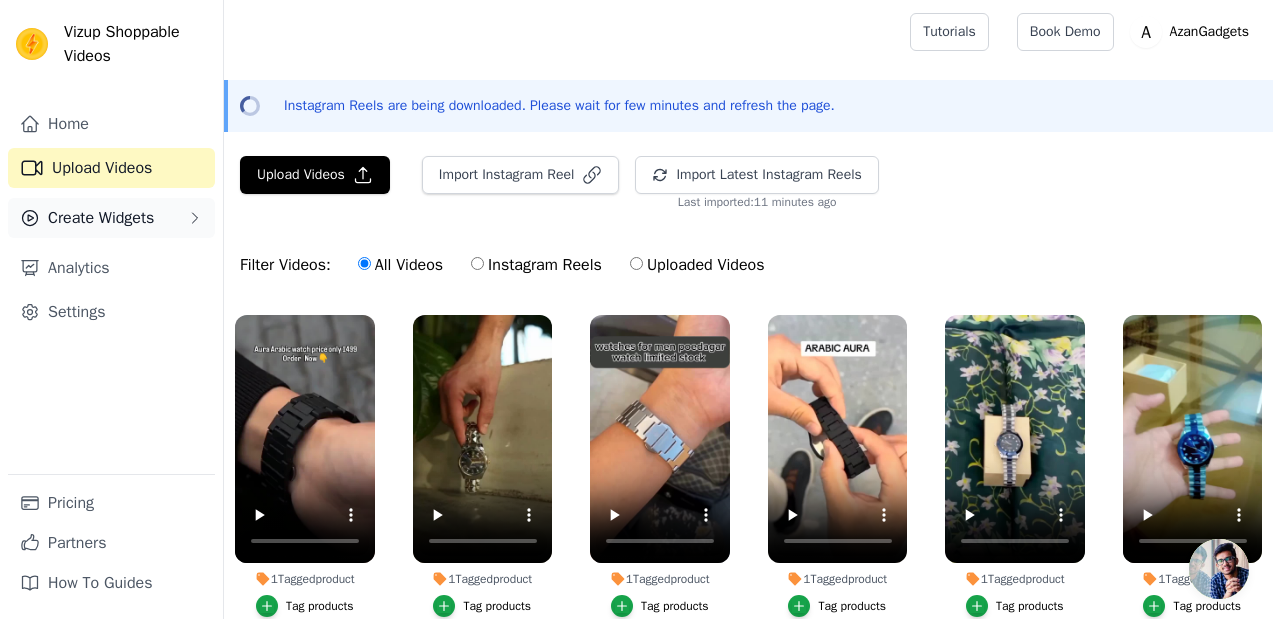 click on "Create Widgets" at bounding box center (111, 218) 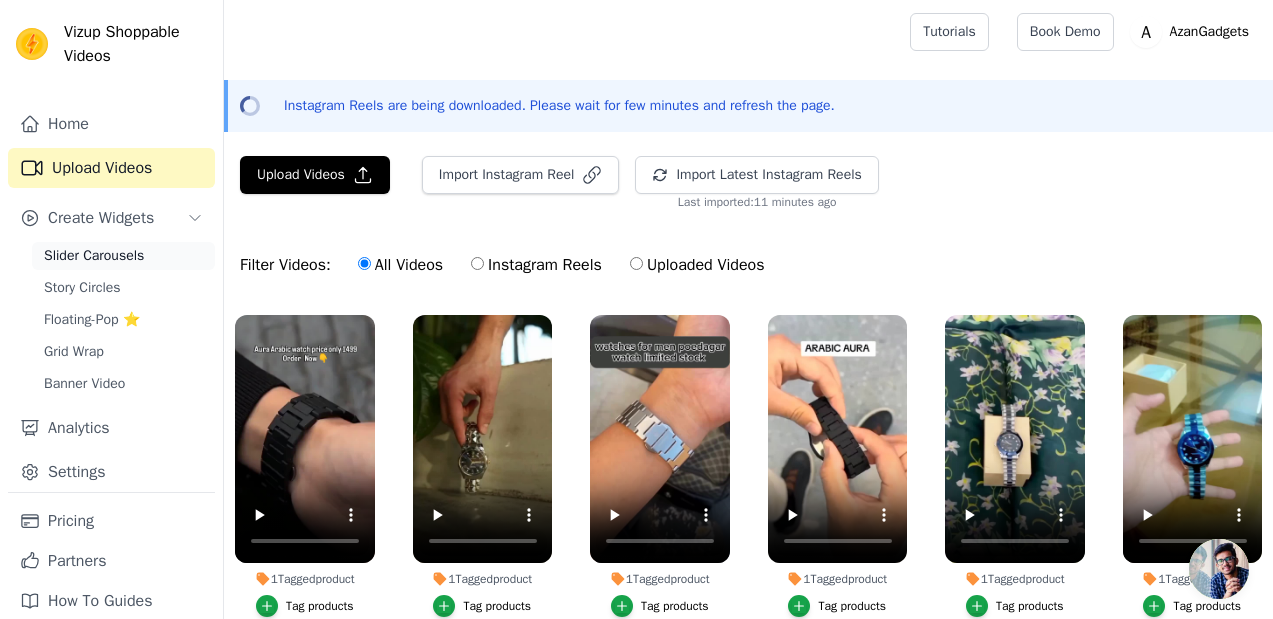 click on "Slider Carousels" at bounding box center [94, 256] 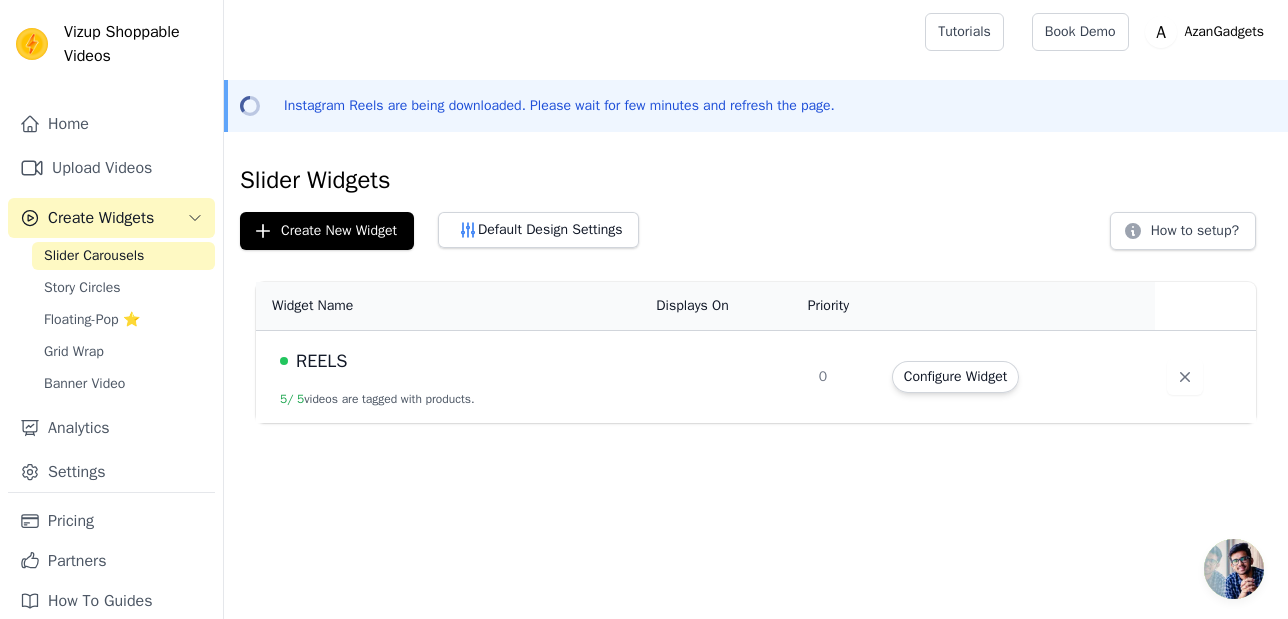 click on "Slider Carousels   Story Circles   Floating-Pop ⭐   Grid Wrap   Banner Video" at bounding box center [123, 320] 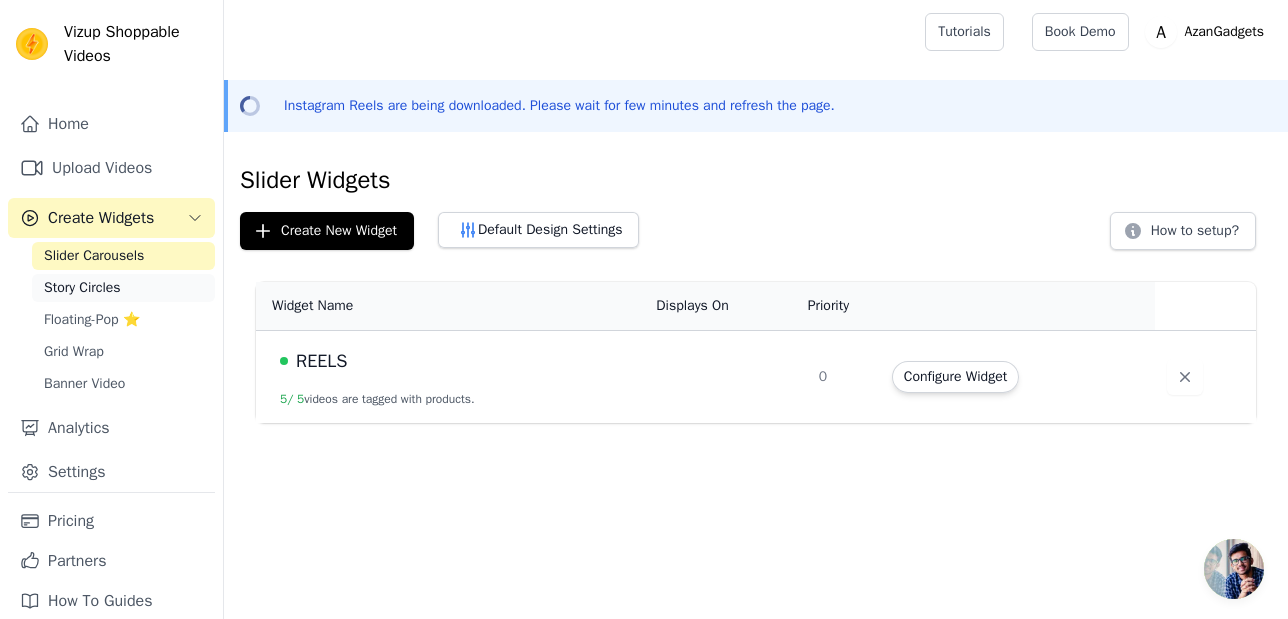click on "Story Circles" at bounding box center (82, 288) 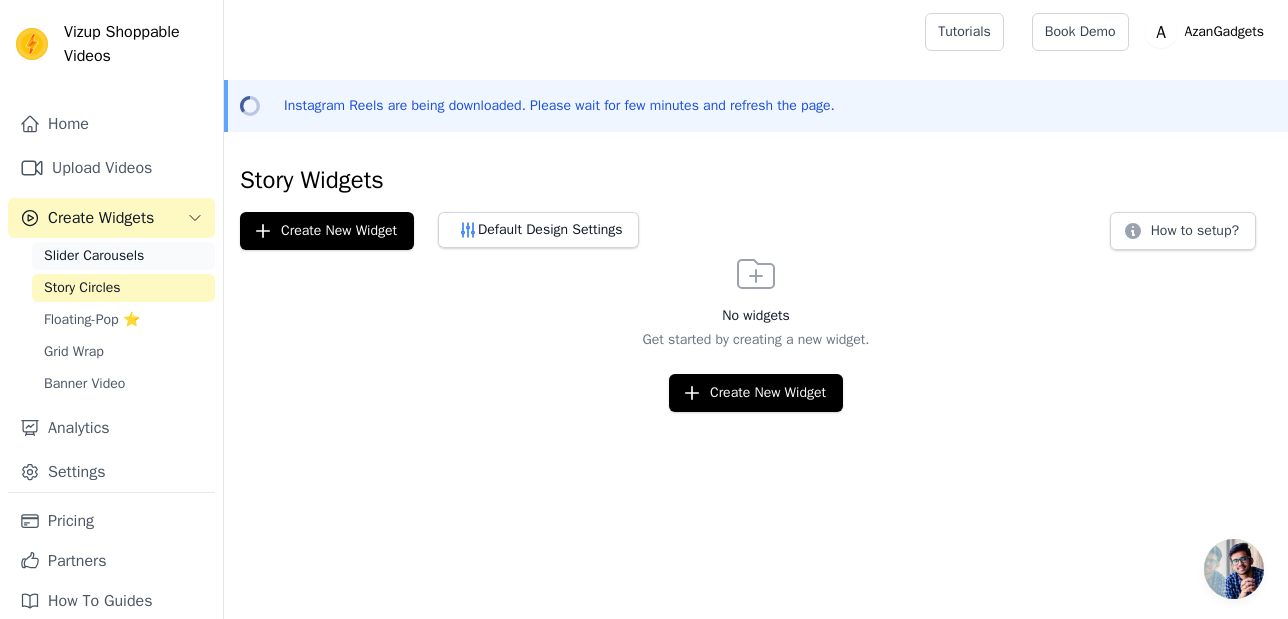 click on "Slider Carousels" at bounding box center [123, 256] 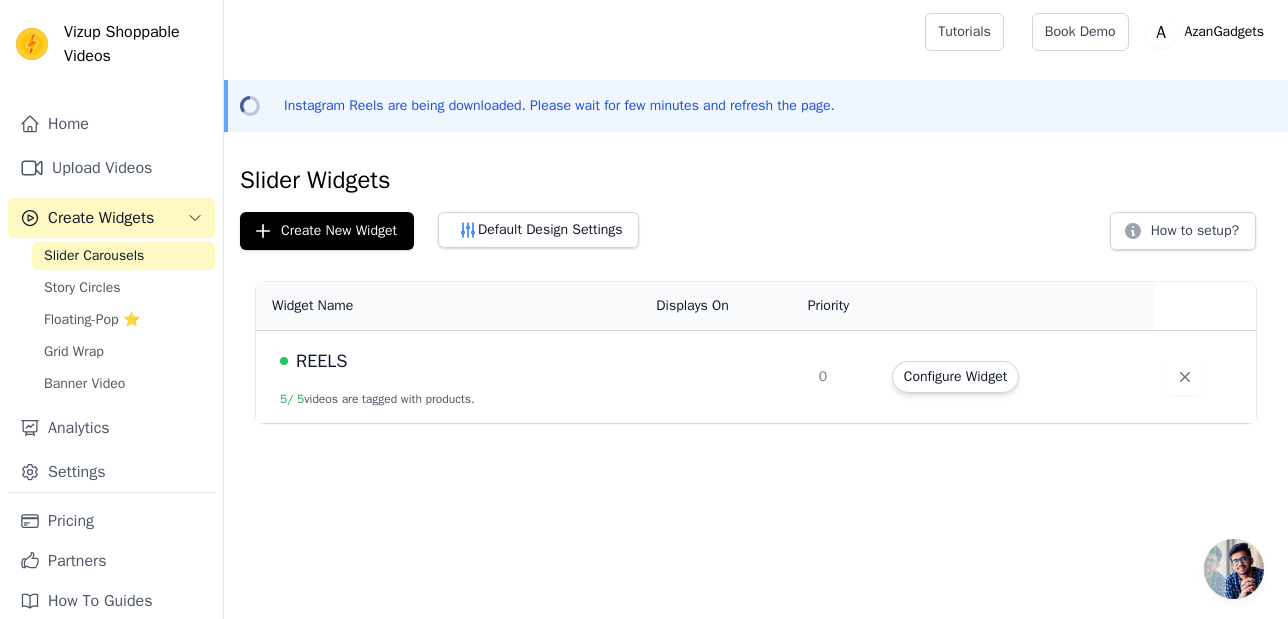drag, startPoint x: 366, startPoint y: 344, endPoint x: 290, endPoint y: 343, distance: 76.00658 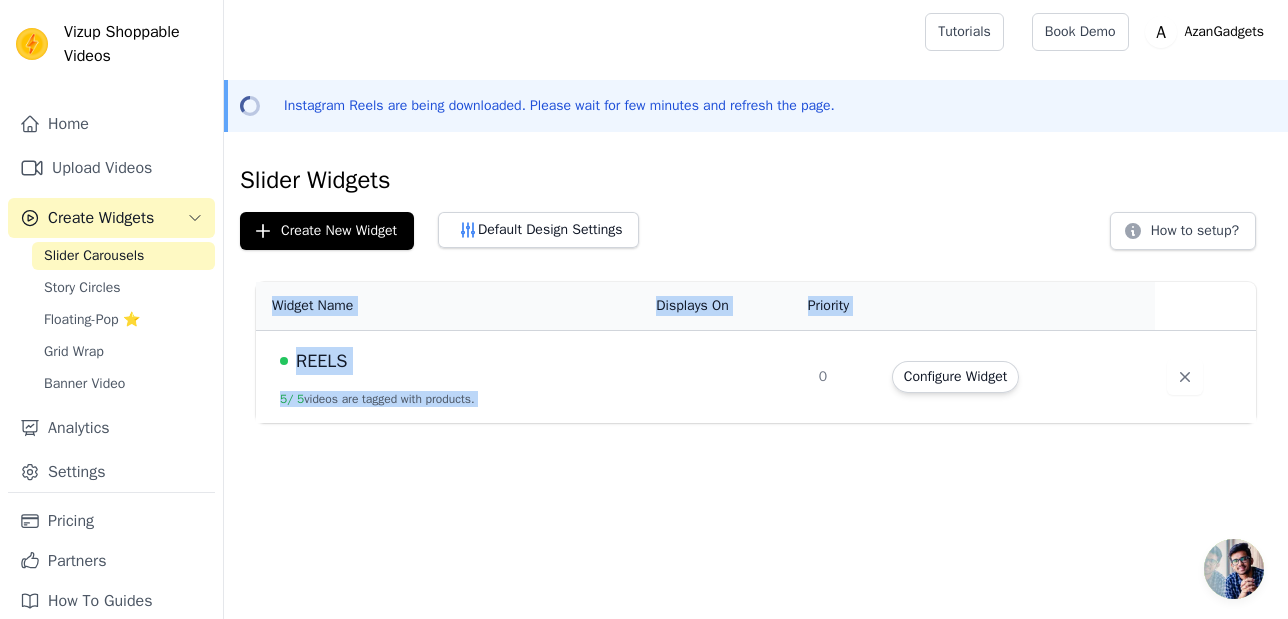 drag, startPoint x: 274, startPoint y: 296, endPoint x: 634, endPoint y: 506, distance: 416.77332 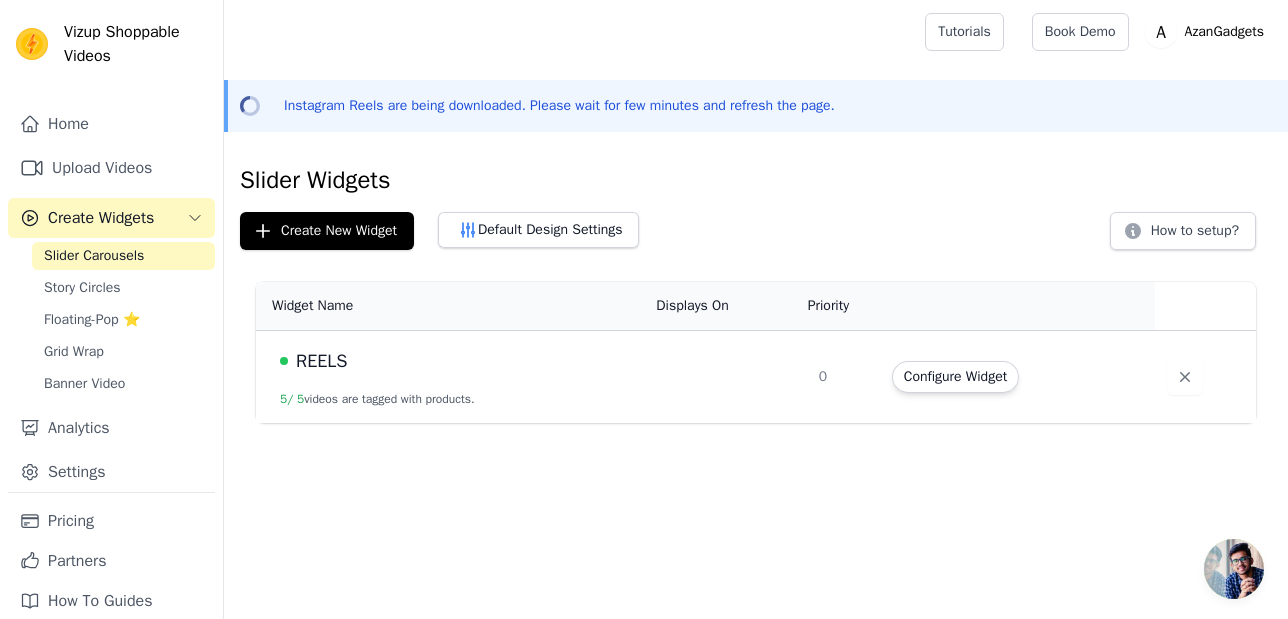 click on "Vizup Shoppable Videos
Home
Upload Videos       Create Widgets     Slider Carousels   Story Circles   Floating-Pop ⭐   Grid Wrap   Banner Video
Analytics
Settings
Pricing
Partners
How To Guides   Open sidebar       Tutorials     Book Demo   Open user menu" at bounding box center (644, 211) 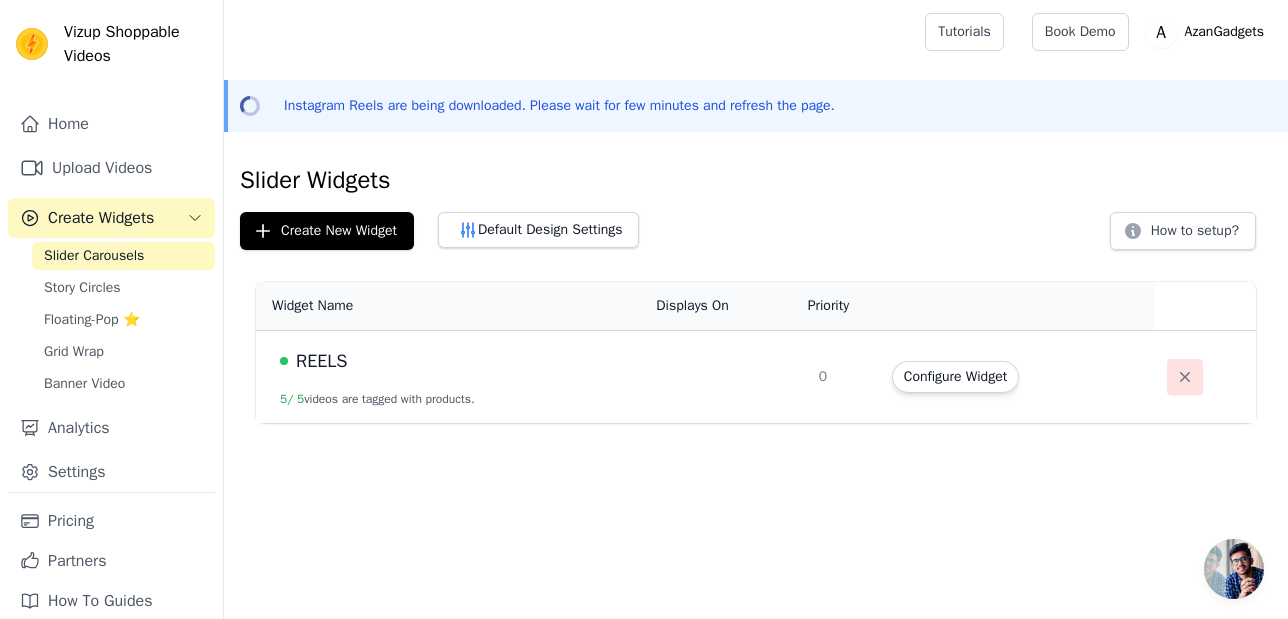 click 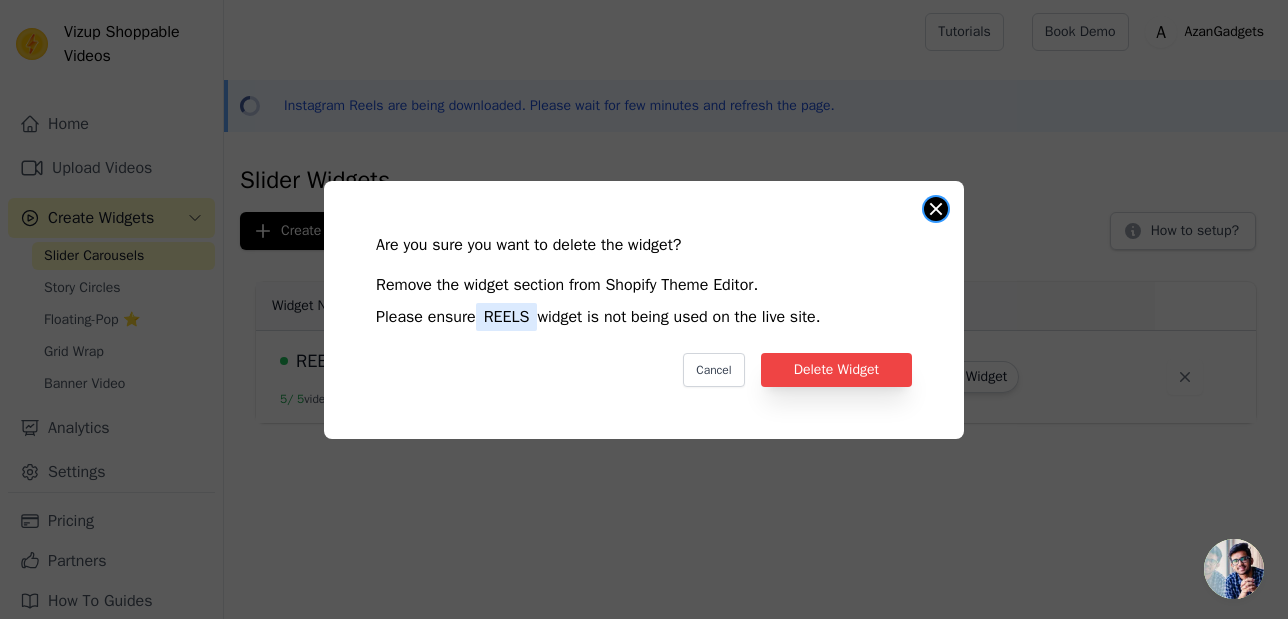 click at bounding box center [936, 209] 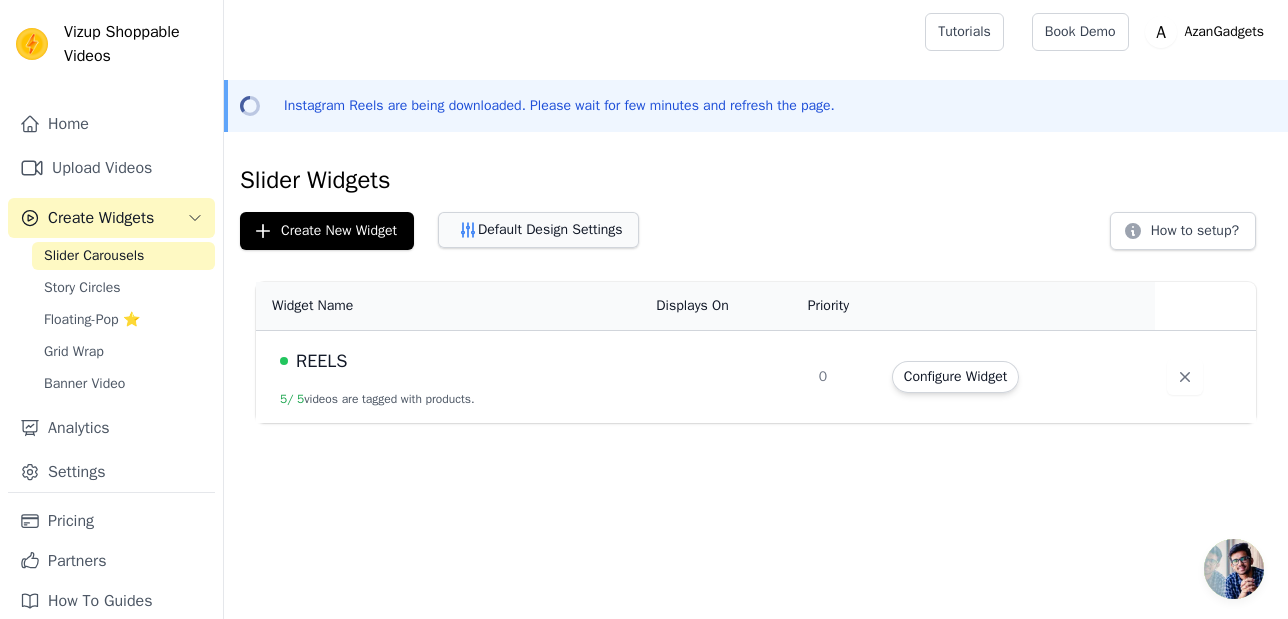 click on "Default Design Settings" at bounding box center (538, 230) 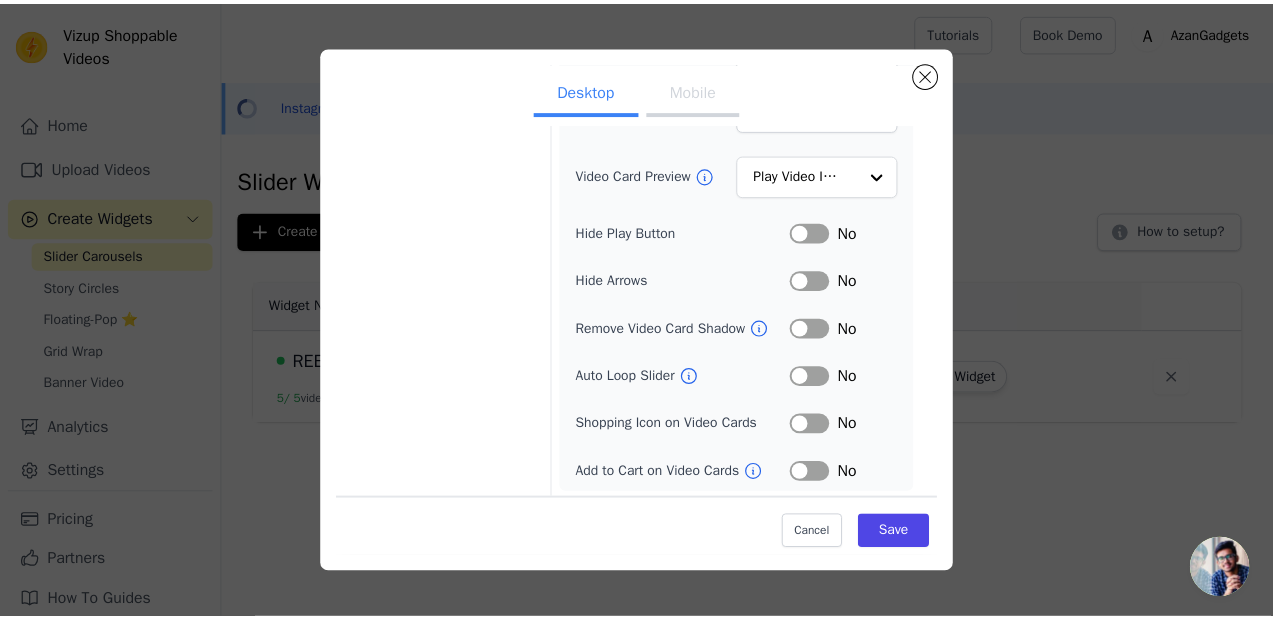 scroll, scrollTop: 288, scrollLeft: 0, axis: vertical 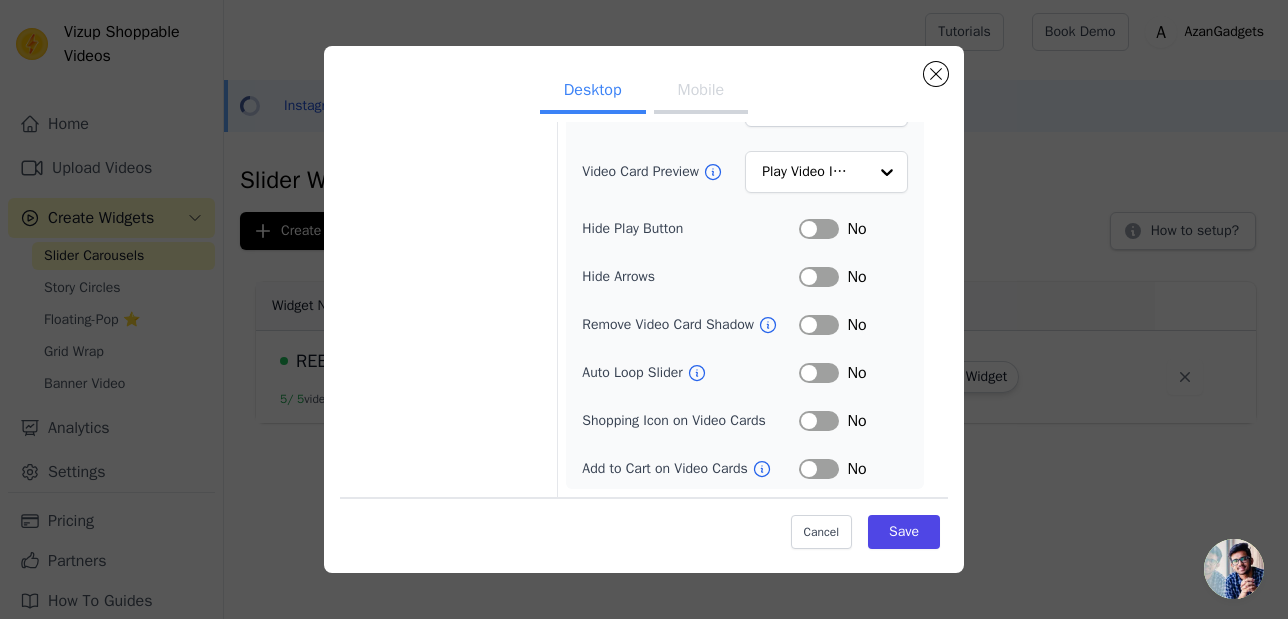 click on "Set Slider Widget Defaults   Desktop Mobile   Video Card Options Tagged Product Options Heading Options Container Options   Width (in px)   200   Height (in px)   355   Card Border Radius   4   Gap Between Cards (px)   12   Video Card Preview           Play Video In Loop               Hide Play Button   Label     No   Hide Arrows   Label     No   Remove Video Card Shadow     Label     No   Auto Loop Slider     Label     No   Shopping Icon on Video Cards   Label     No   Add to Cart on Video Cards     Label     No   Cancel     Save" 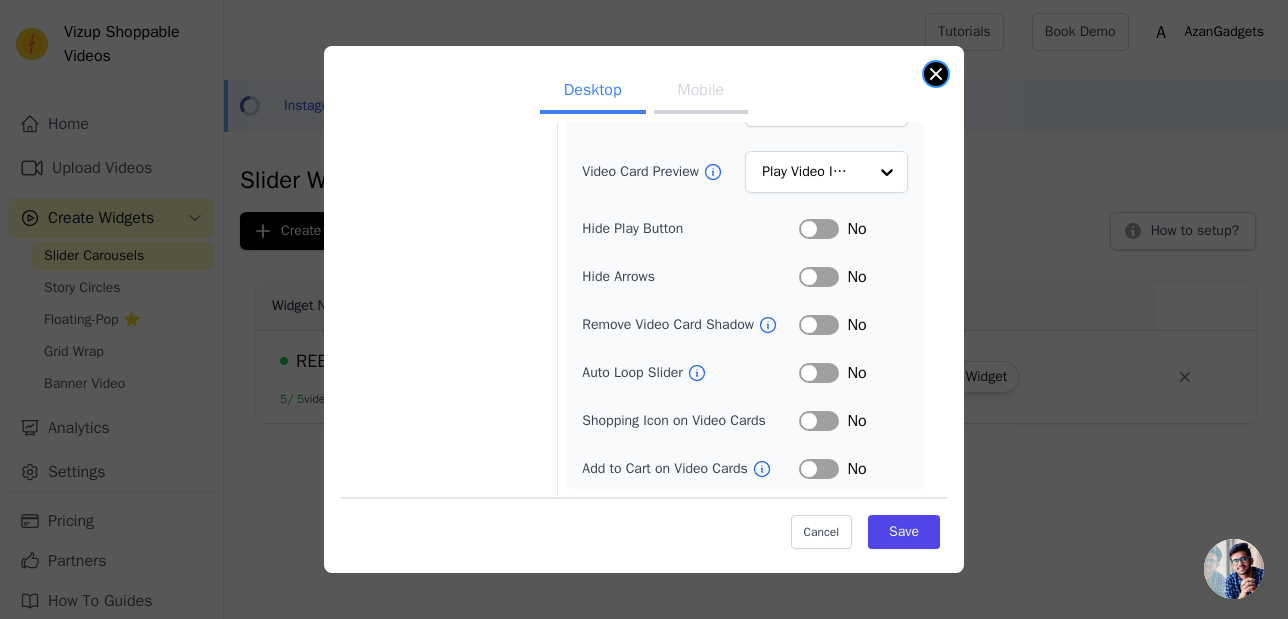 click at bounding box center [936, 74] 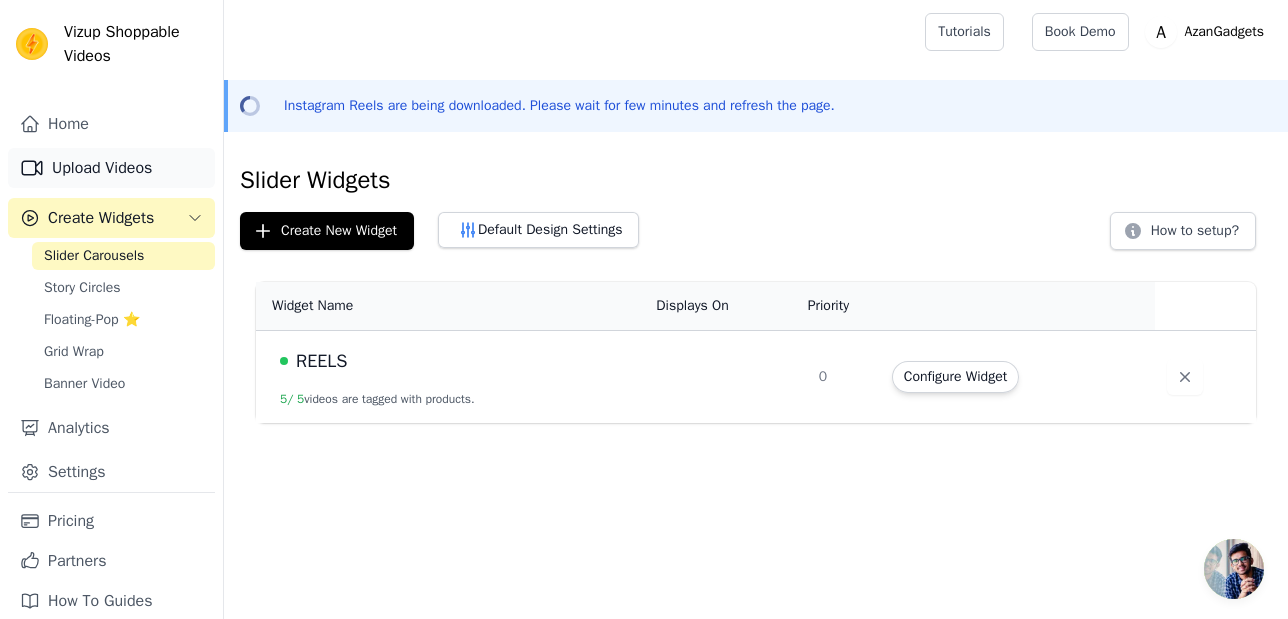 click on "Upload Videos" at bounding box center (111, 168) 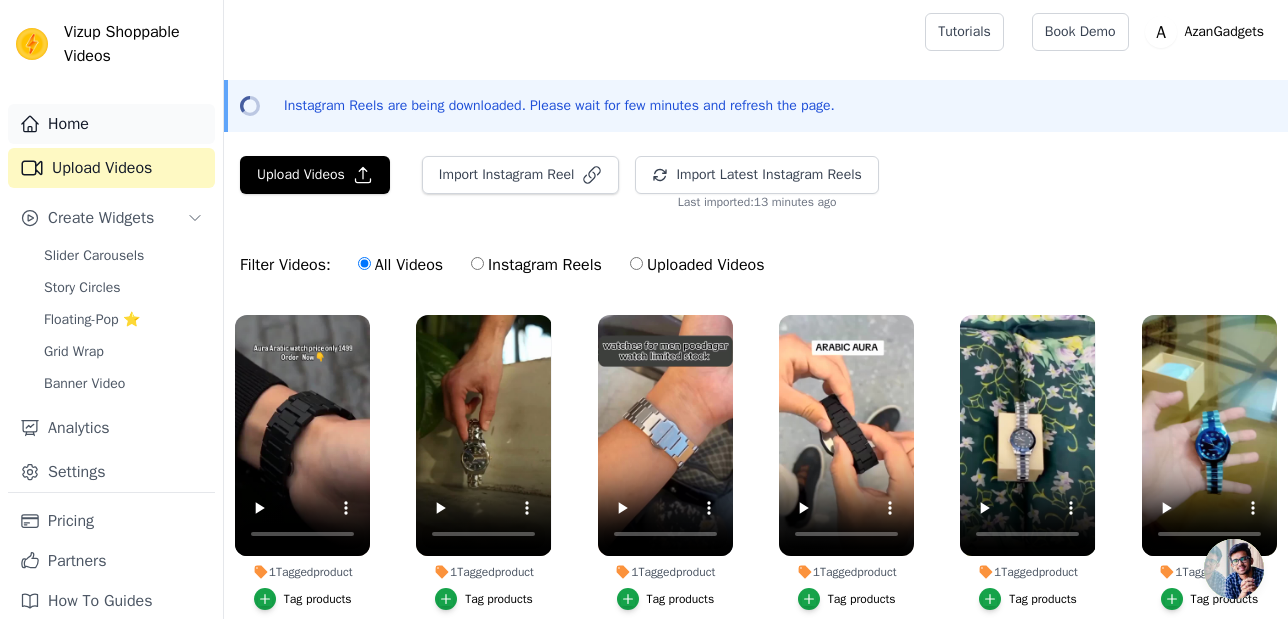 click on "Home" at bounding box center (111, 124) 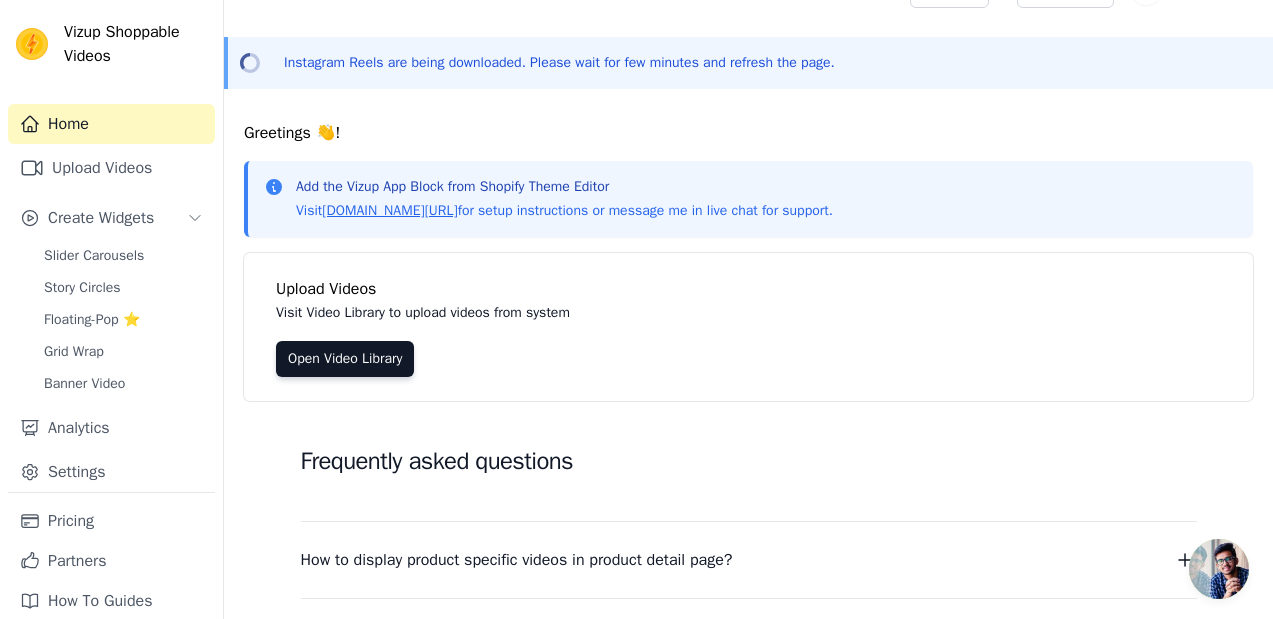 scroll, scrollTop: 0, scrollLeft: 0, axis: both 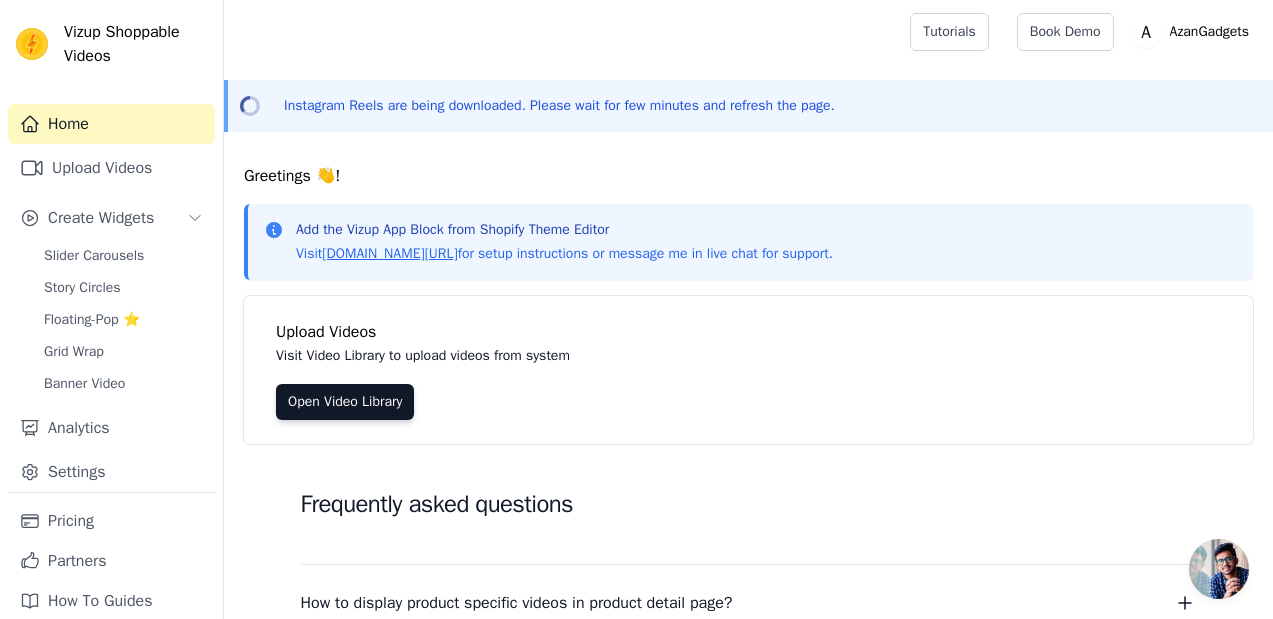 click on "Home
Upload Videos       Create Widgets     Slider Carousels   Story Circles   Floating-Pop ⭐   Grid Wrap   Banner Video
Analytics
Settings" at bounding box center (111, 298) 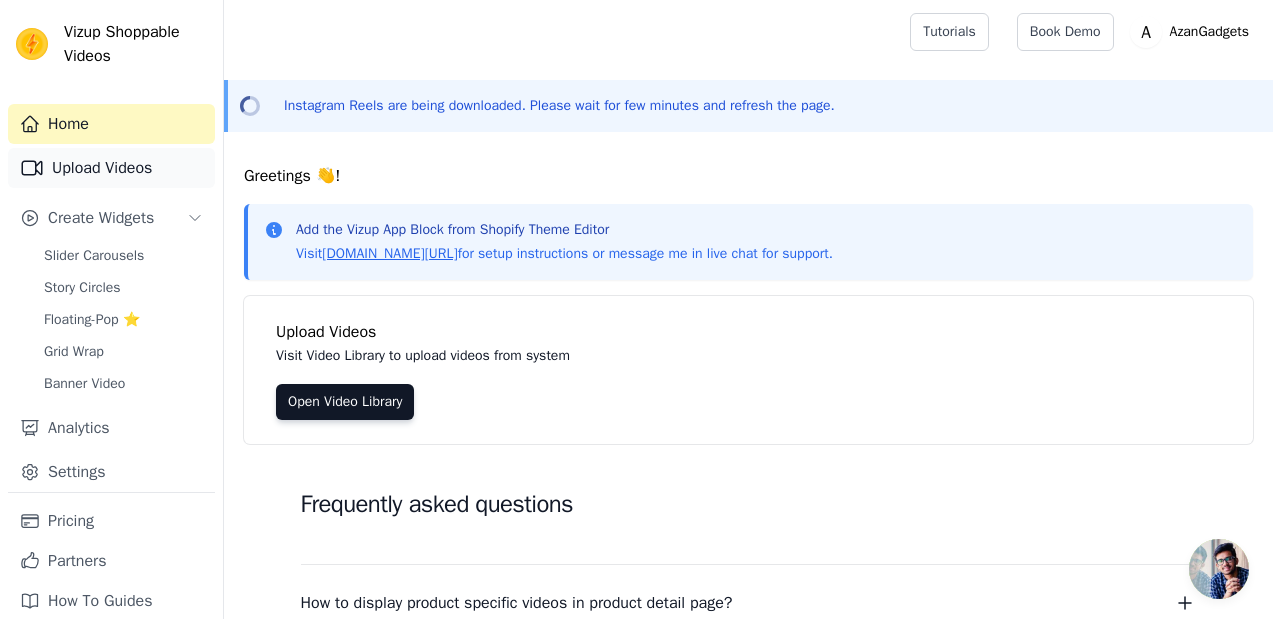 click on "Upload Videos" at bounding box center (111, 168) 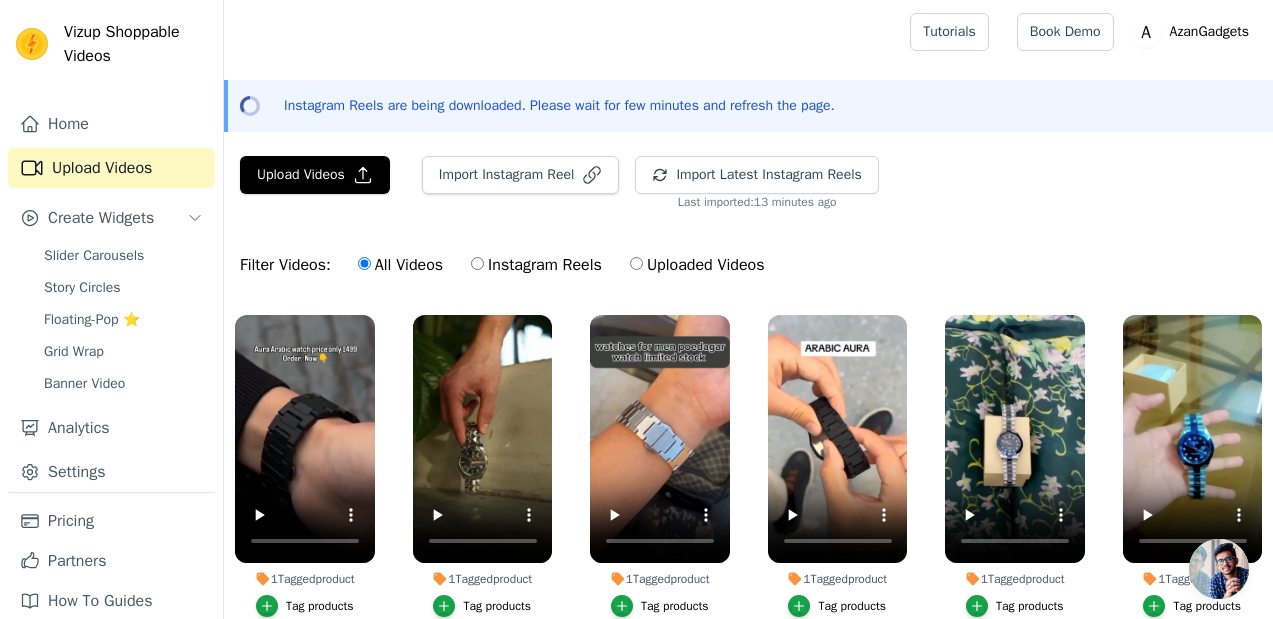 click on "Instagram Reels" at bounding box center [536, 265] 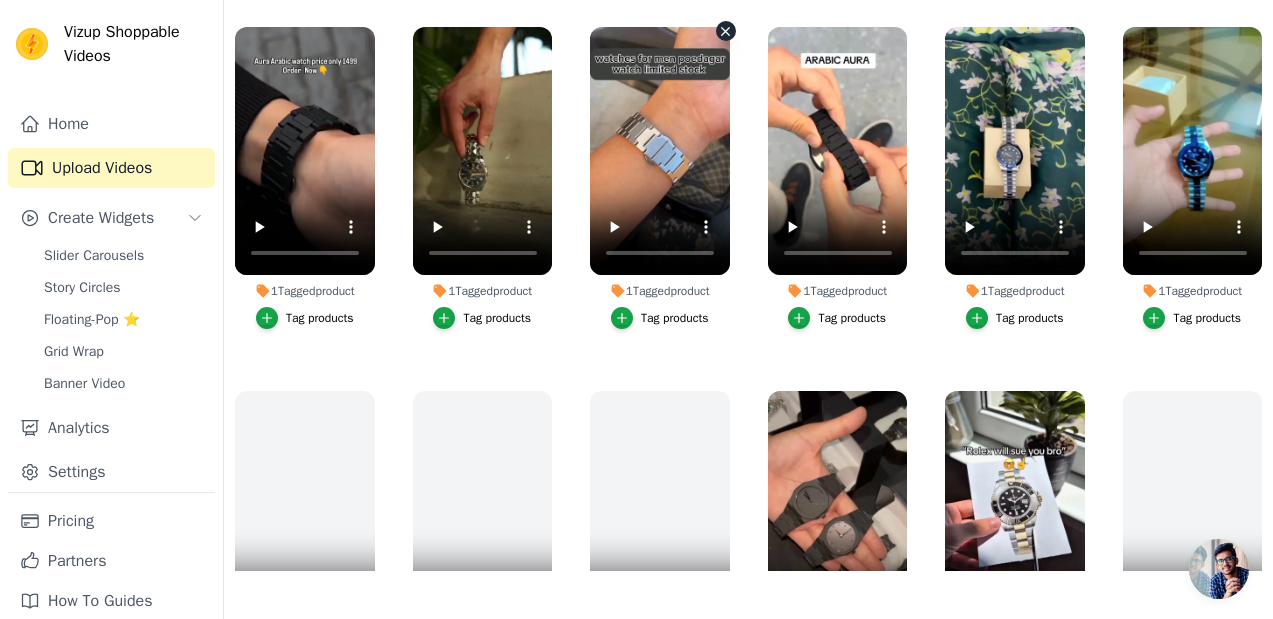 scroll, scrollTop: 0, scrollLeft: 0, axis: both 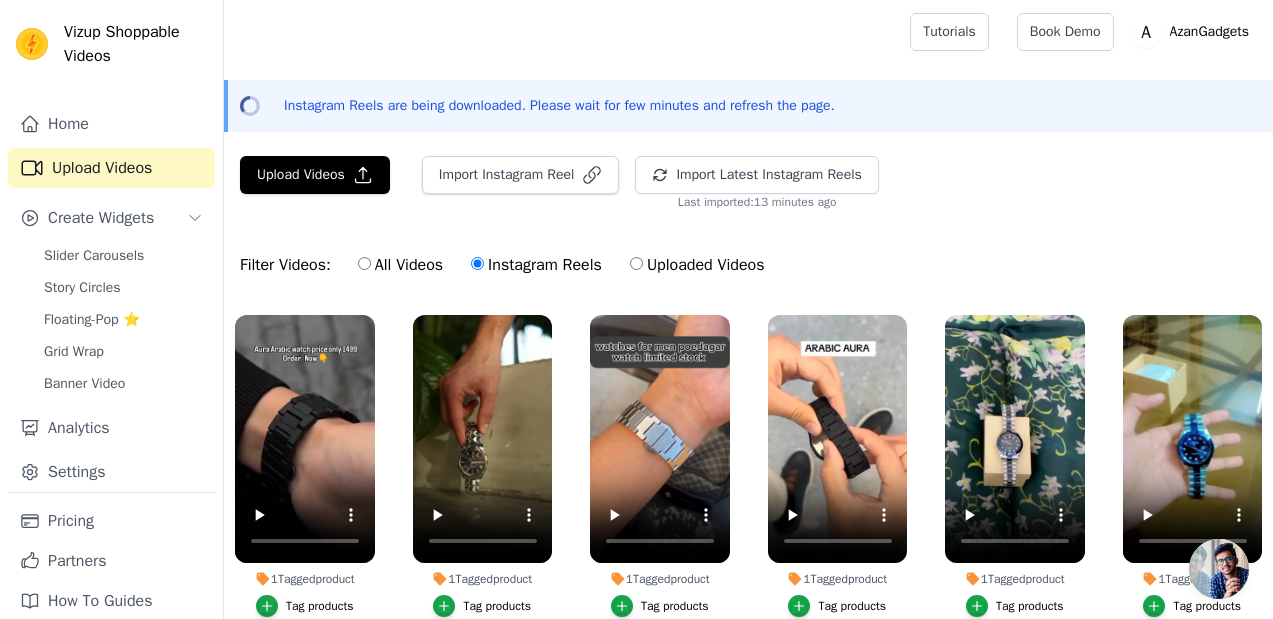 click on "All Videos" at bounding box center (400, 265) 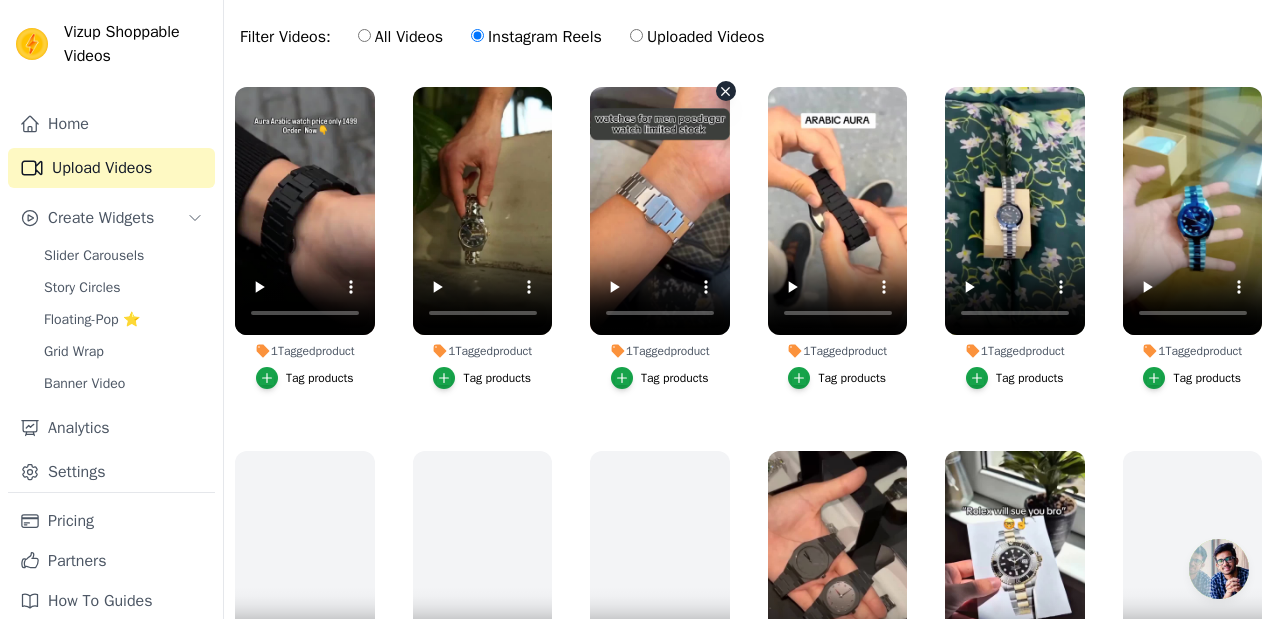 scroll, scrollTop: 288, scrollLeft: 0, axis: vertical 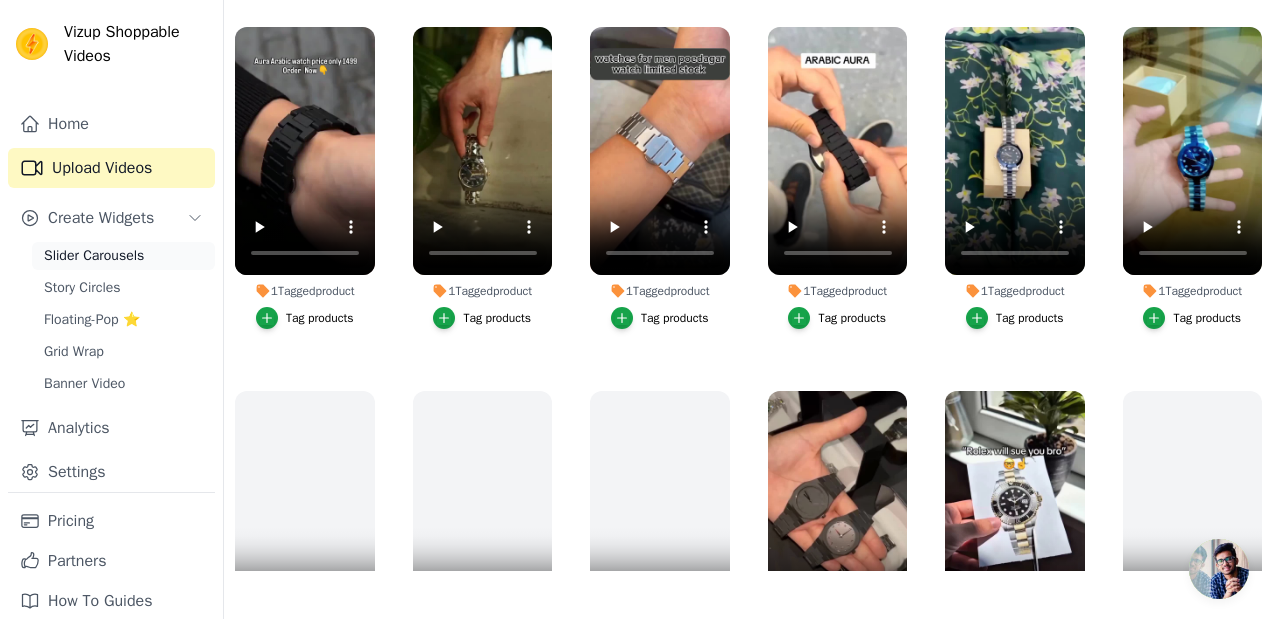 click on "Slider Carousels" at bounding box center [94, 256] 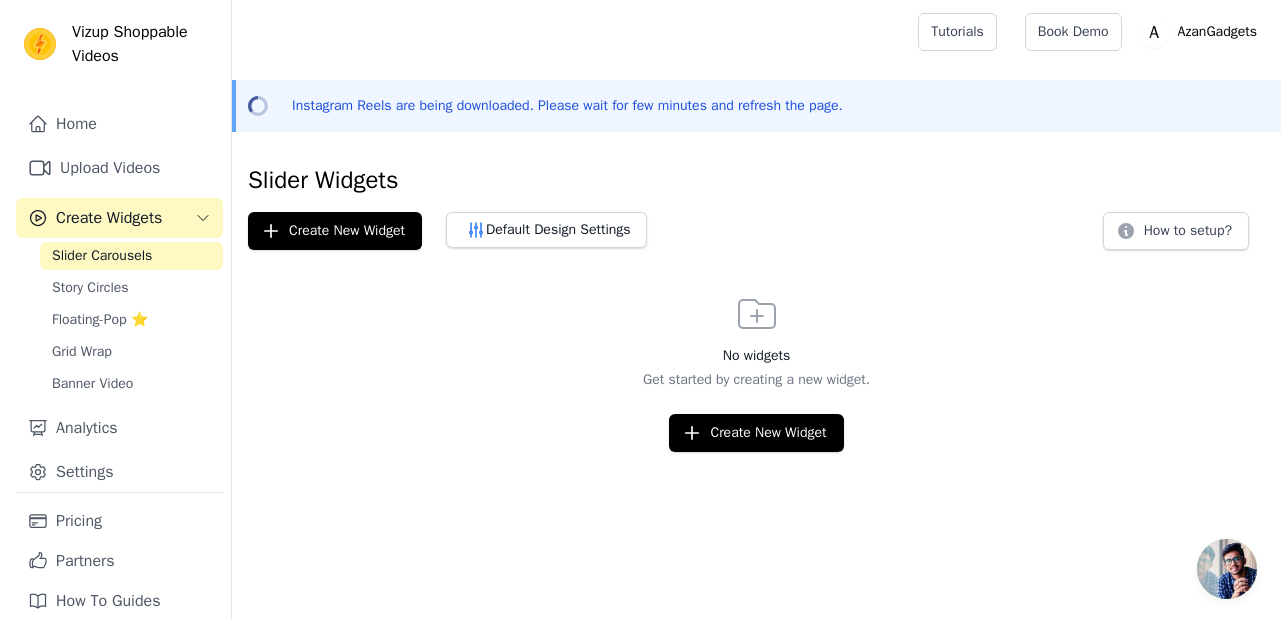 scroll, scrollTop: 0, scrollLeft: 0, axis: both 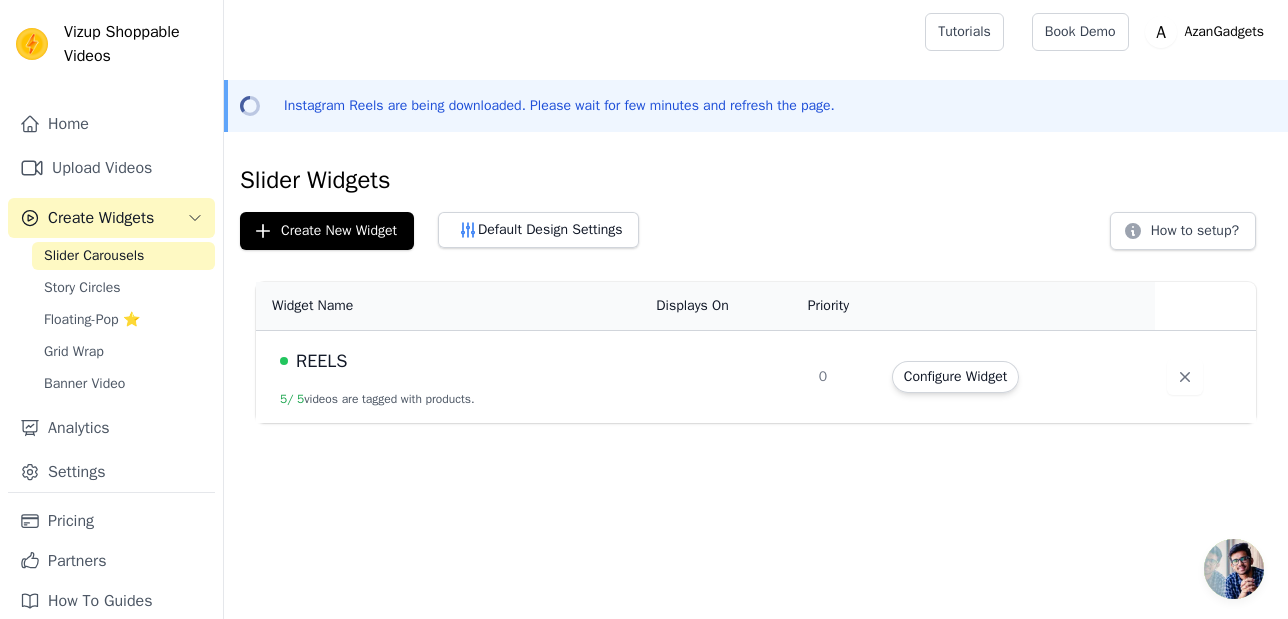 drag, startPoint x: 792, startPoint y: 376, endPoint x: 810, endPoint y: 378, distance: 18.110771 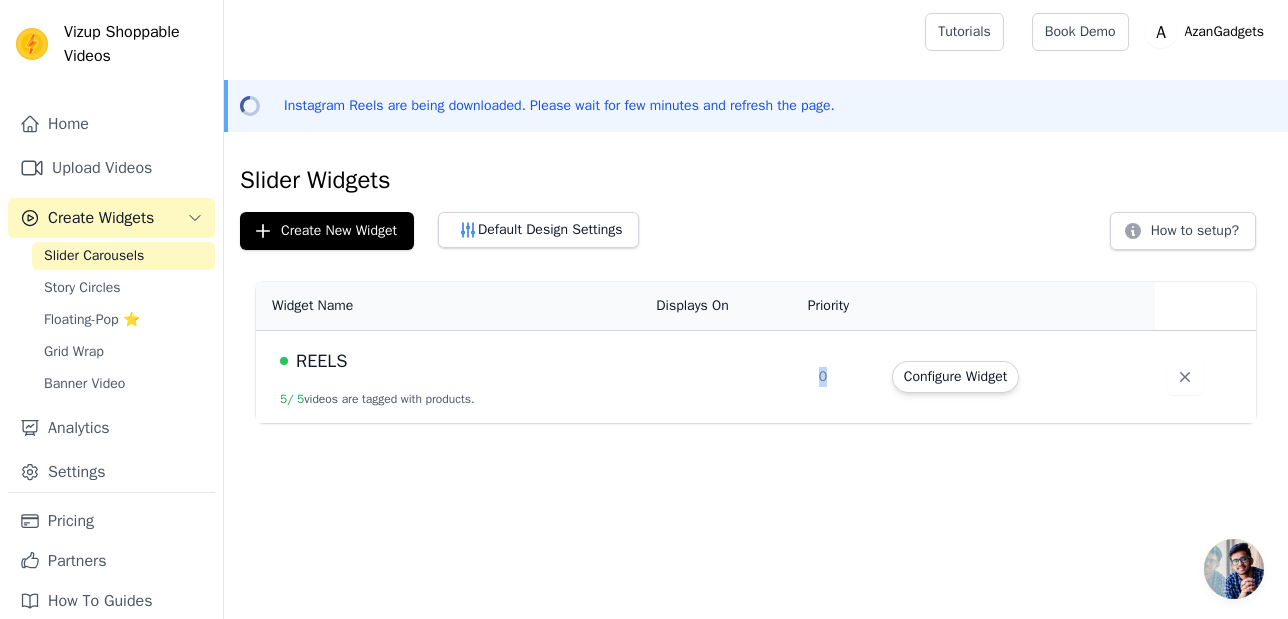 click on "0" at bounding box center (843, 377) 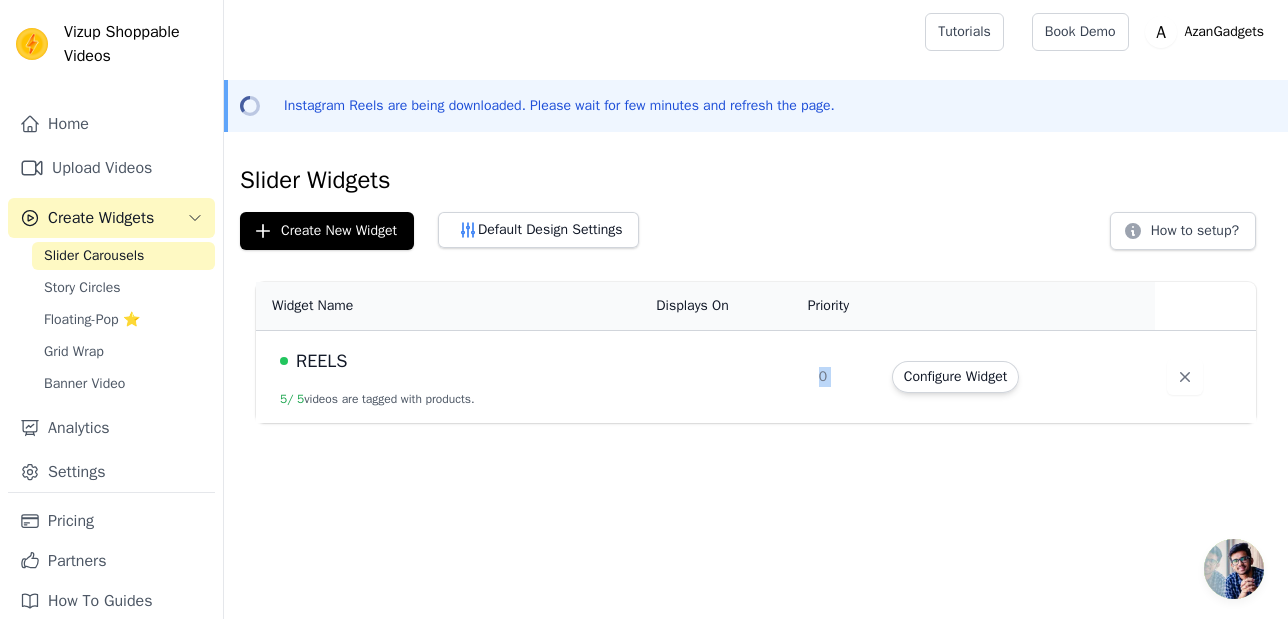 click on "0" at bounding box center (843, 377) 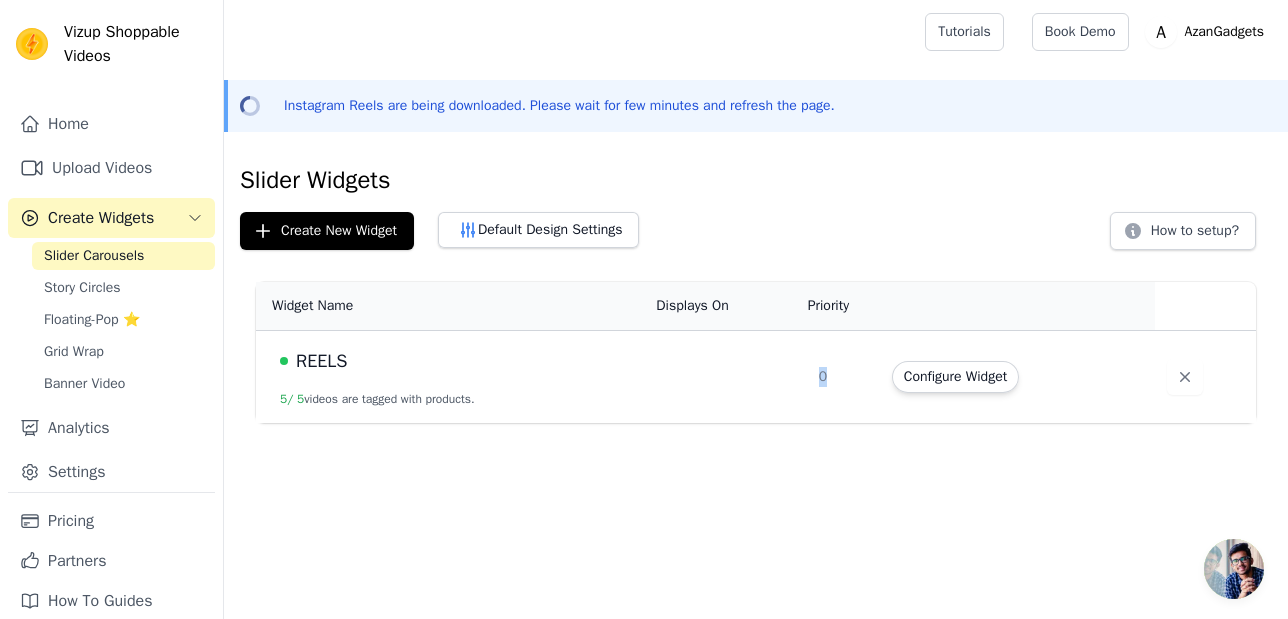 click on "0" at bounding box center (843, 377) 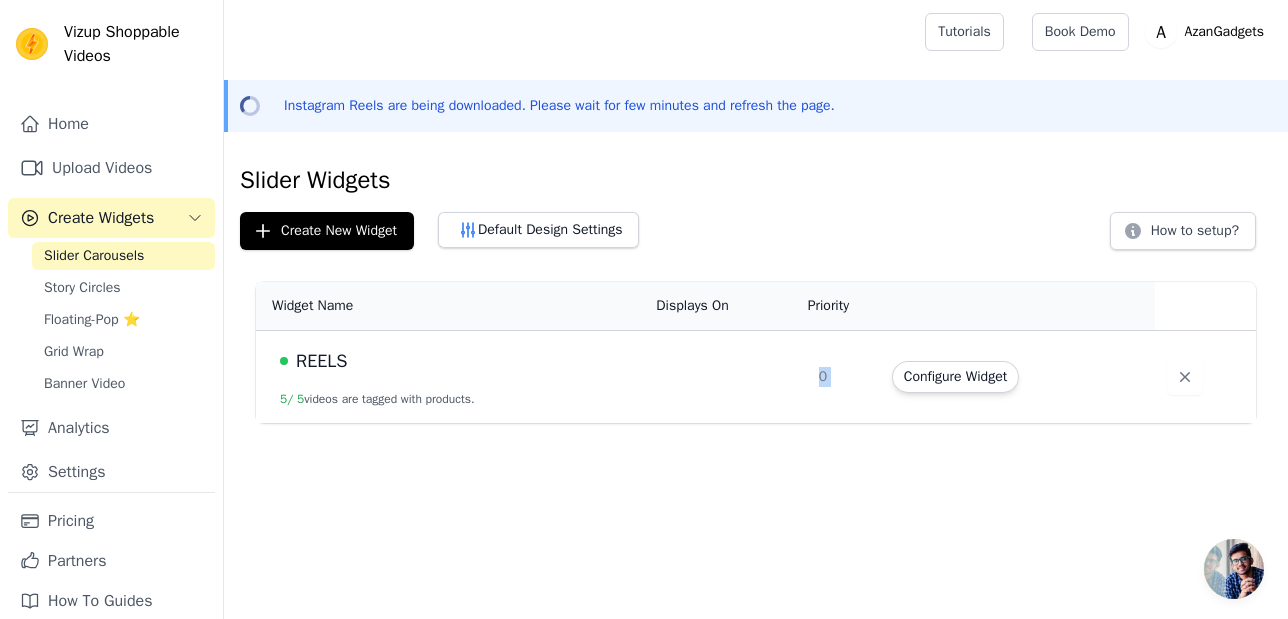 drag, startPoint x: 814, startPoint y: 377, endPoint x: 795, endPoint y: 360, distance: 25.495098 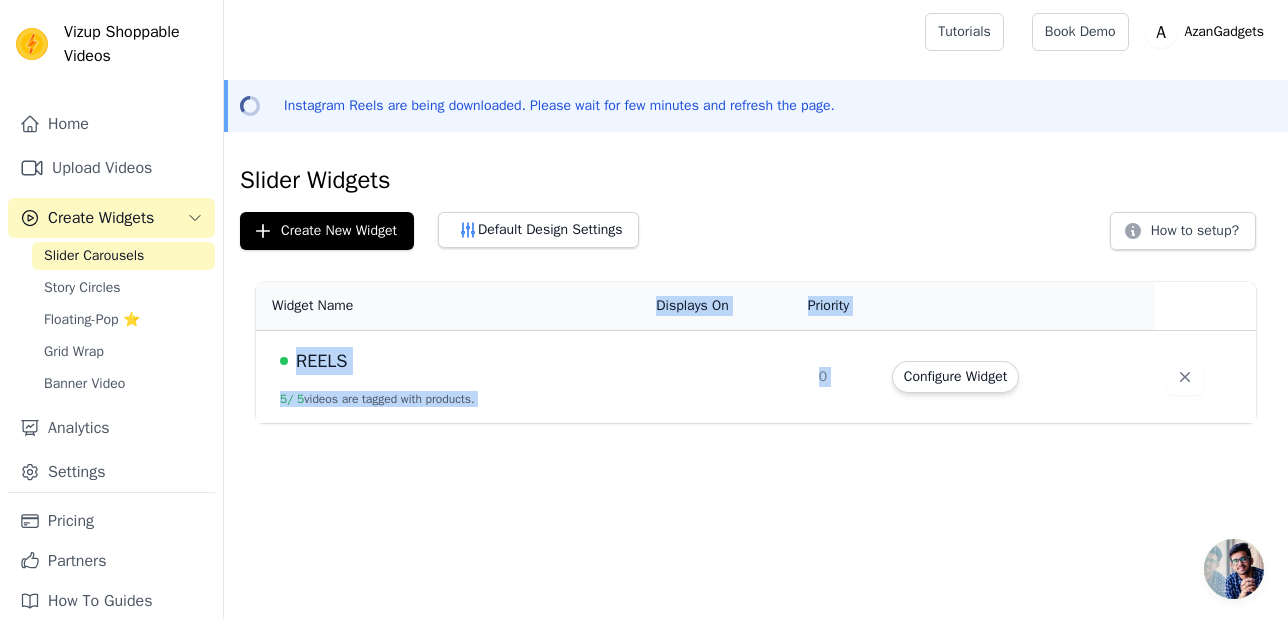drag, startPoint x: 644, startPoint y: 284, endPoint x: 729, endPoint y: 464, distance: 199.06029 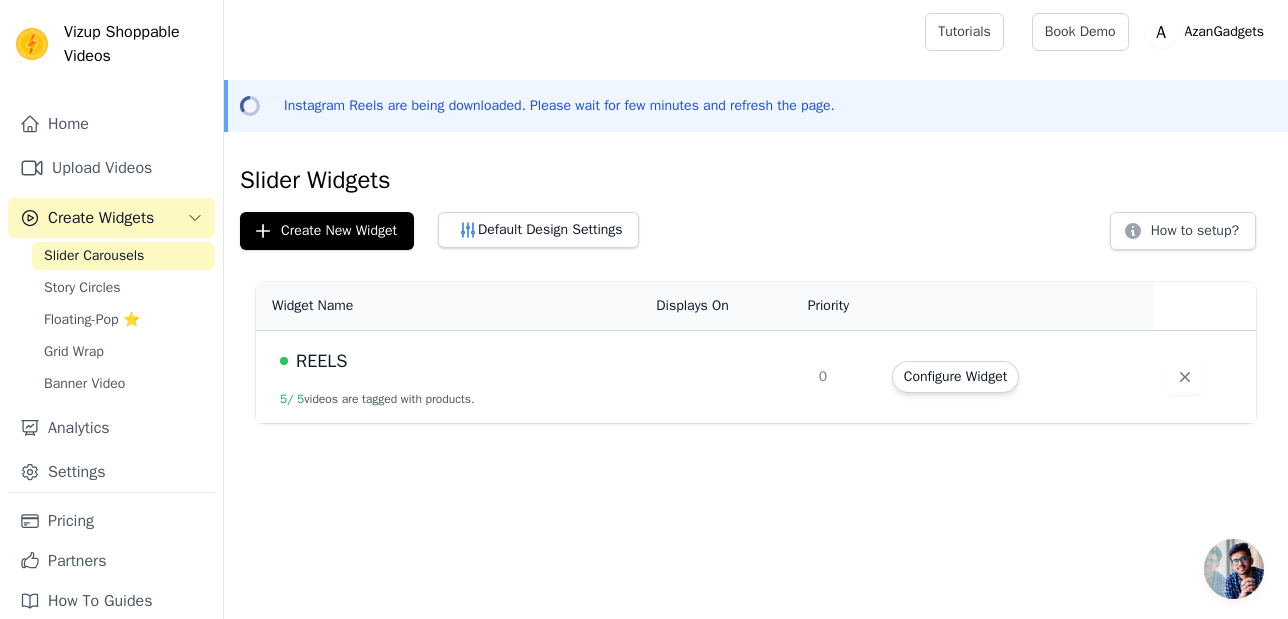 drag, startPoint x: 709, startPoint y: 472, endPoint x: 515, endPoint y: 442, distance: 196.30588 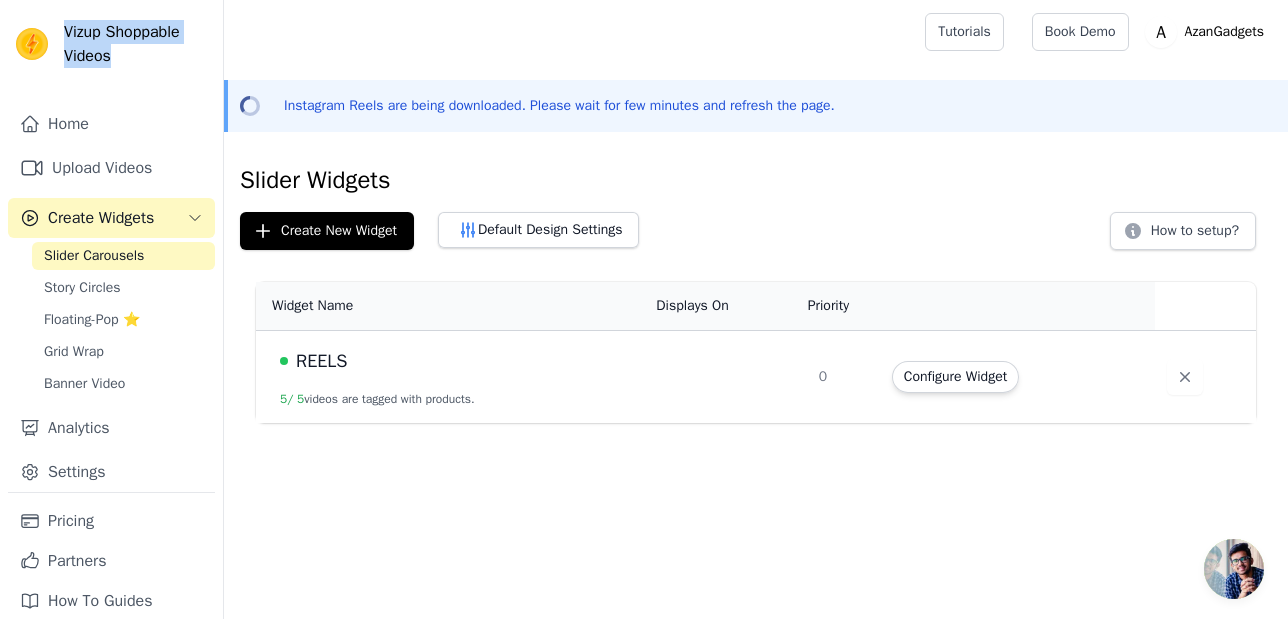 drag, startPoint x: 58, startPoint y: 7, endPoint x: 164, endPoint y: 82, distance: 129.84991 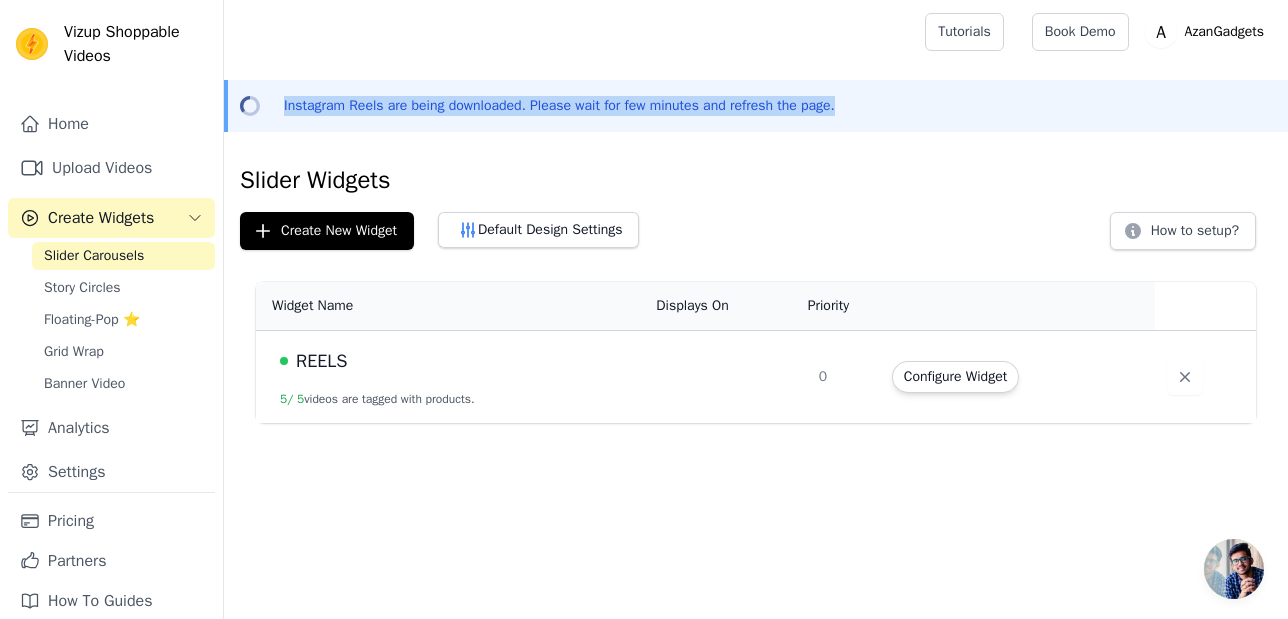 drag, startPoint x: 232, startPoint y: 80, endPoint x: 886, endPoint y: 99, distance: 654.27594 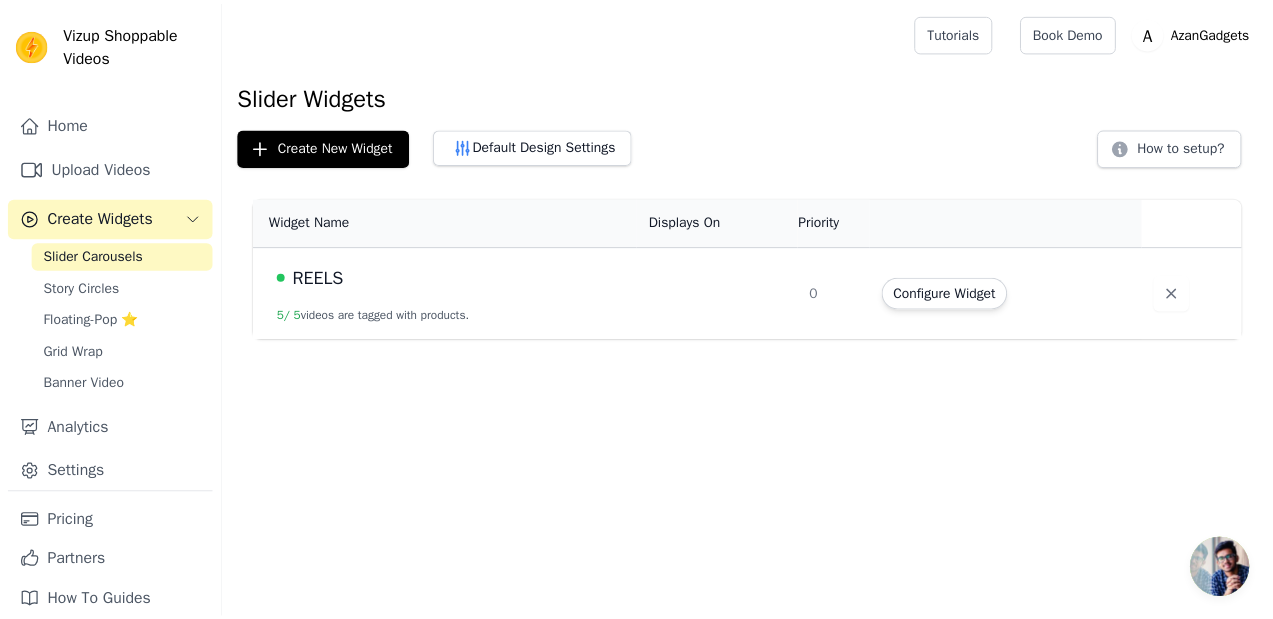 scroll, scrollTop: 0, scrollLeft: 0, axis: both 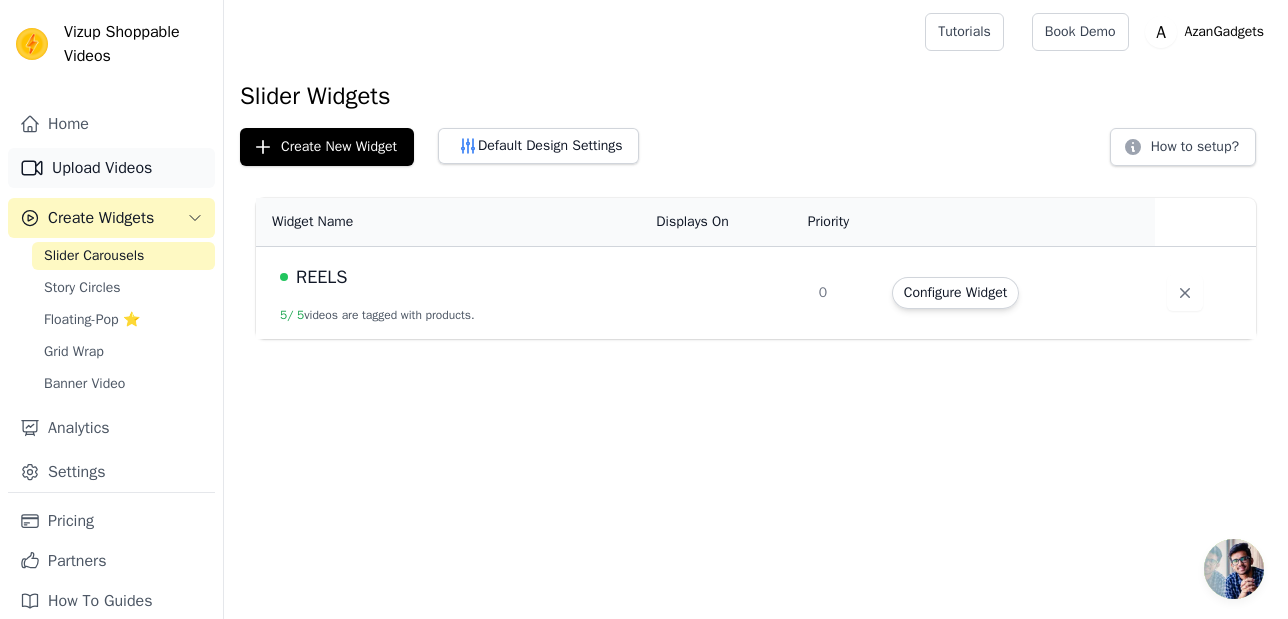 click on "Upload Videos" at bounding box center (111, 168) 